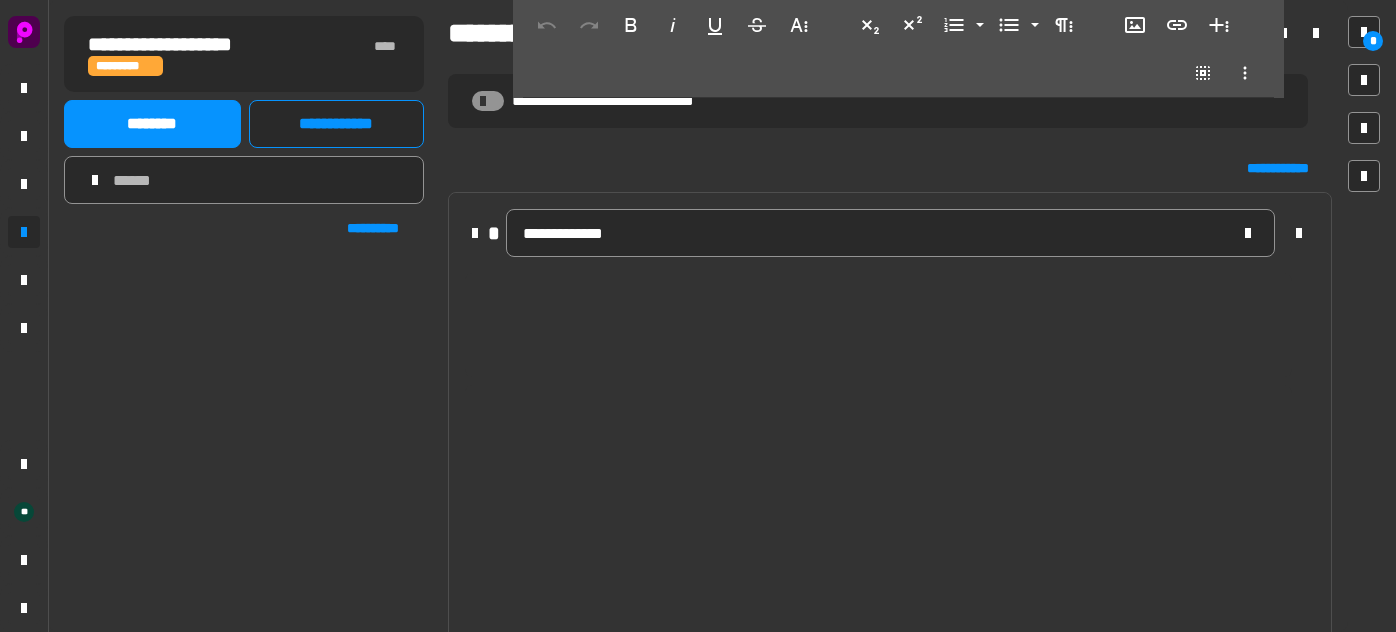 scroll, scrollTop: 0, scrollLeft: 0, axis: both 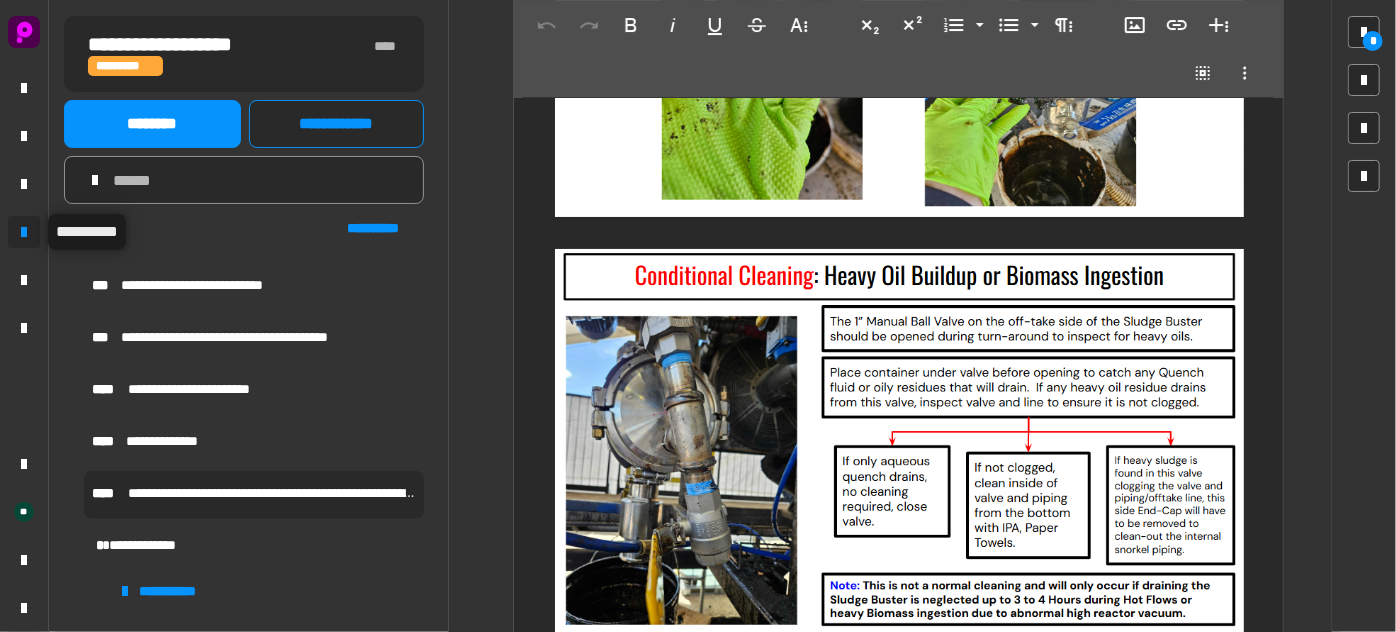 click 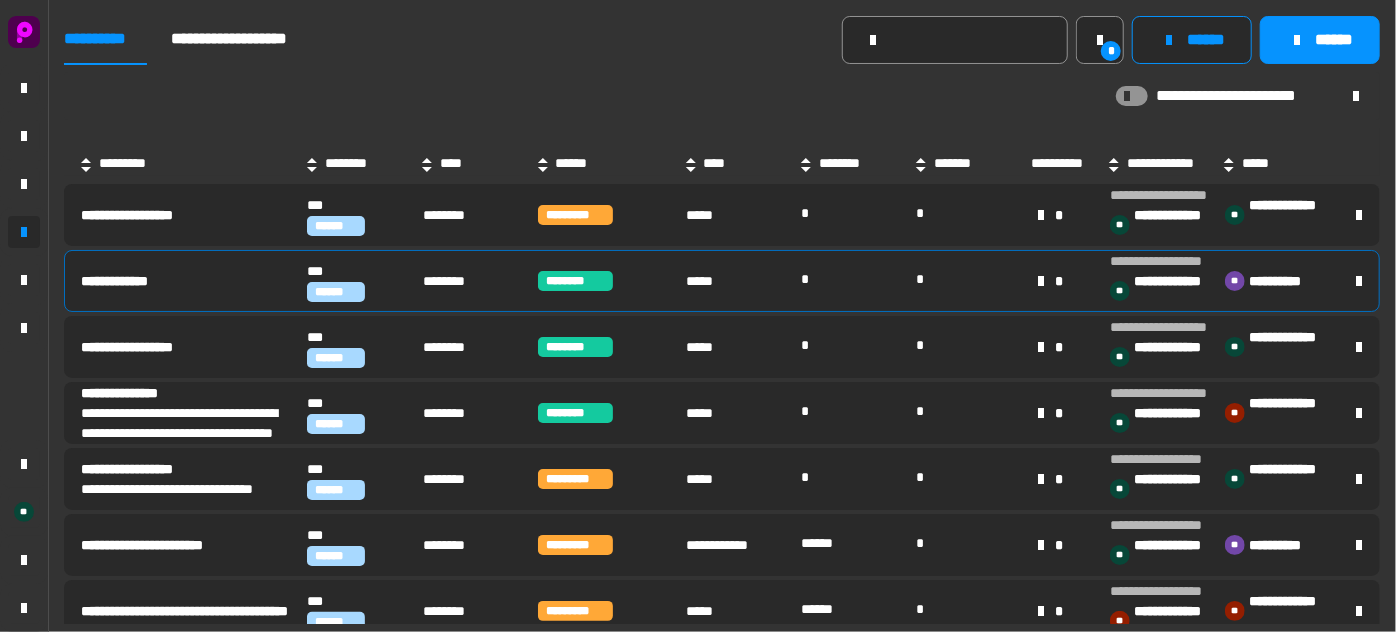 click on "**********" at bounding box center [130, 281] 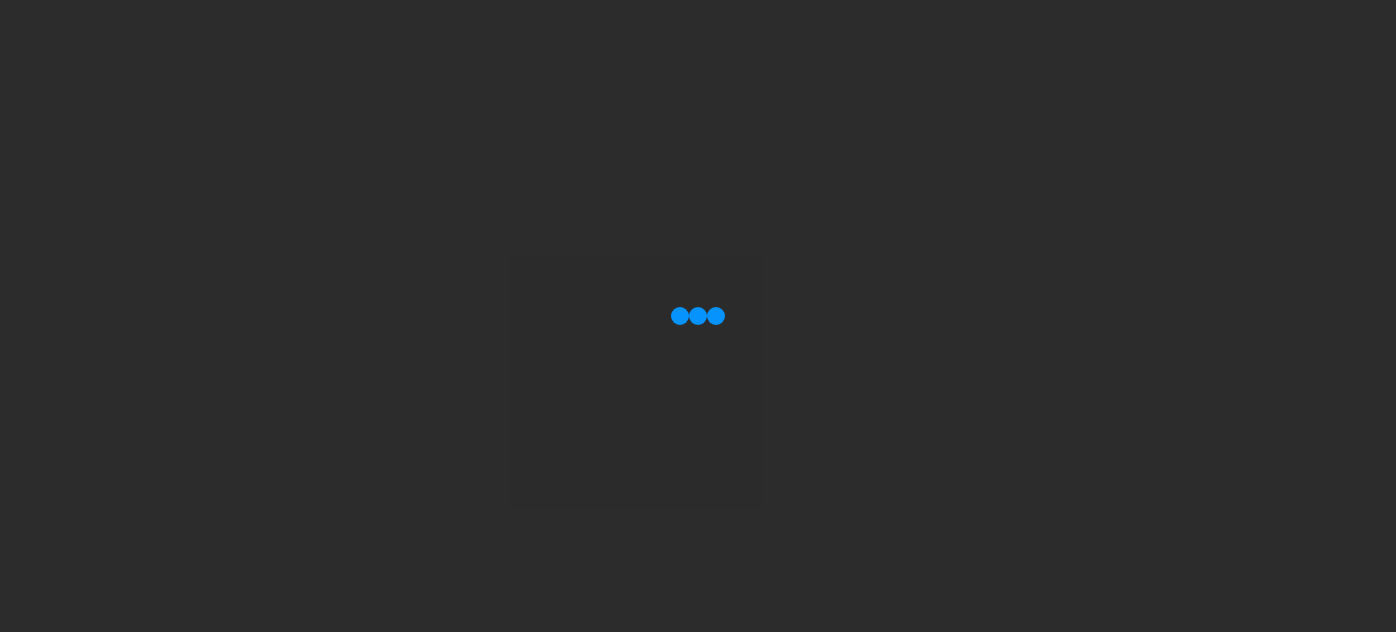 scroll, scrollTop: 0, scrollLeft: 0, axis: both 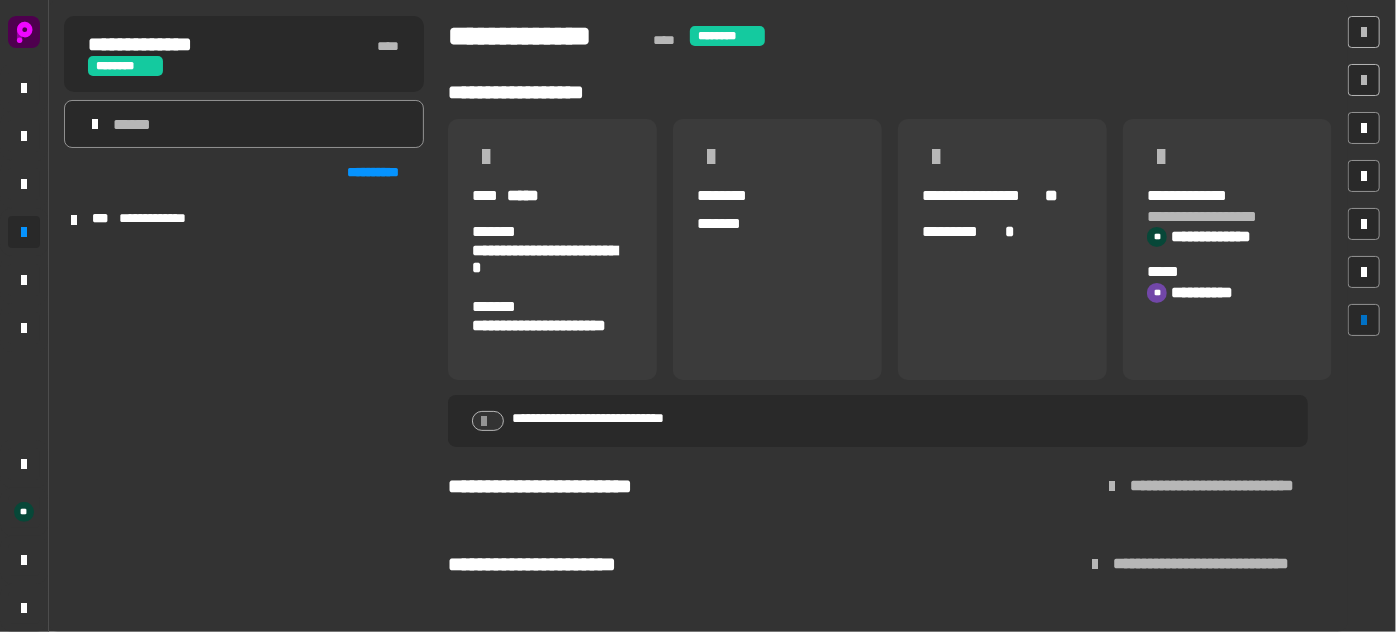click at bounding box center [1364, 320] 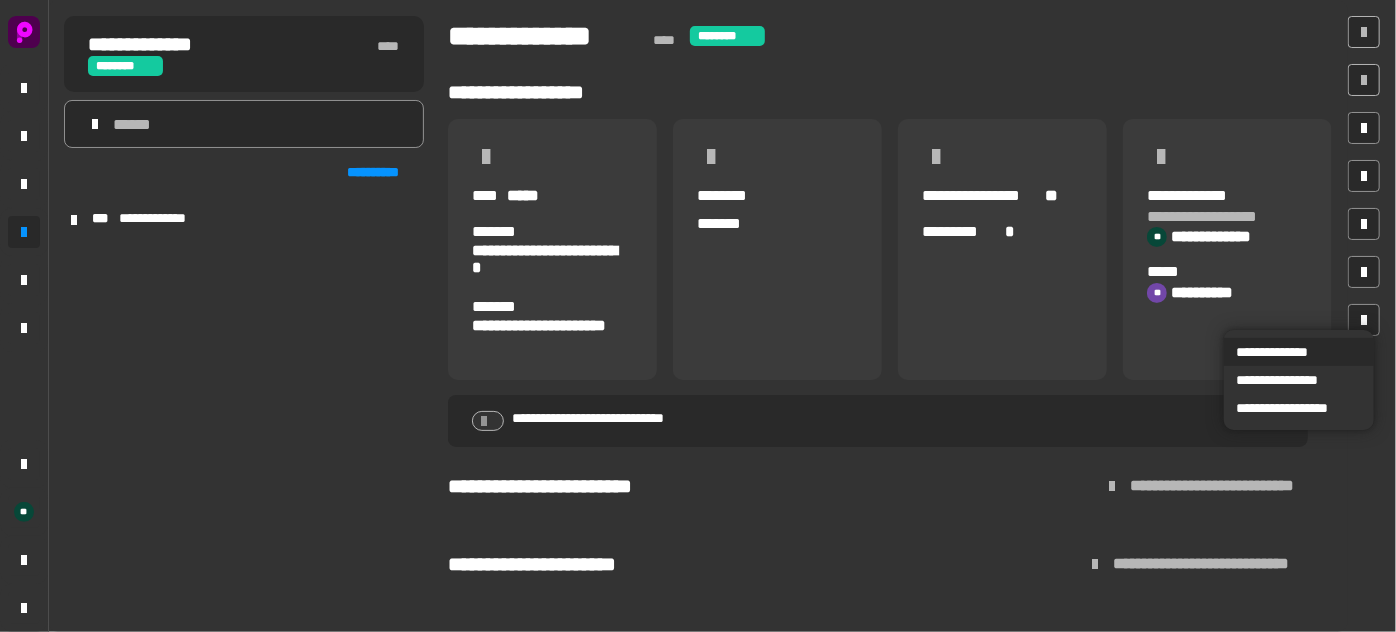 click on "**********" at bounding box center [1299, 352] 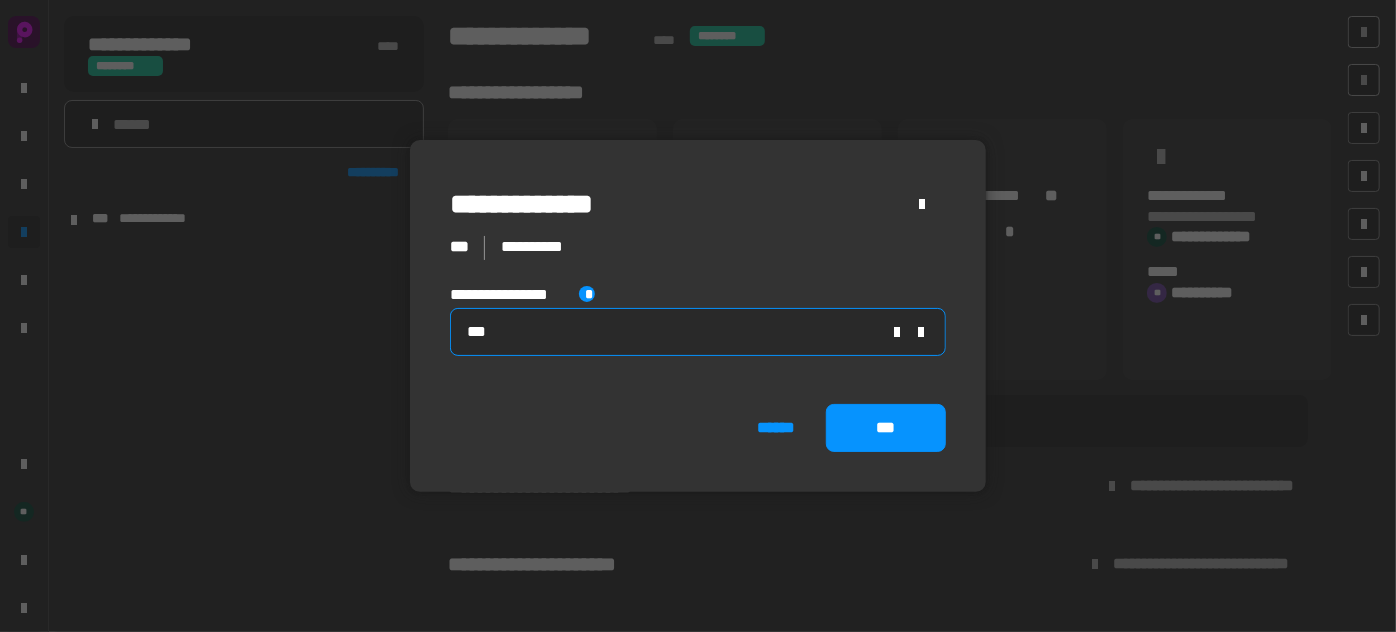 click on "***" 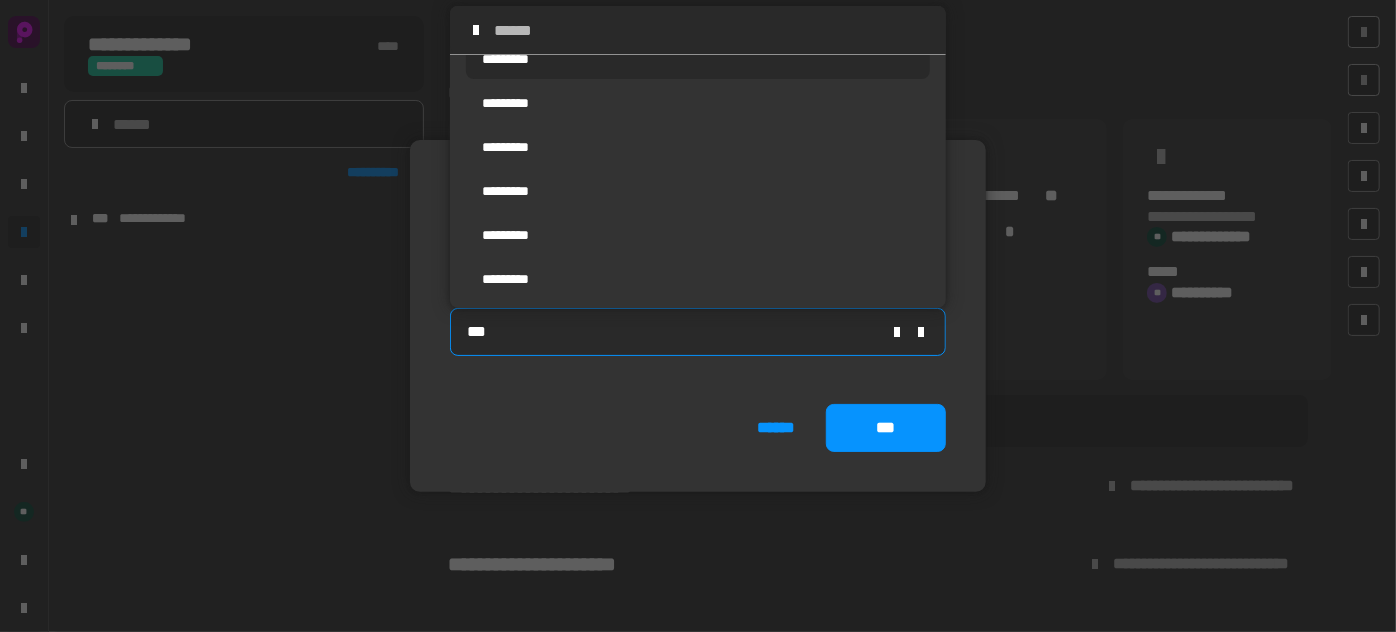 scroll, scrollTop: 214, scrollLeft: 0, axis: vertical 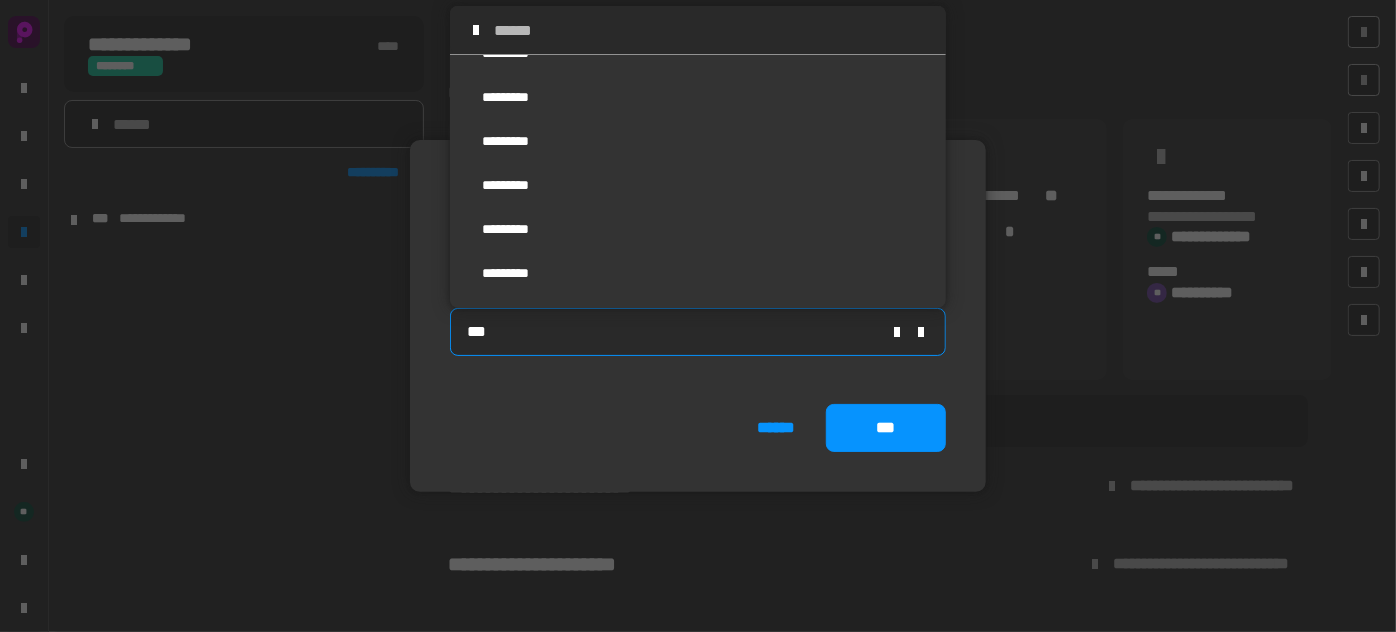 click on "****** ***" 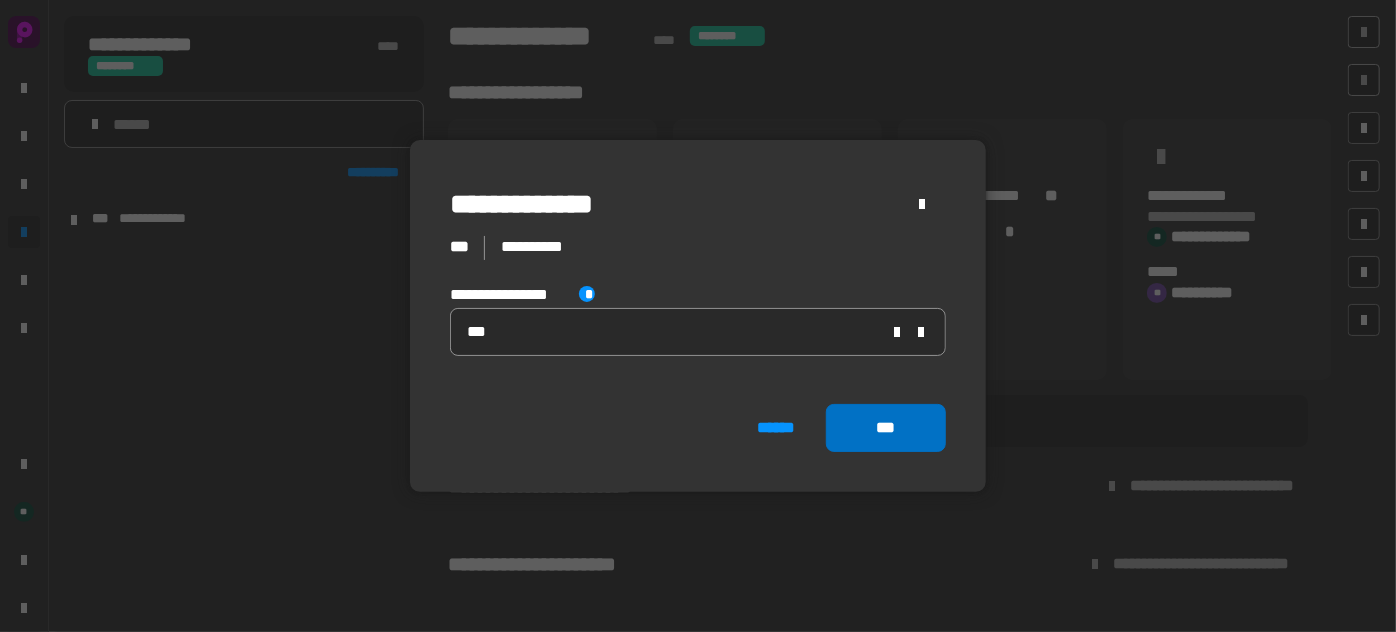 click on "***" 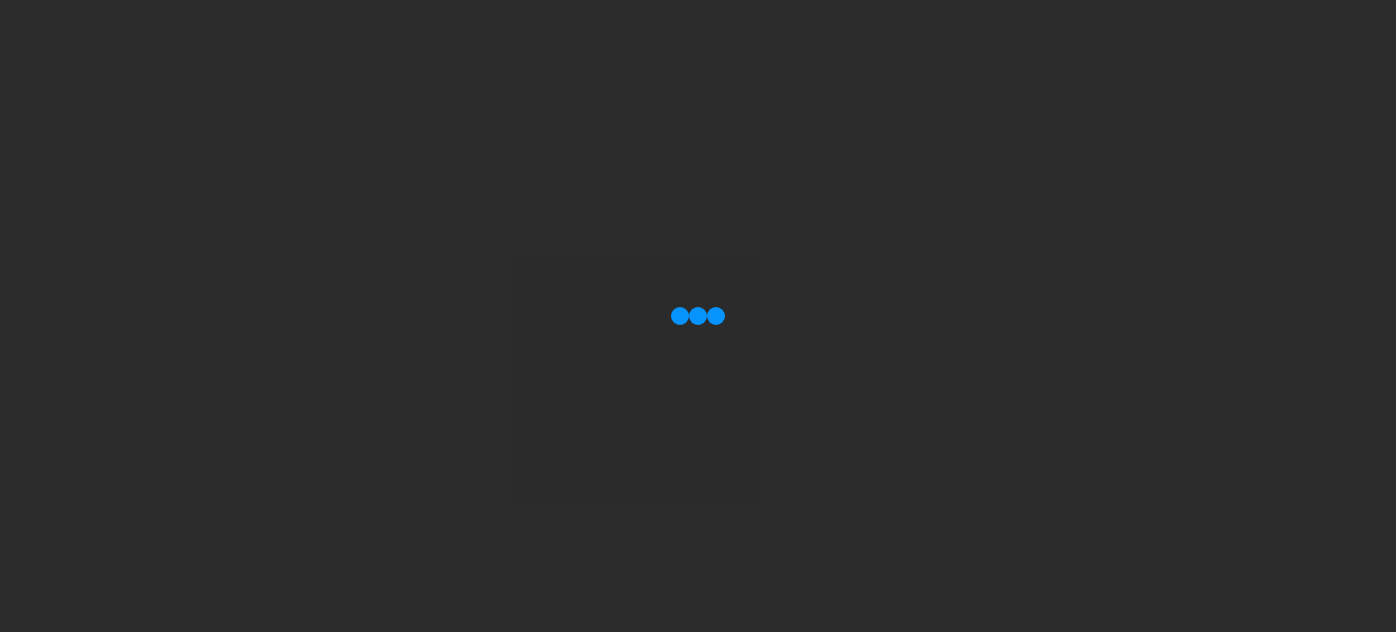 scroll, scrollTop: 0, scrollLeft: 0, axis: both 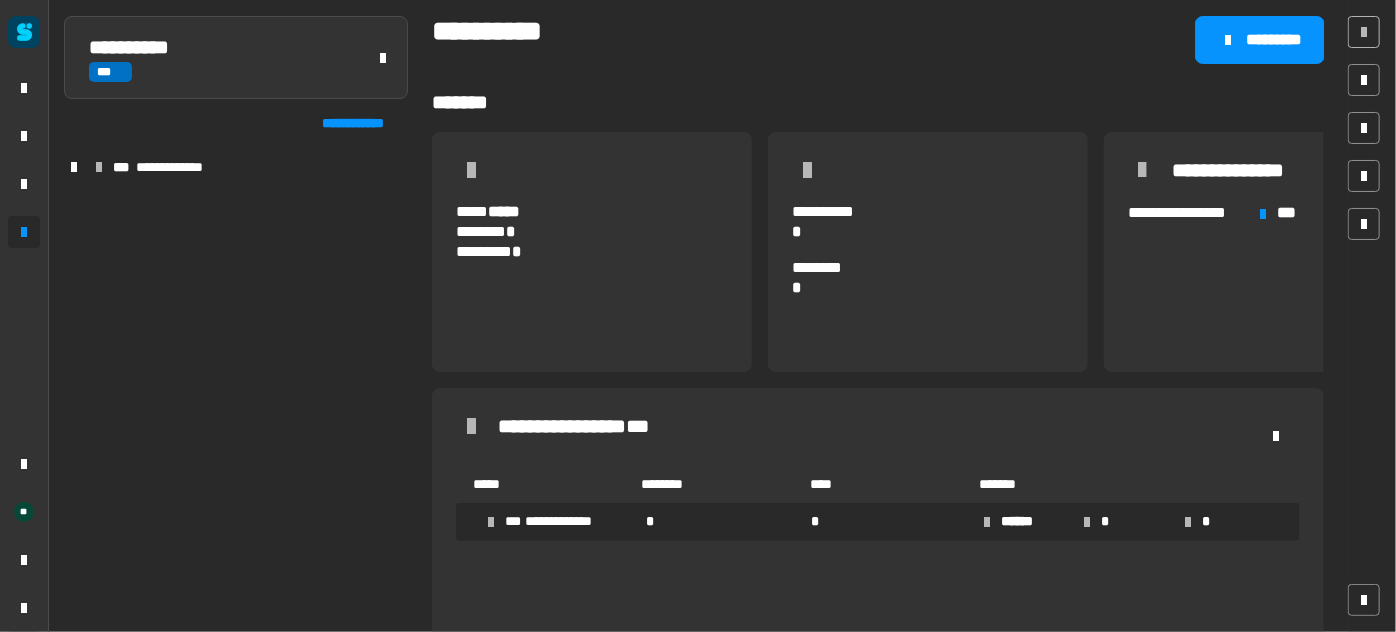 click at bounding box center [74, 167] 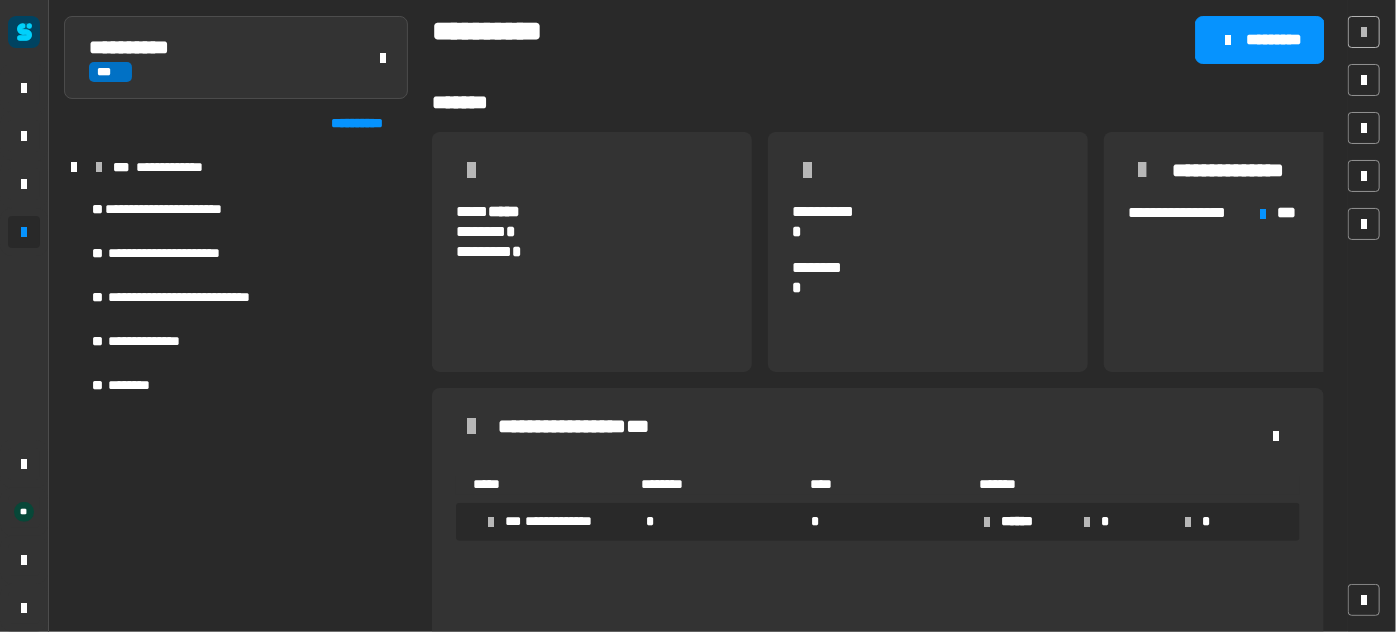 click at bounding box center [74, 167] 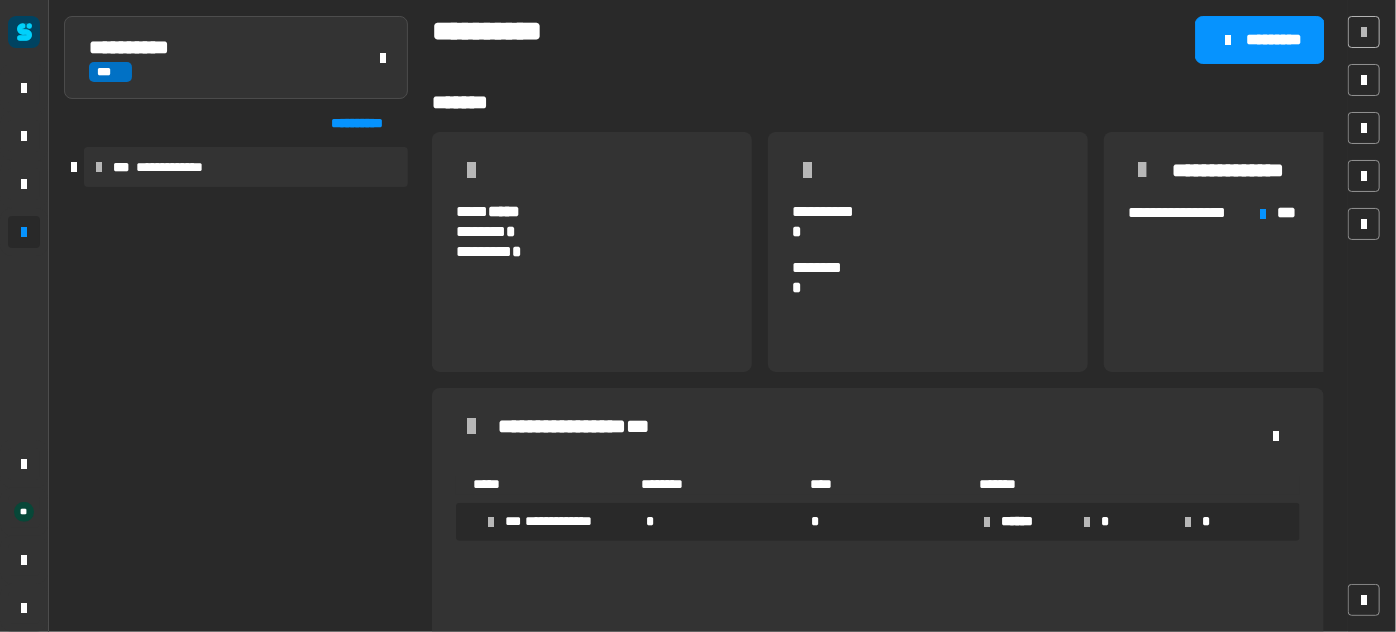 click on "**********" at bounding box center (183, 167) 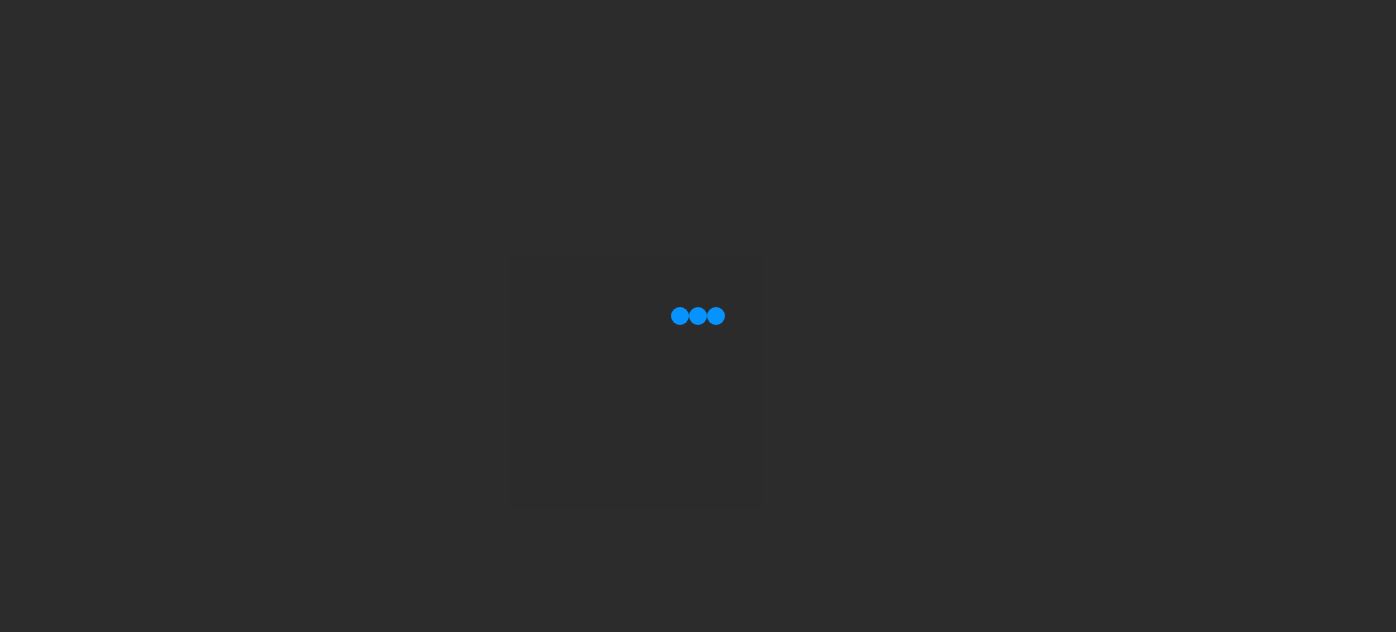 scroll, scrollTop: 0, scrollLeft: 0, axis: both 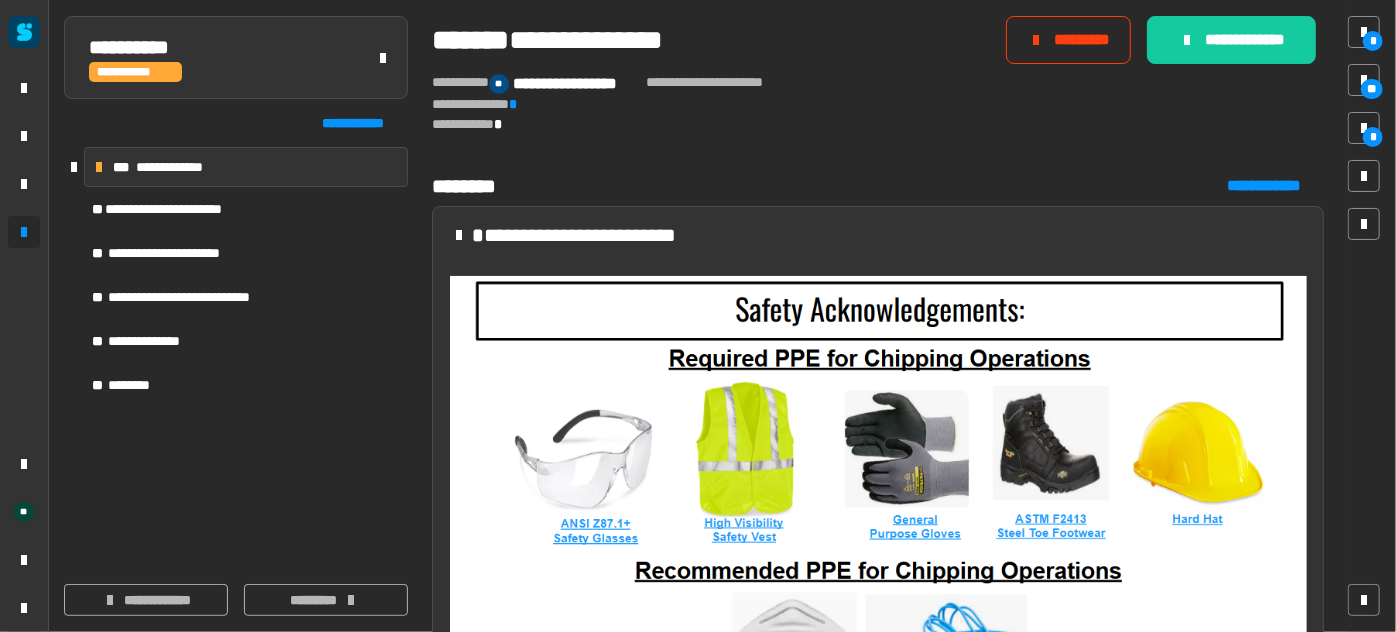 click on "**********" at bounding box center (187, 210) 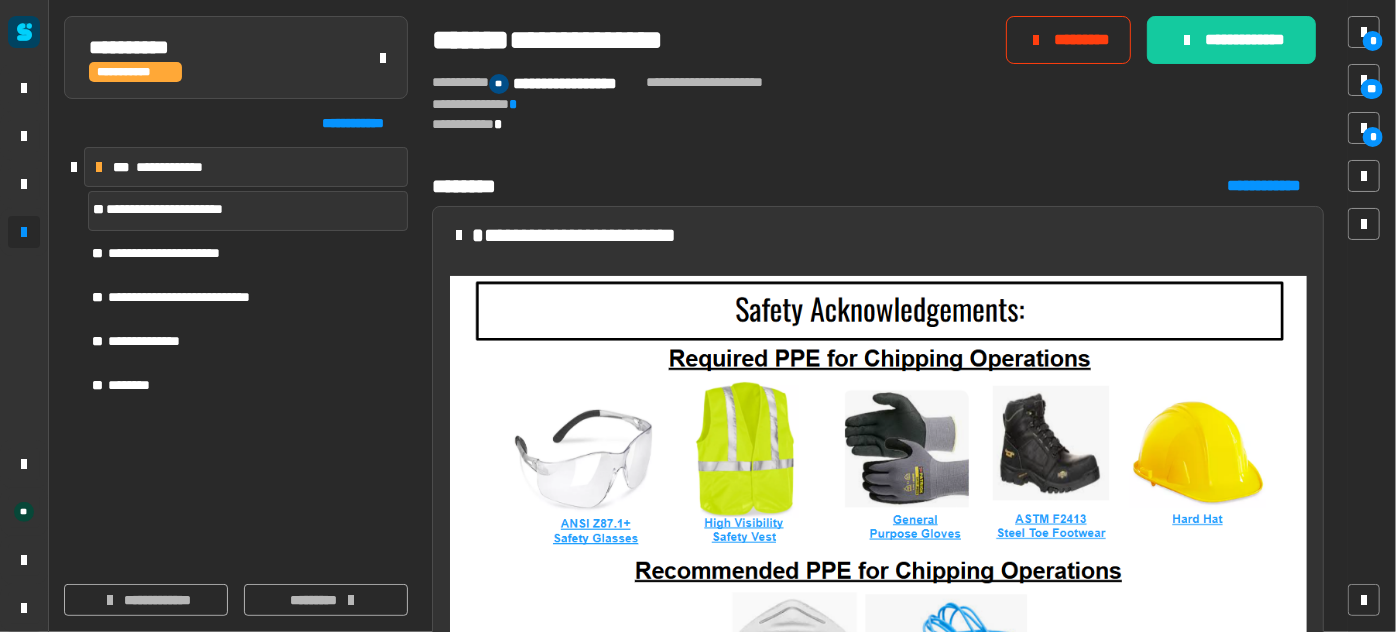 scroll, scrollTop: 206, scrollLeft: 0, axis: vertical 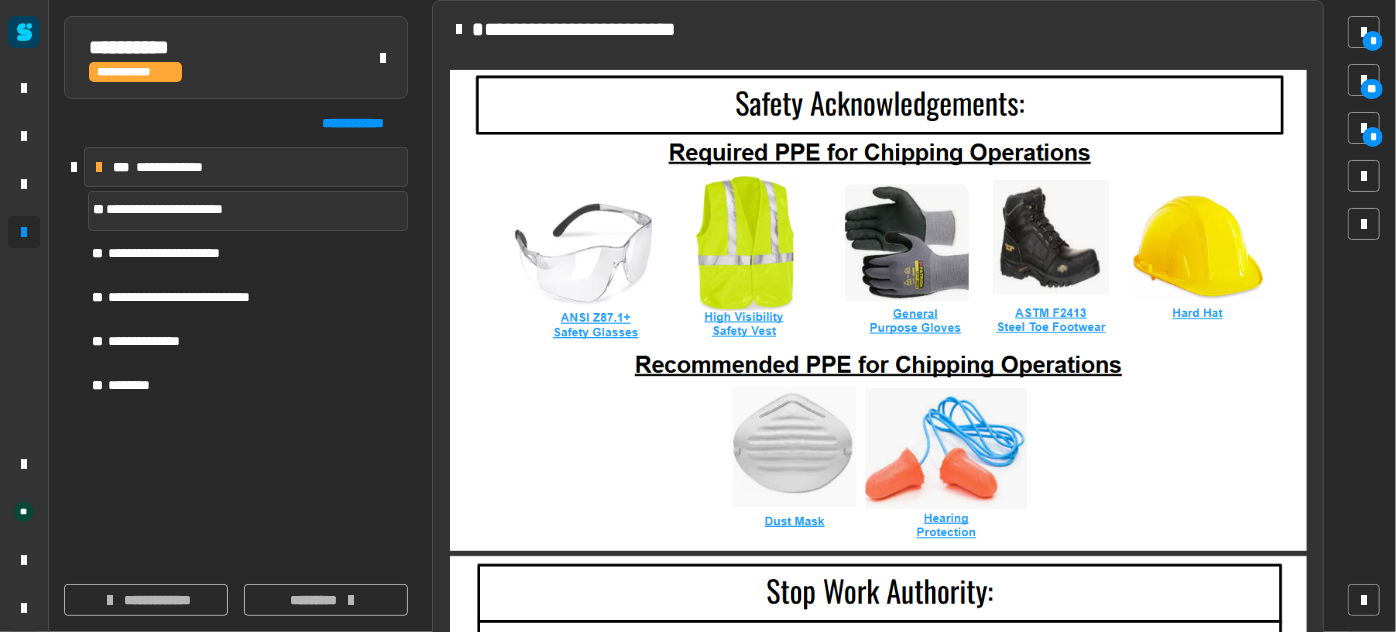 click on "**********" at bounding box center [248, 299] 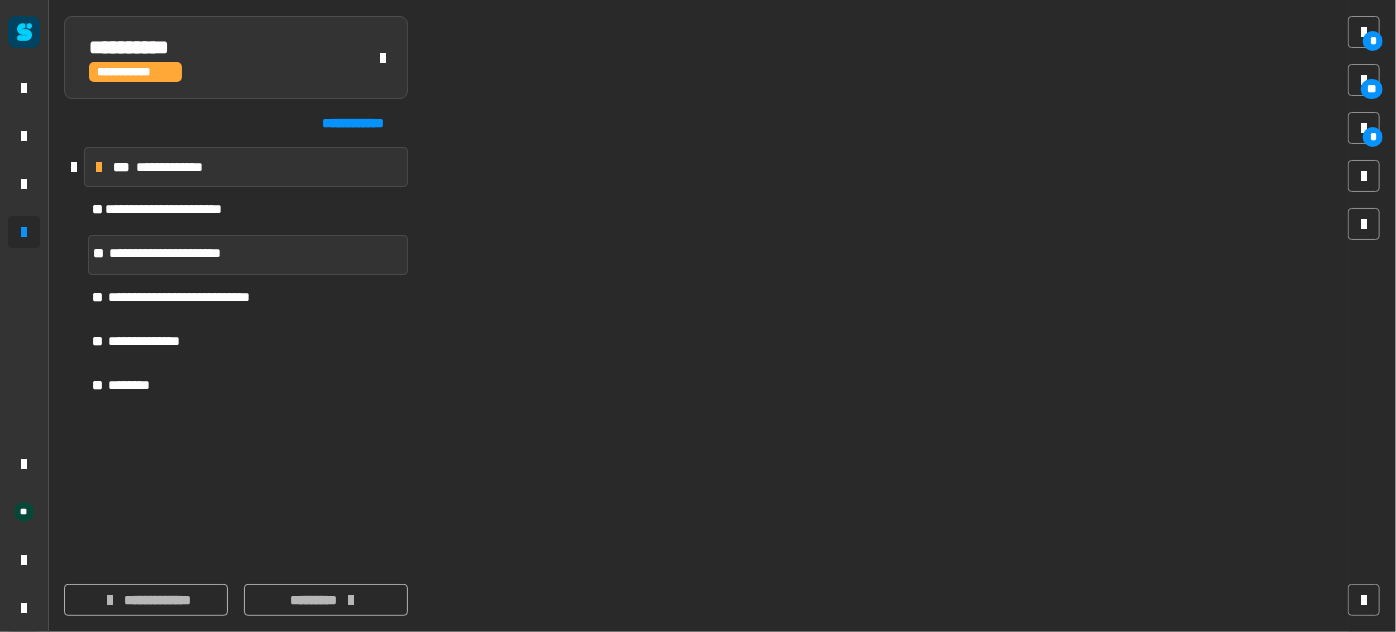 scroll, scrollTop: 4802, scrollLeft: 0, axis: vertical 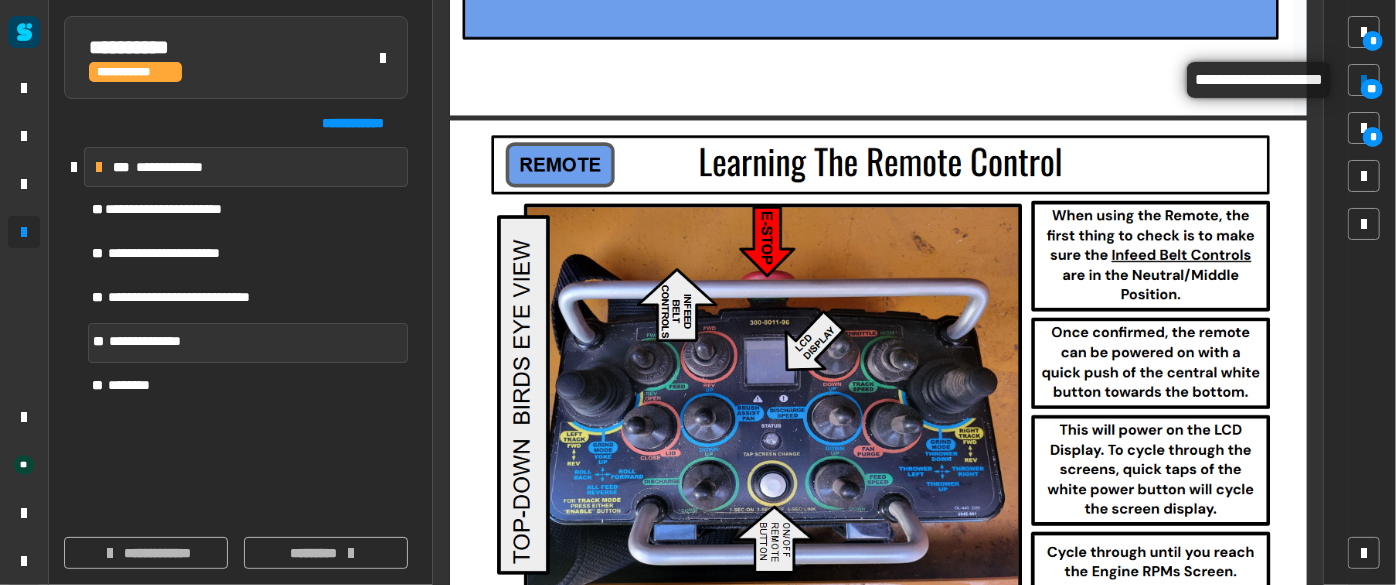 click on "**" at bounding box center (1364, 80) 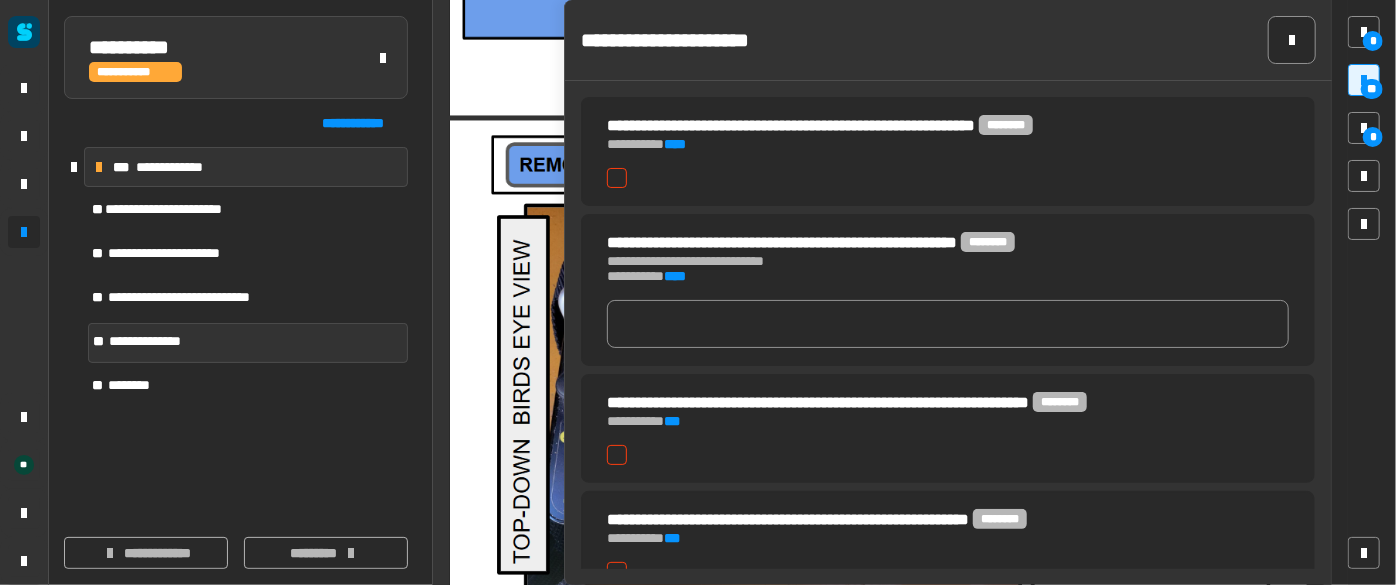type 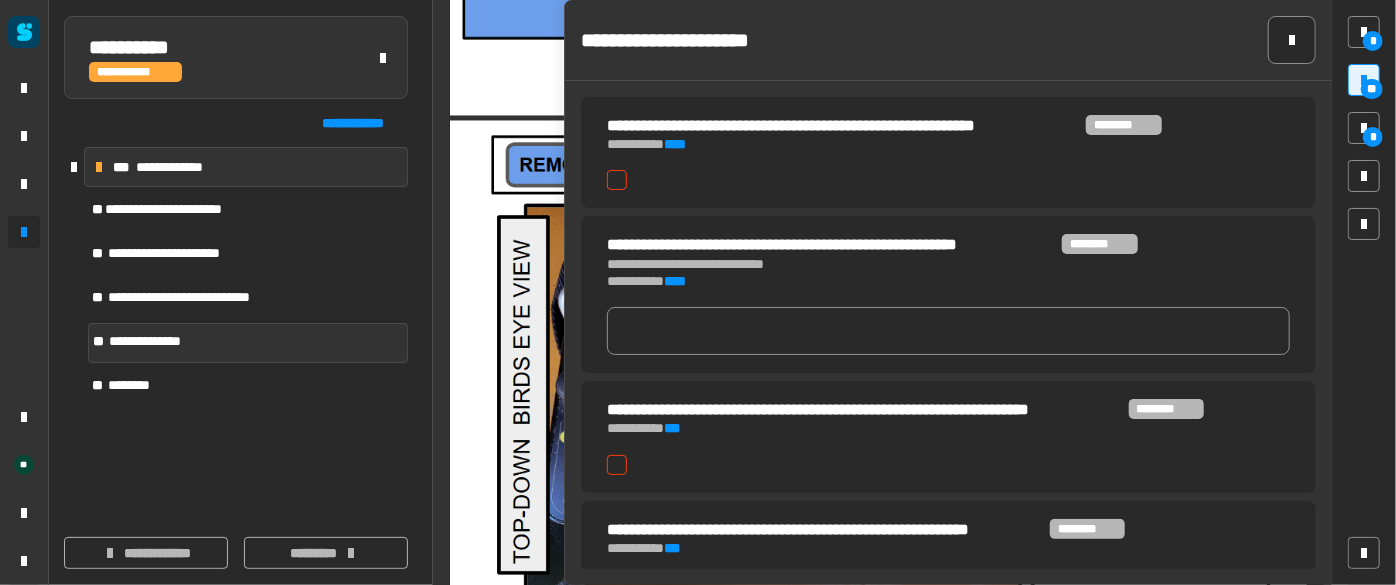 scroll, scrollTop: 54, scrollLeft: 0, axis: vertical 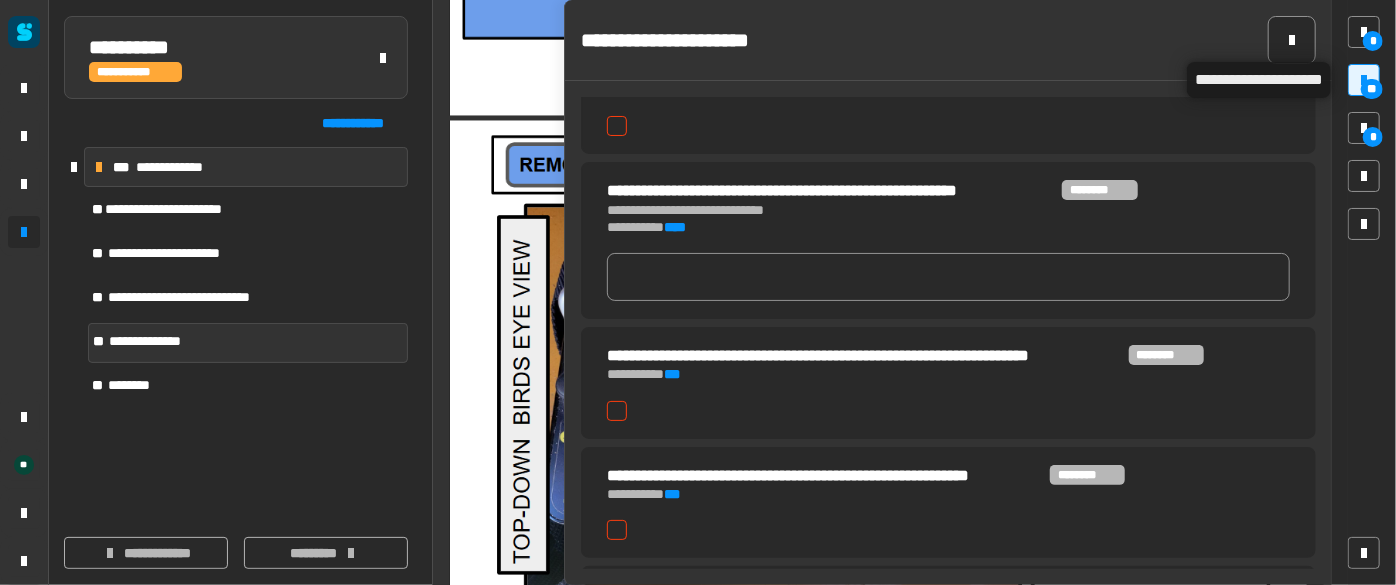 click on "**" at bounding box center [1372, 89] 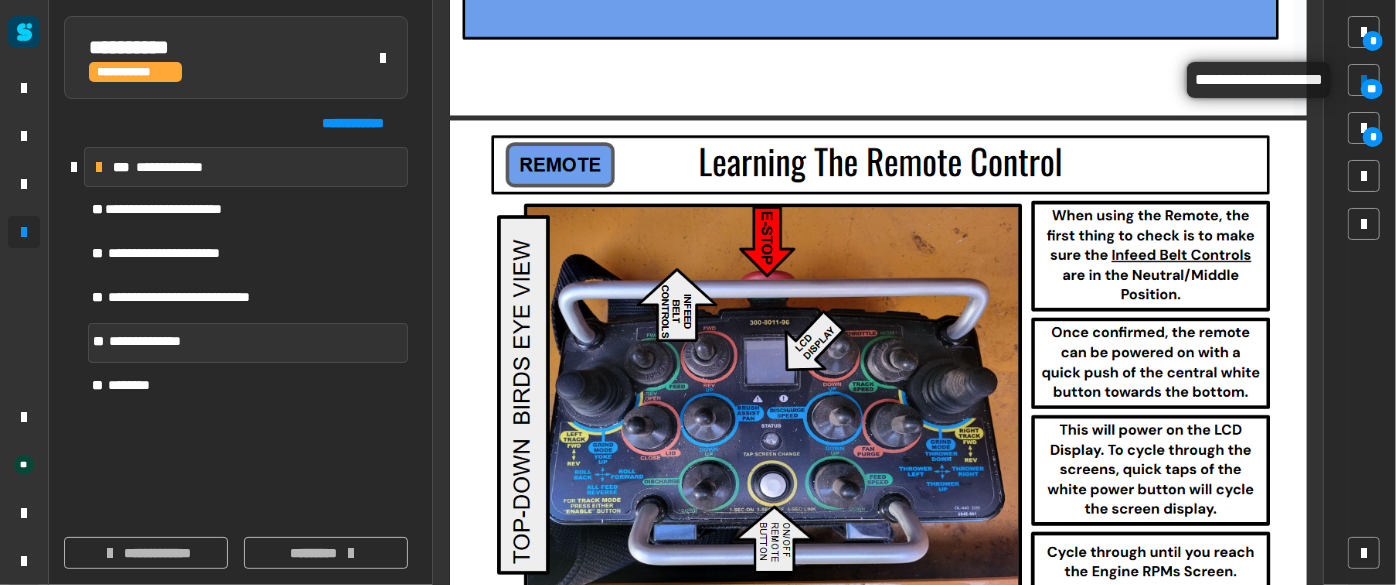 click on "**" at bounding box center (1372, 89) 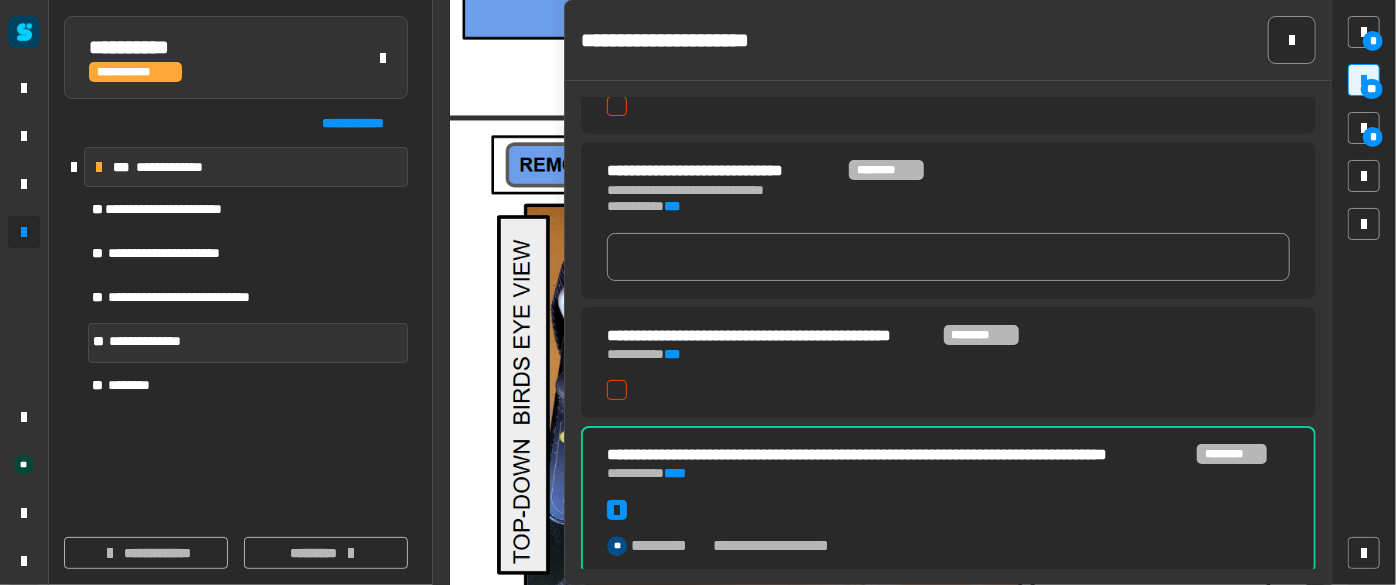scroll, scrollTop: 2329, scrollLeft: 0, axis: vertical 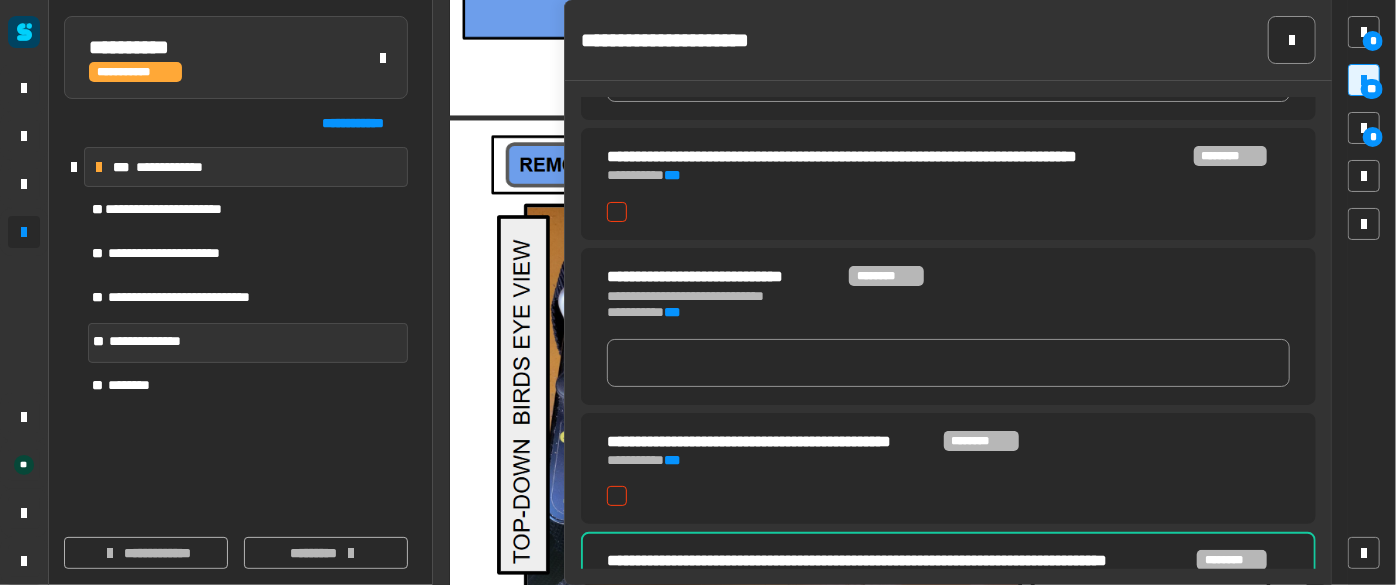 click 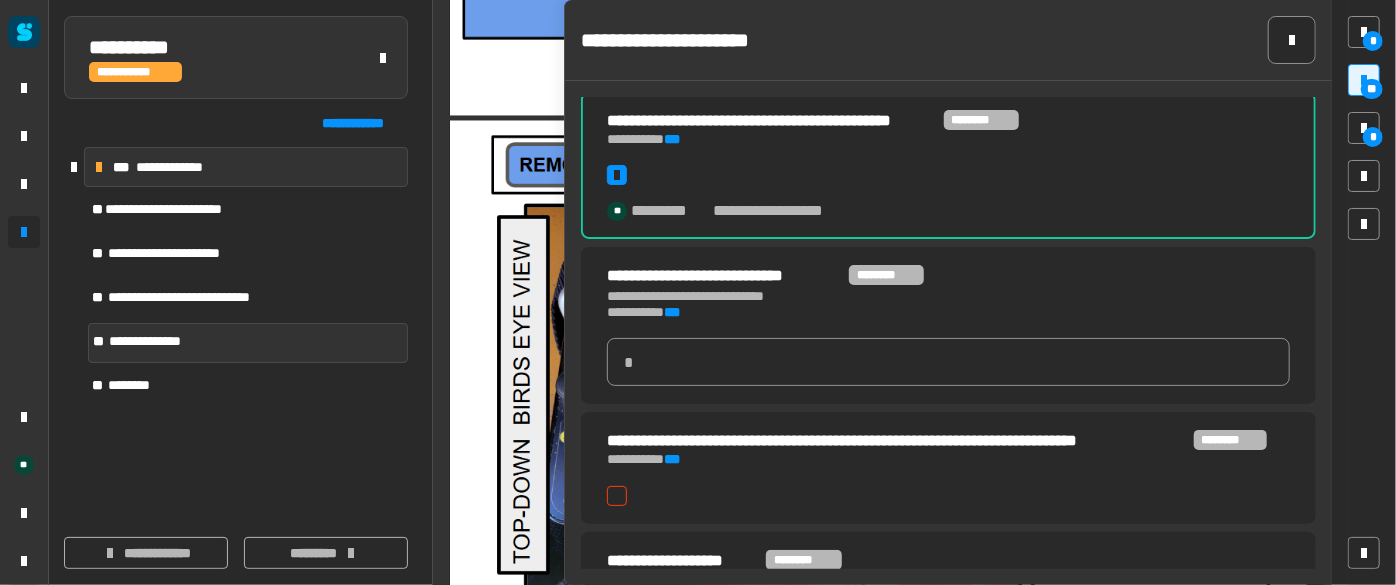 scroll, scrollTop: 2802, scrollLeft: 0, axis: vertical 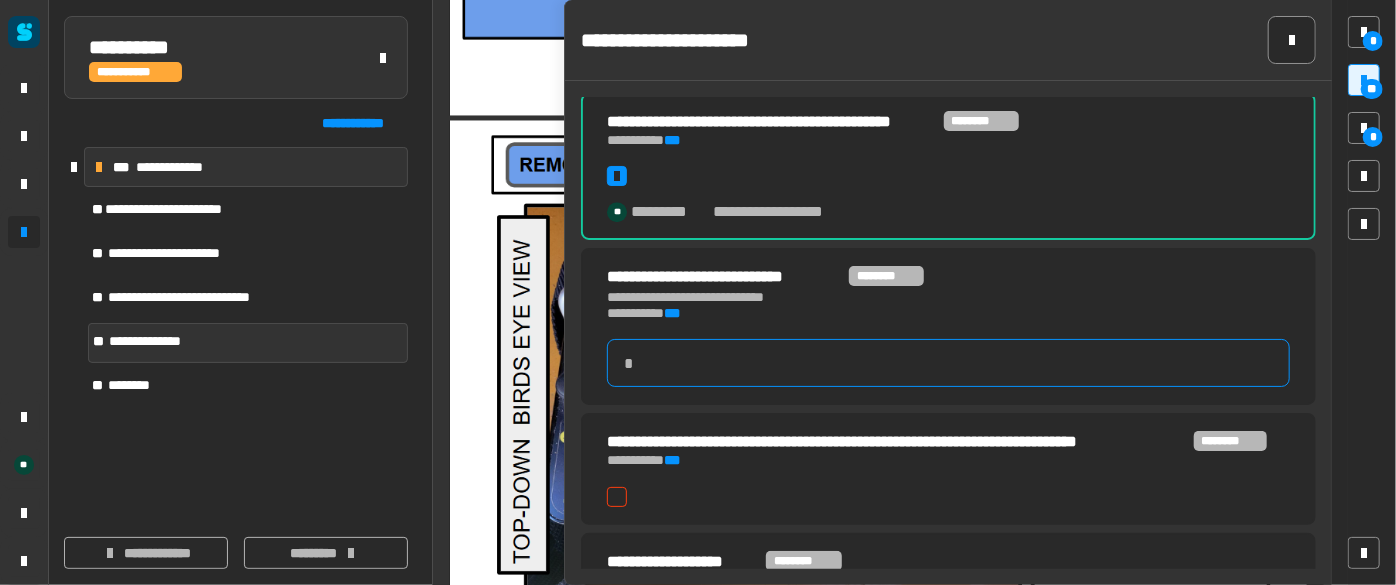 click 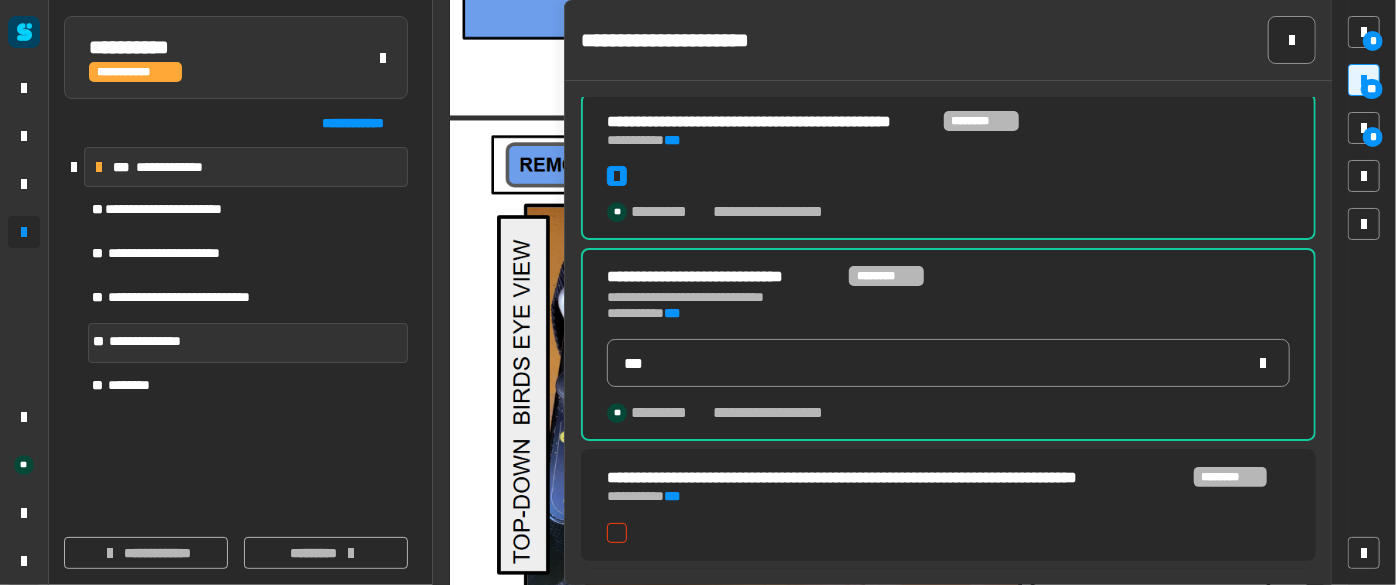 click 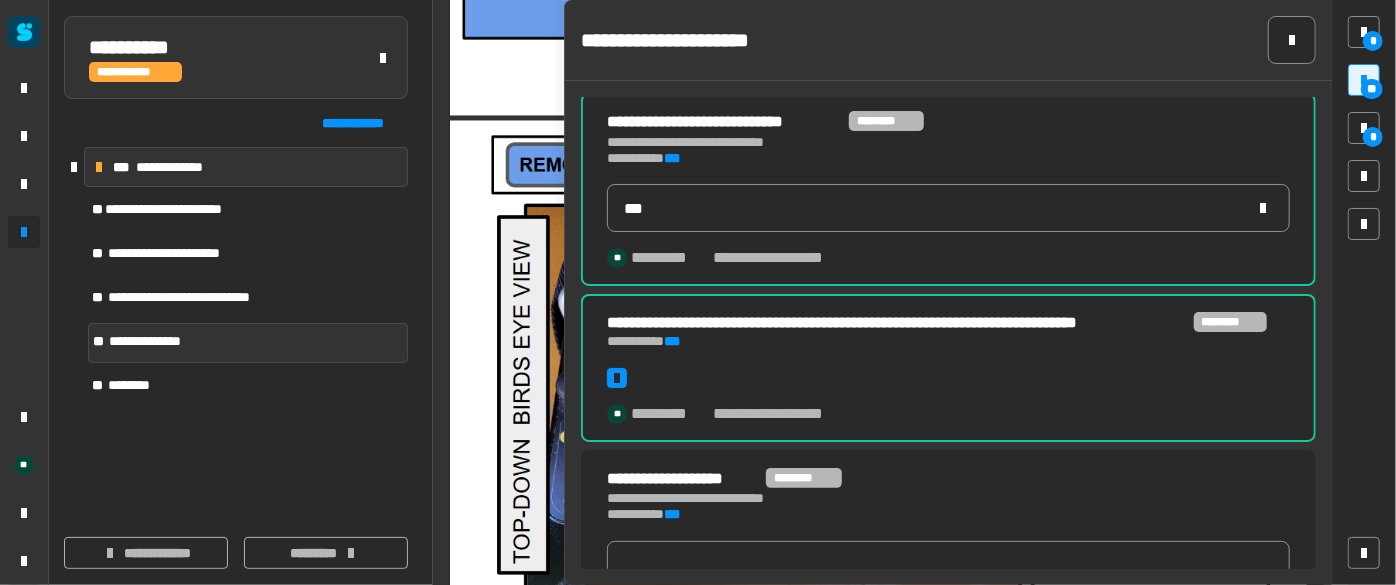scroll, scrollTop: 2960, scrollLeft: 0, axis: vertical 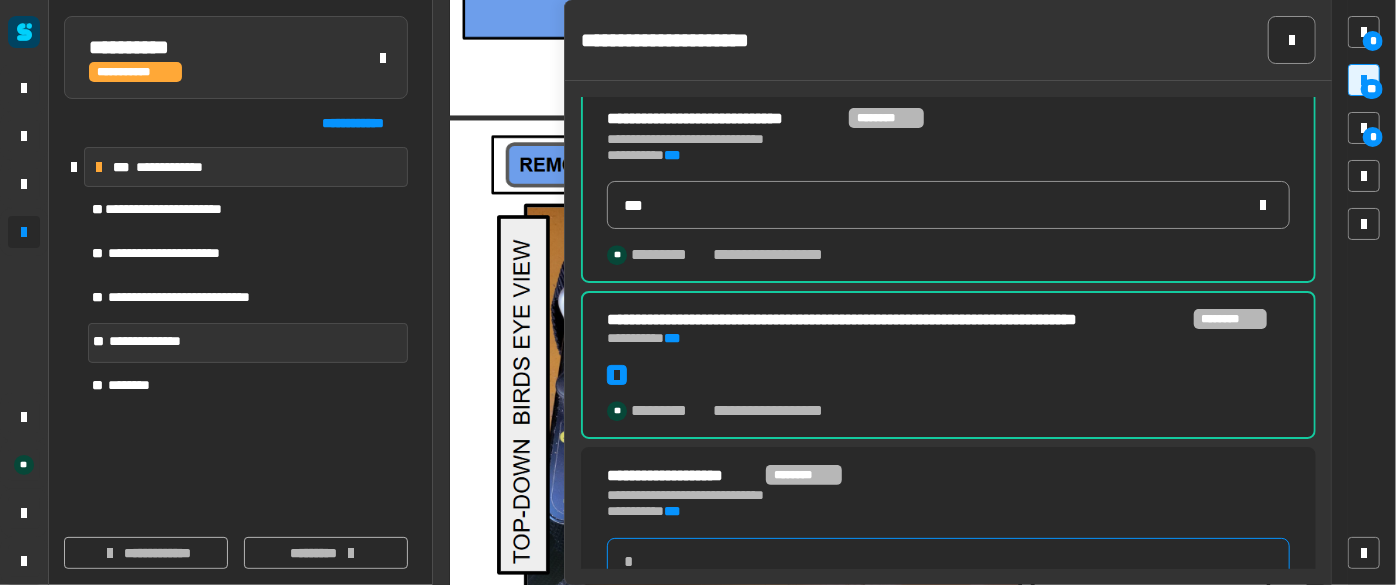 click 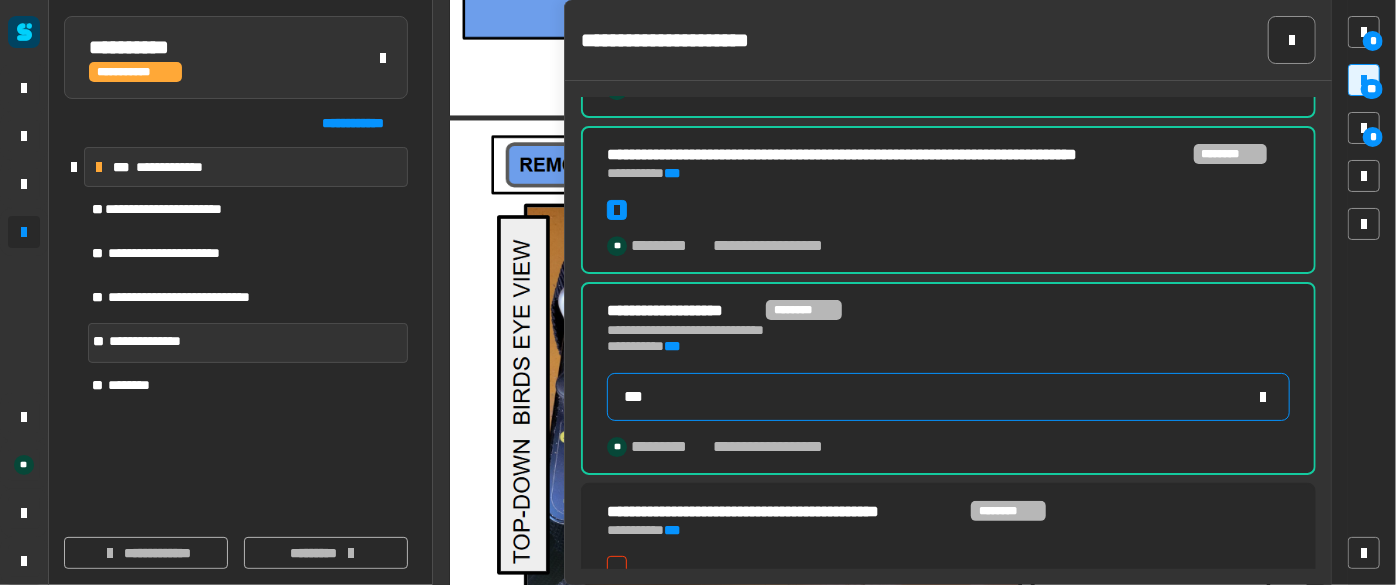 scroll, scrollTop: 3130, scrollLeft: 0, axis: vertical 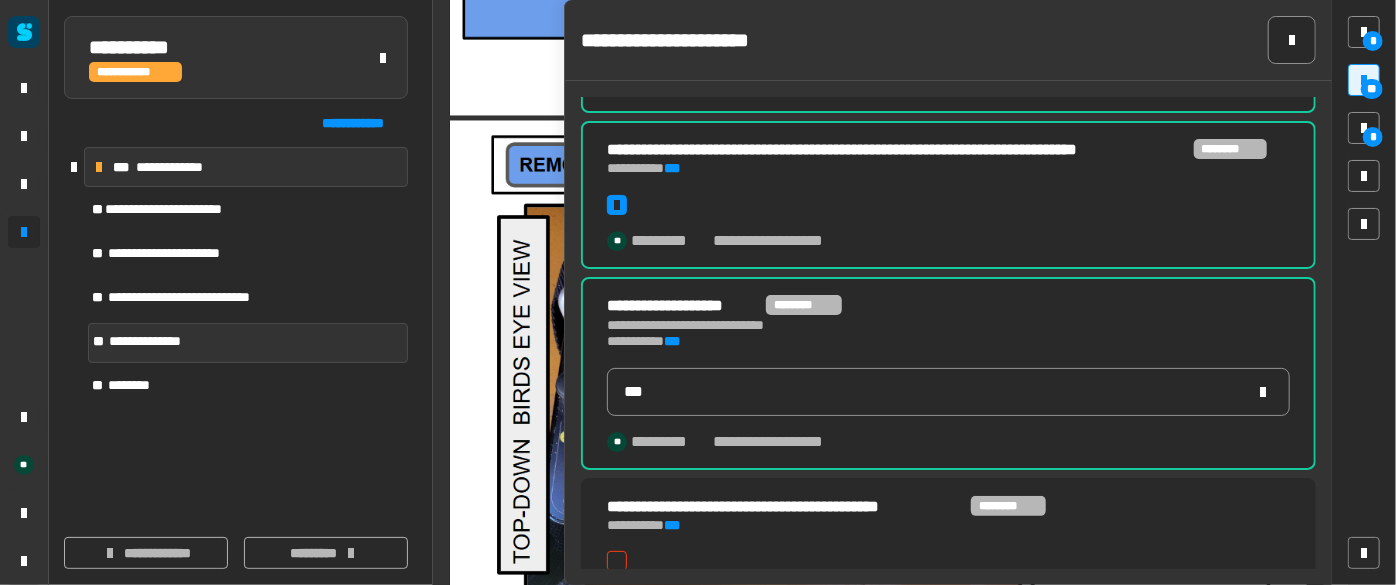 click 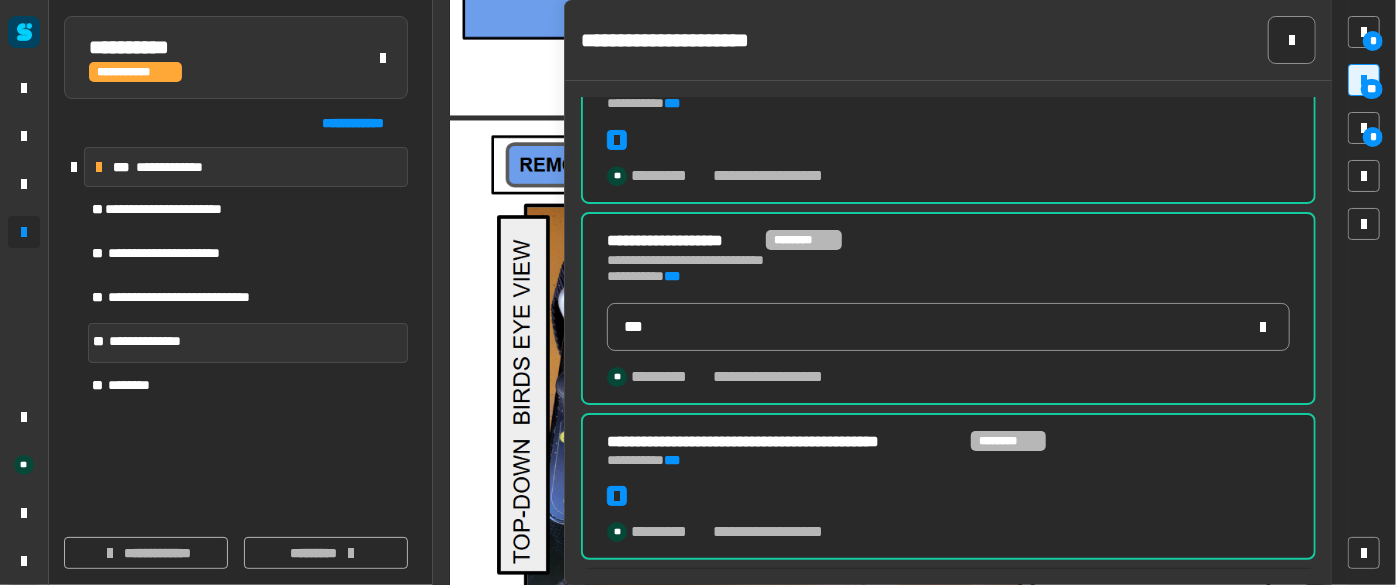 scroll, scrollTop: 3273, scrollLeft: 0, axis: vertical 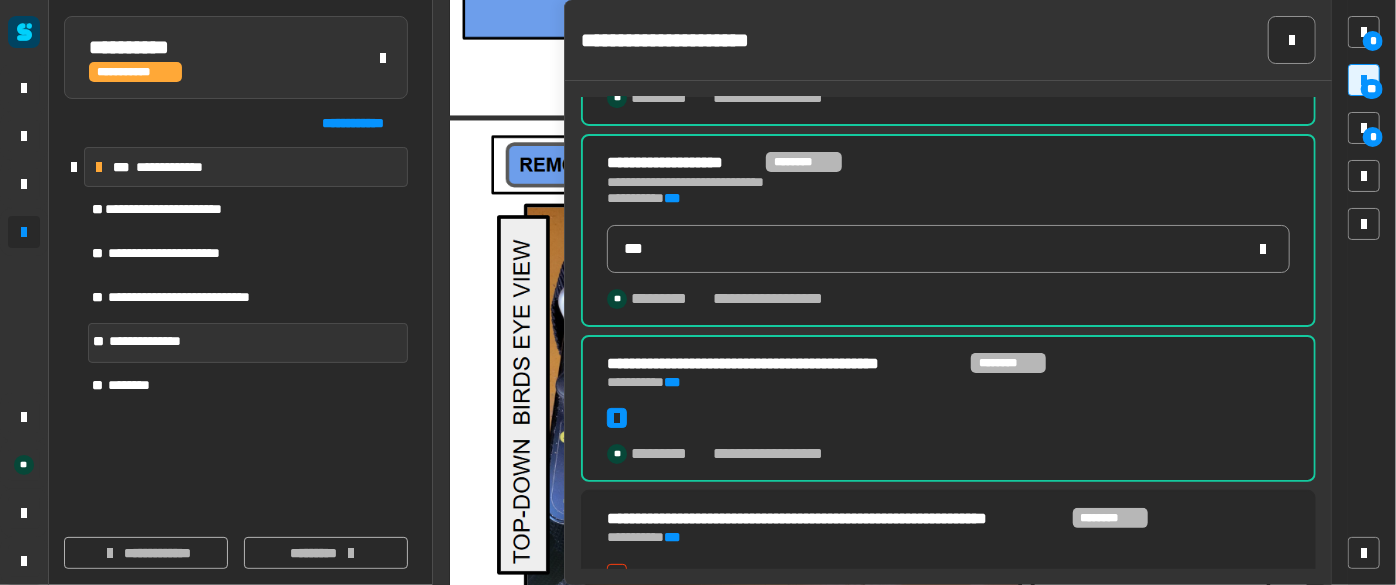 click 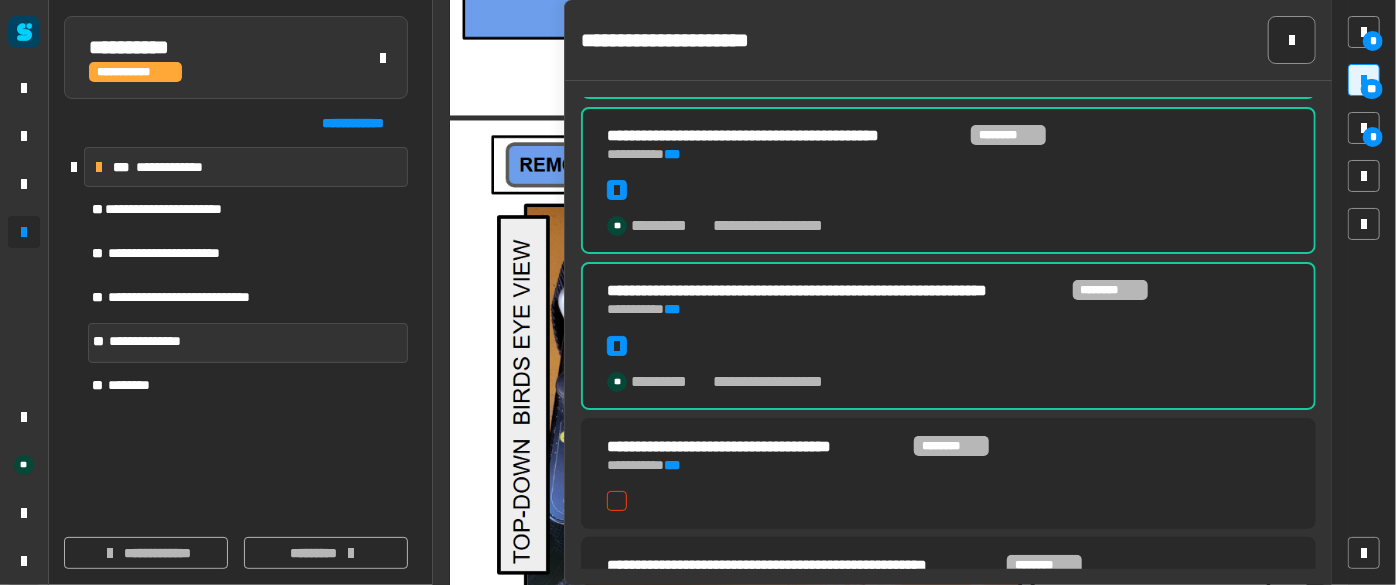 scroll, scrollTop: 3502, scrollLeft: 0, axis: vertical 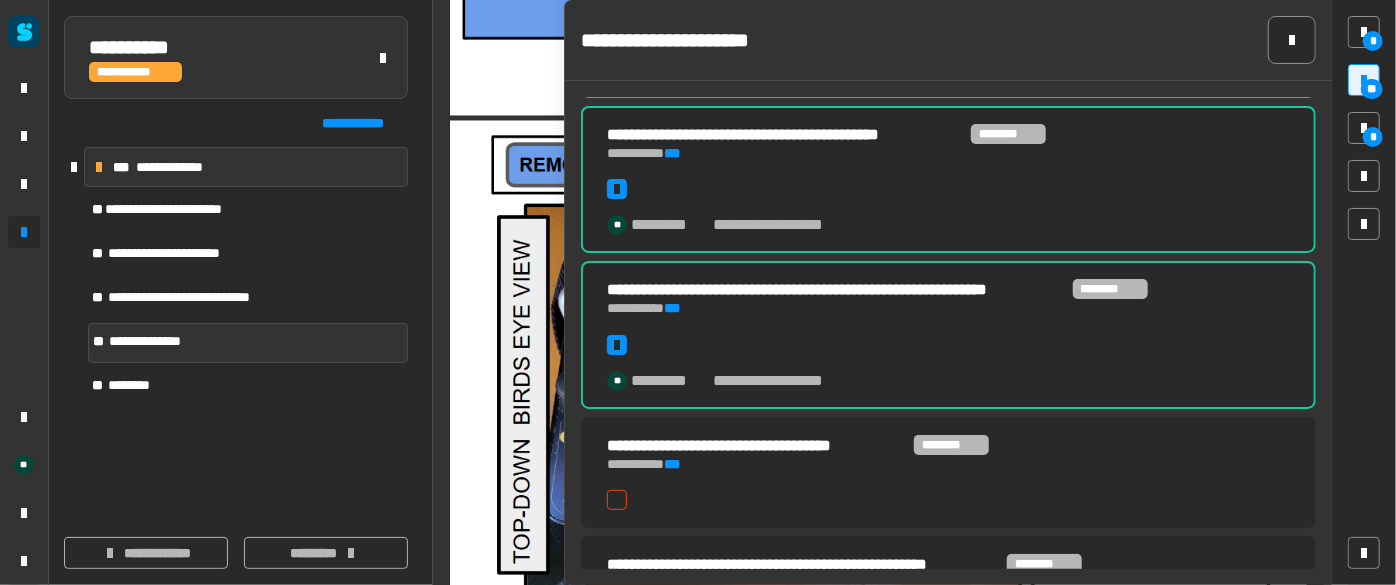 click on "**********" 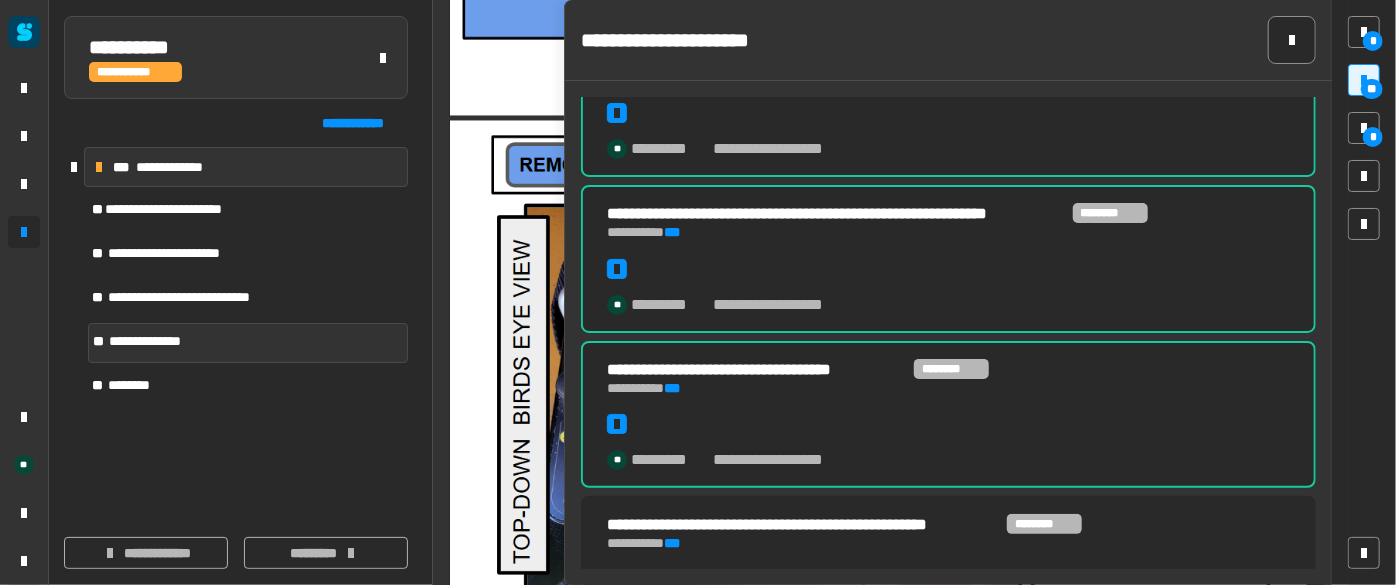 scroll, scrollTop: 3653, scrollLeft: 0, axis: vertical 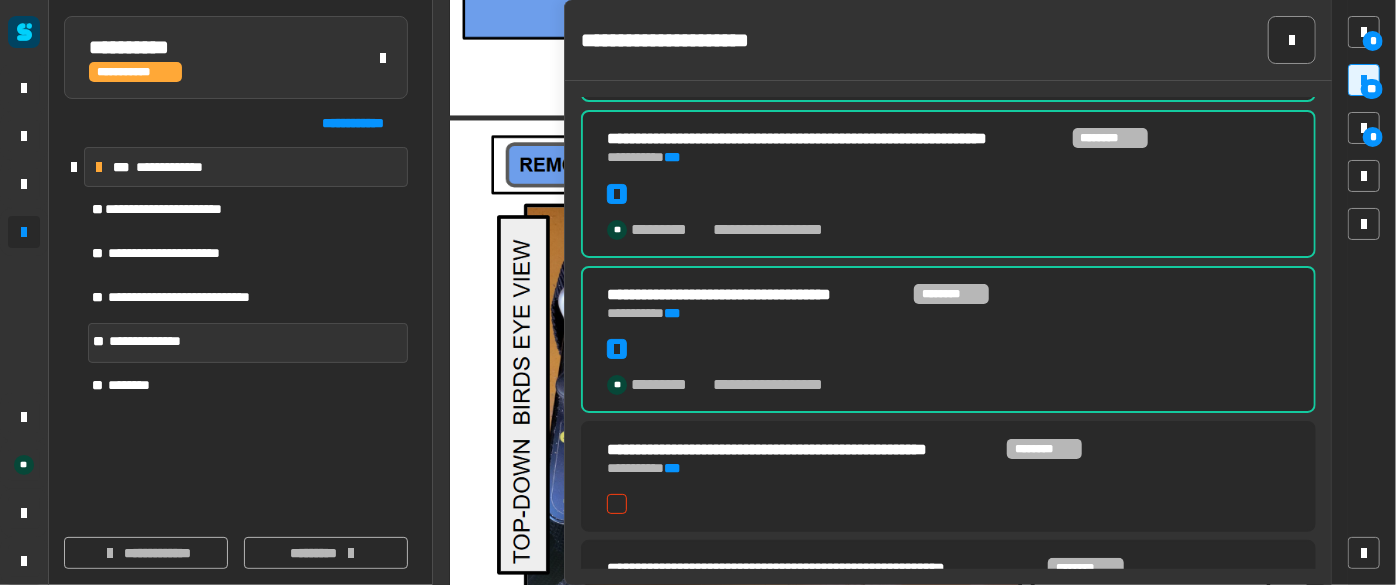click 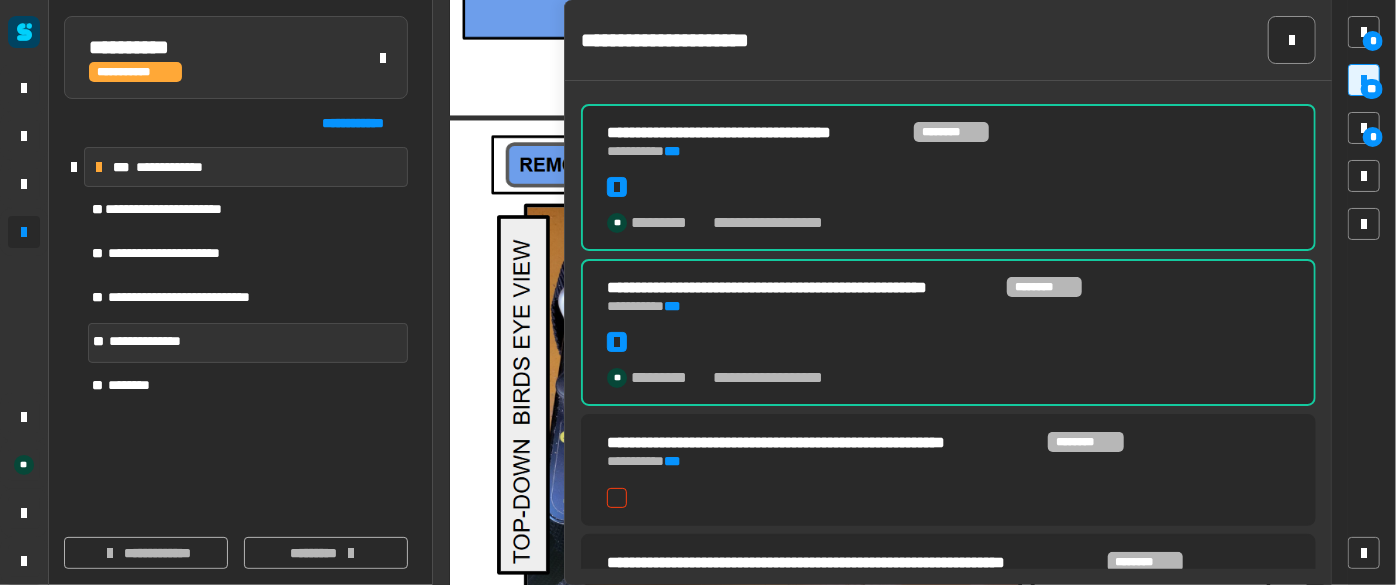 scroll, scrollTop: 3817, scrollLeft: 0, axis: vertical 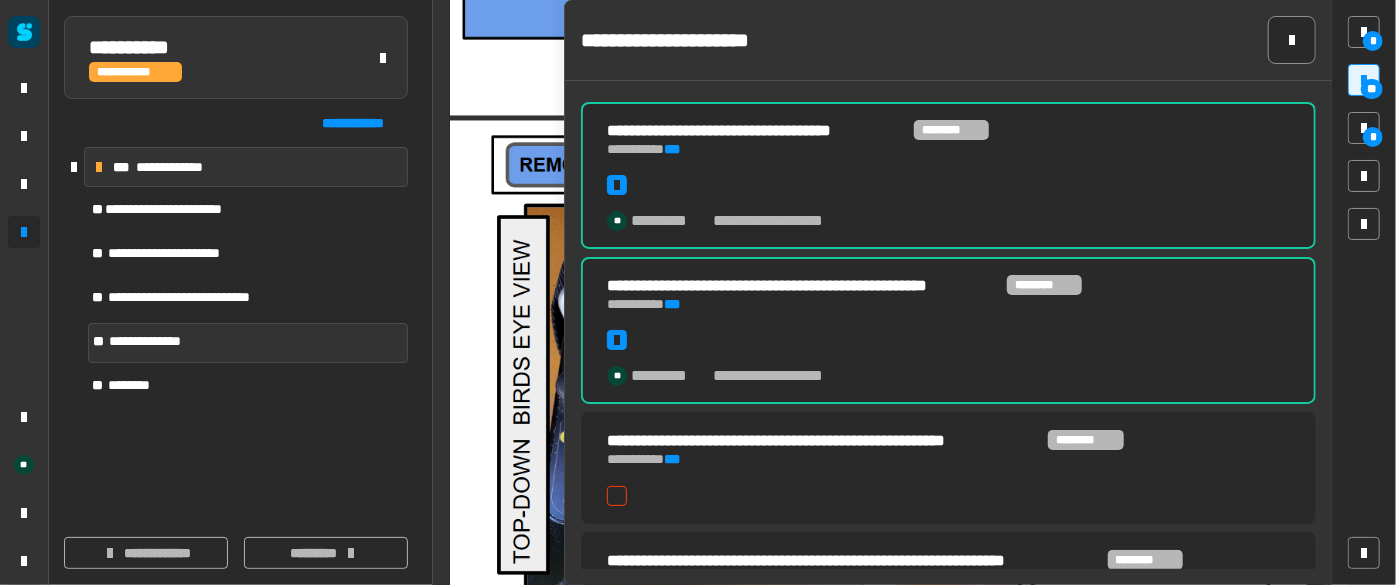 click 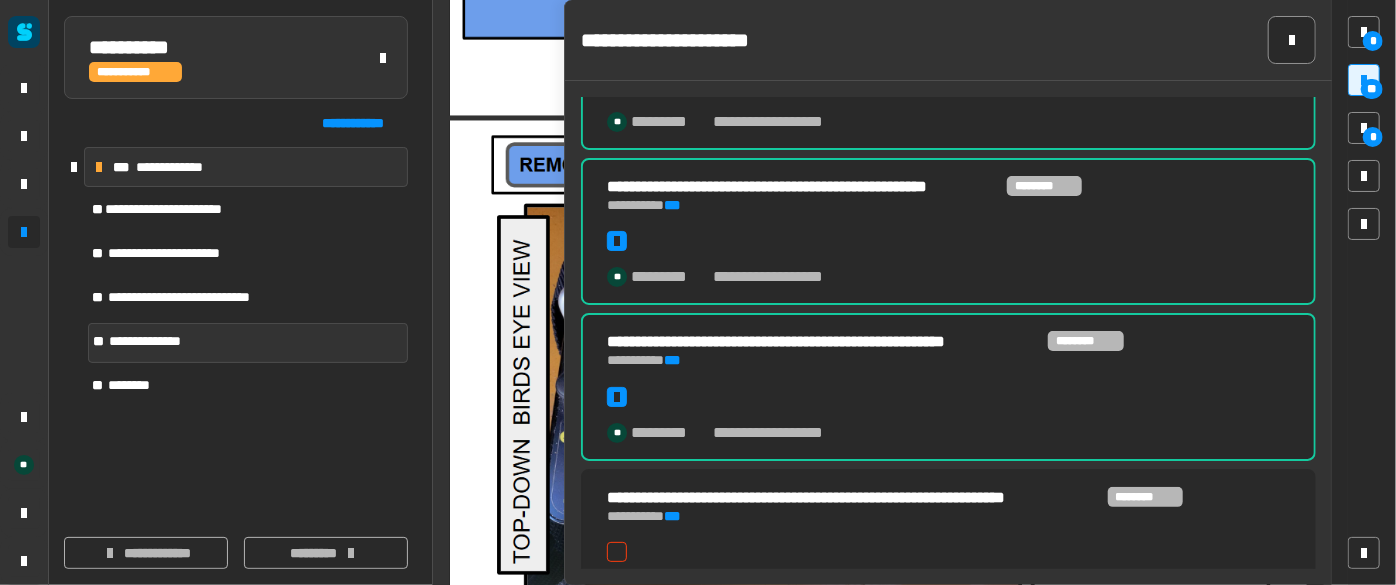 scroll, scrollTop: 3920, scrollLeft: 0, axis: vertical 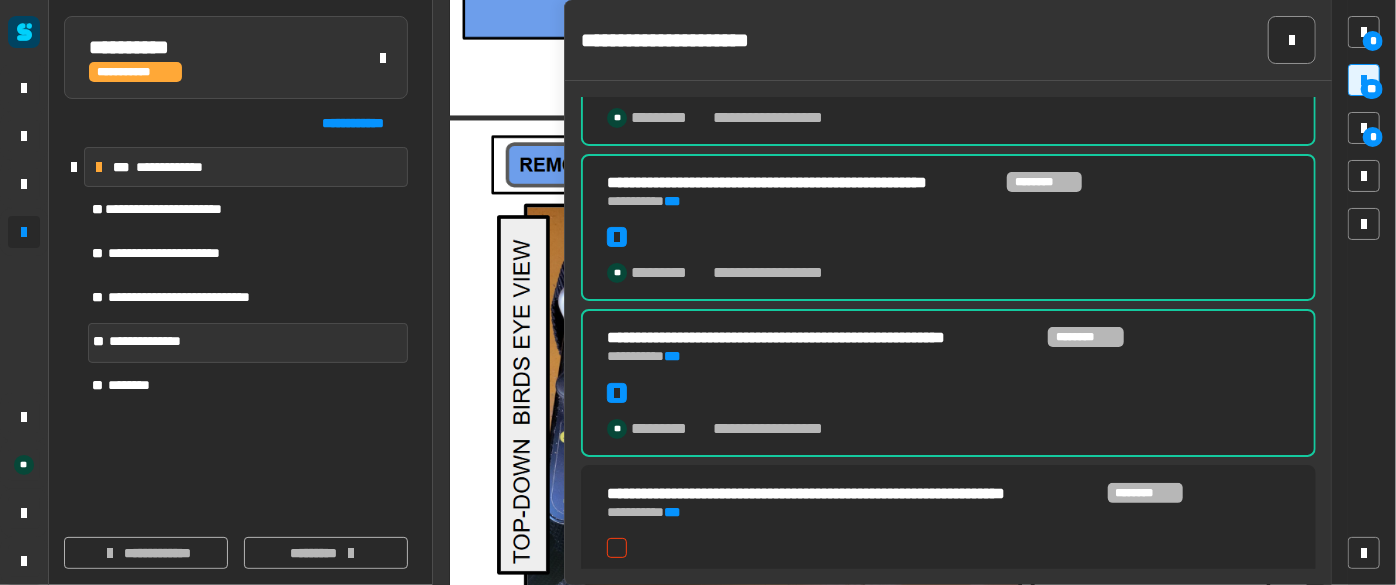 click 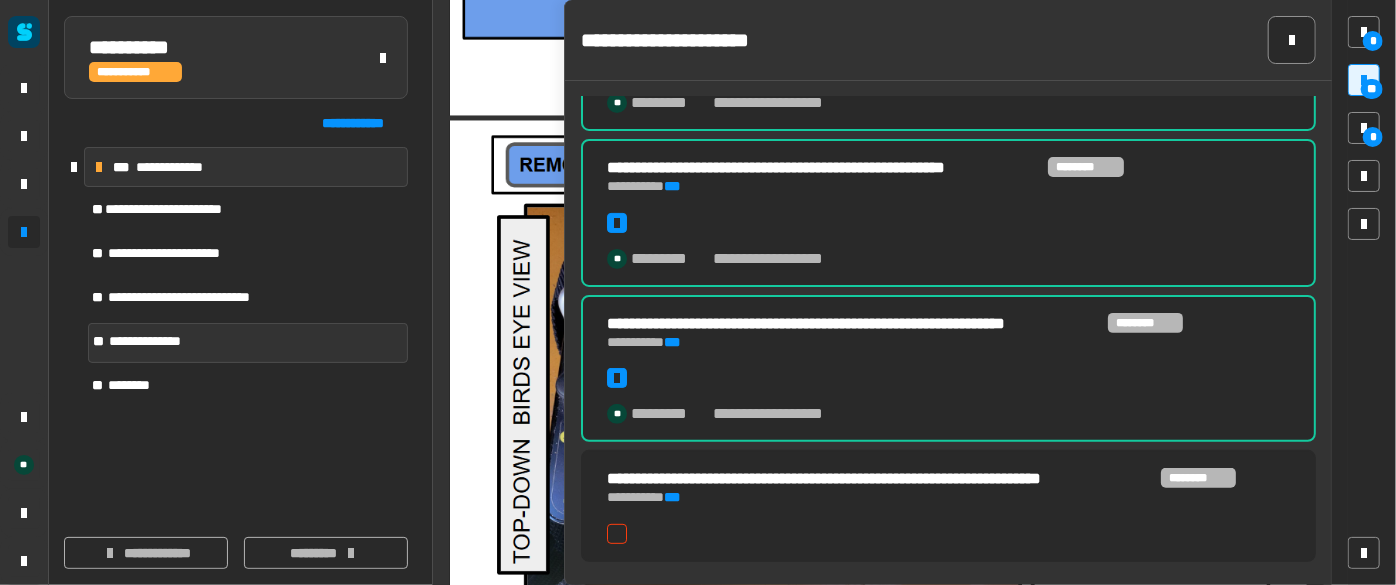 scroll, scrollTop: 4098, scrollLeft: 0, axis: vertical 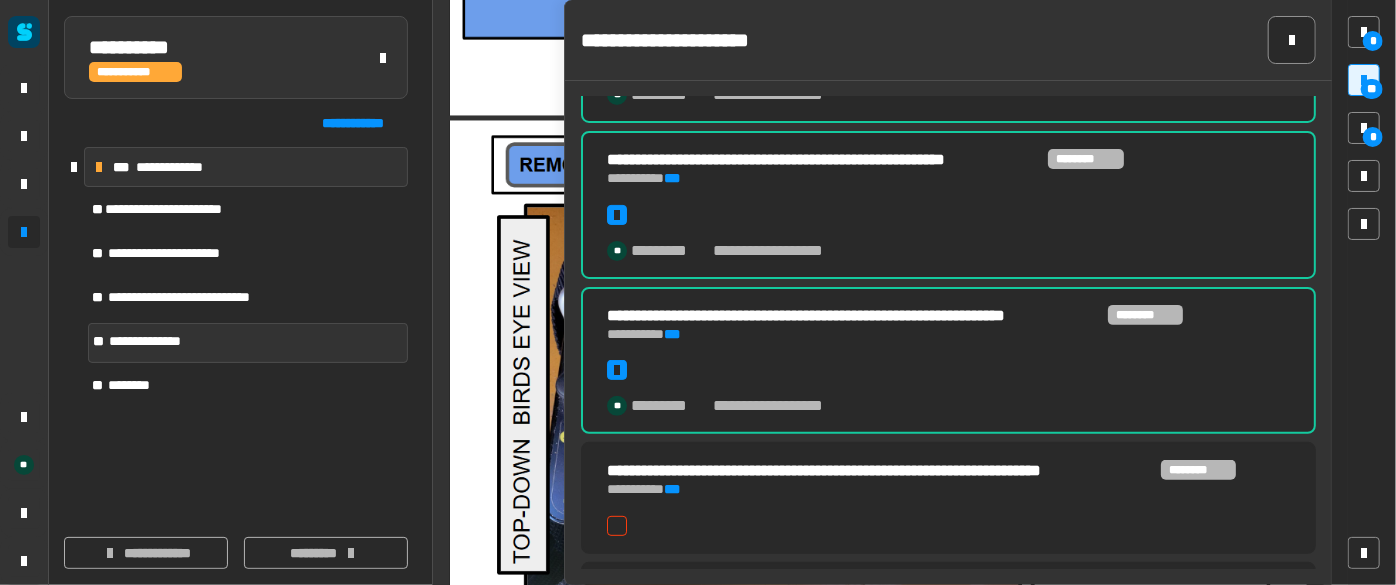 click on "**********" 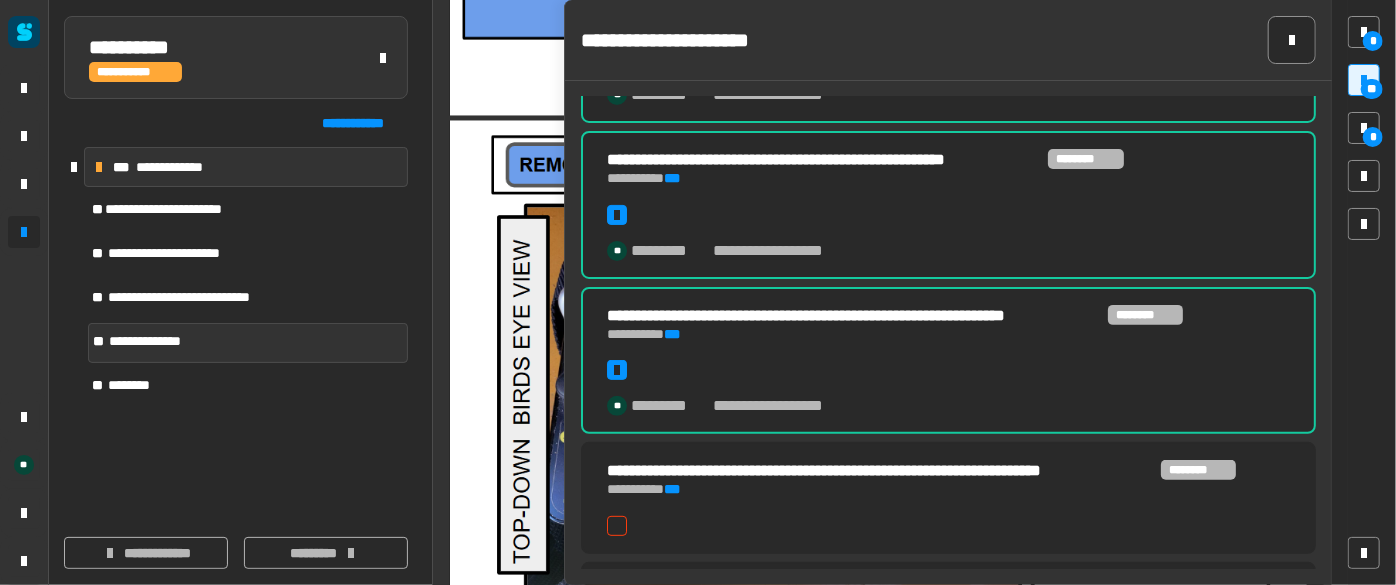 click 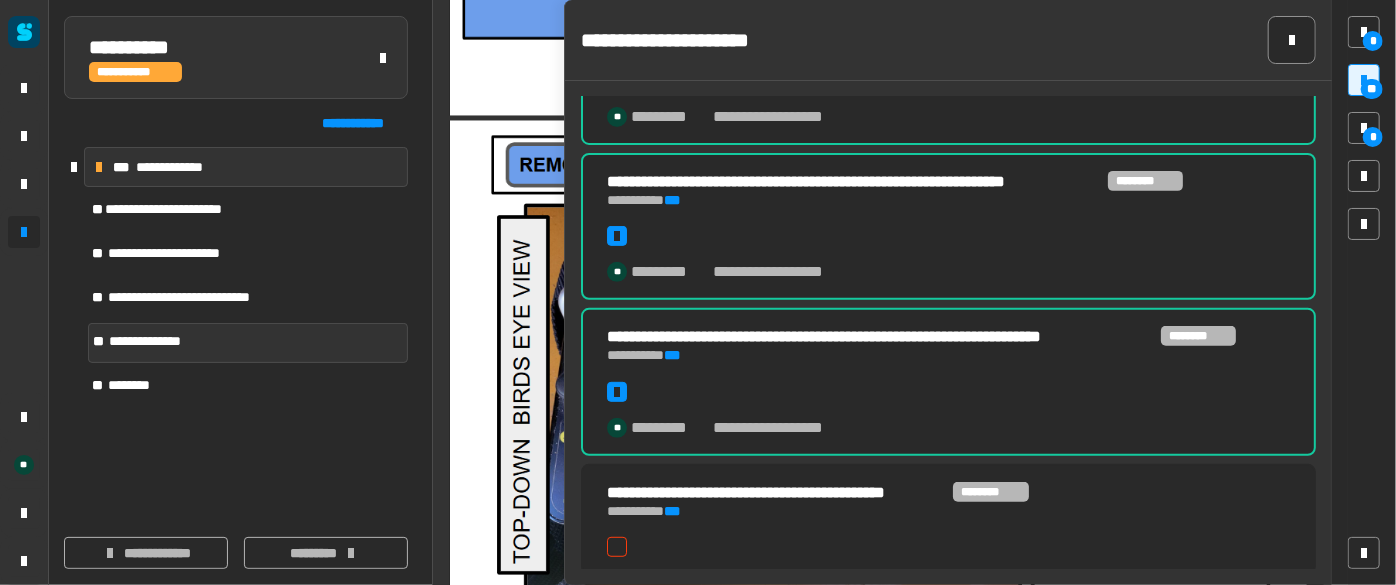 scroll, scrollTop: 4242, scrollLeft: 0, axis: vertical 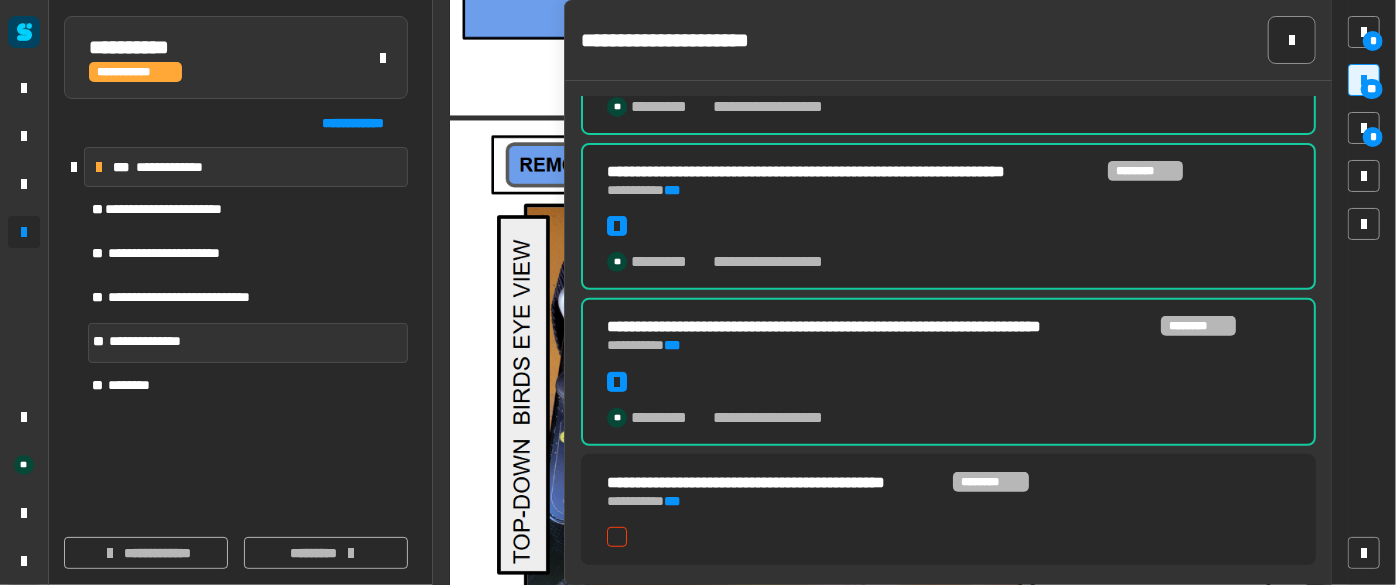 click 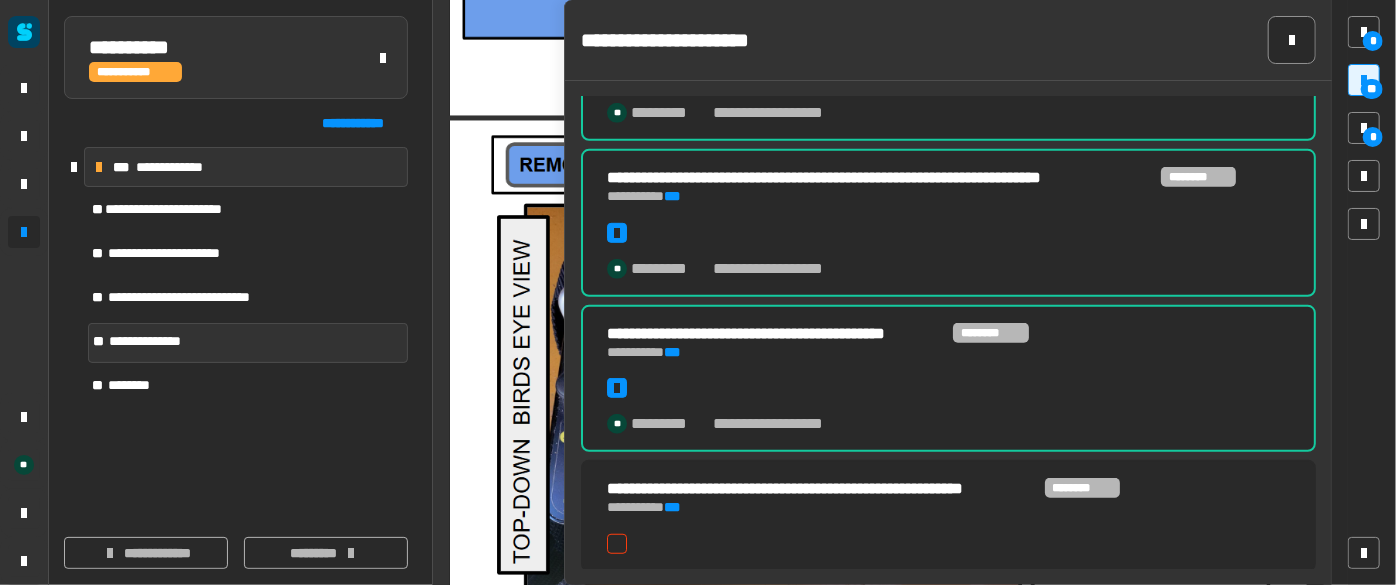 scroll, scrollTop: 4392, scrollLeft: 0, axis: vertical 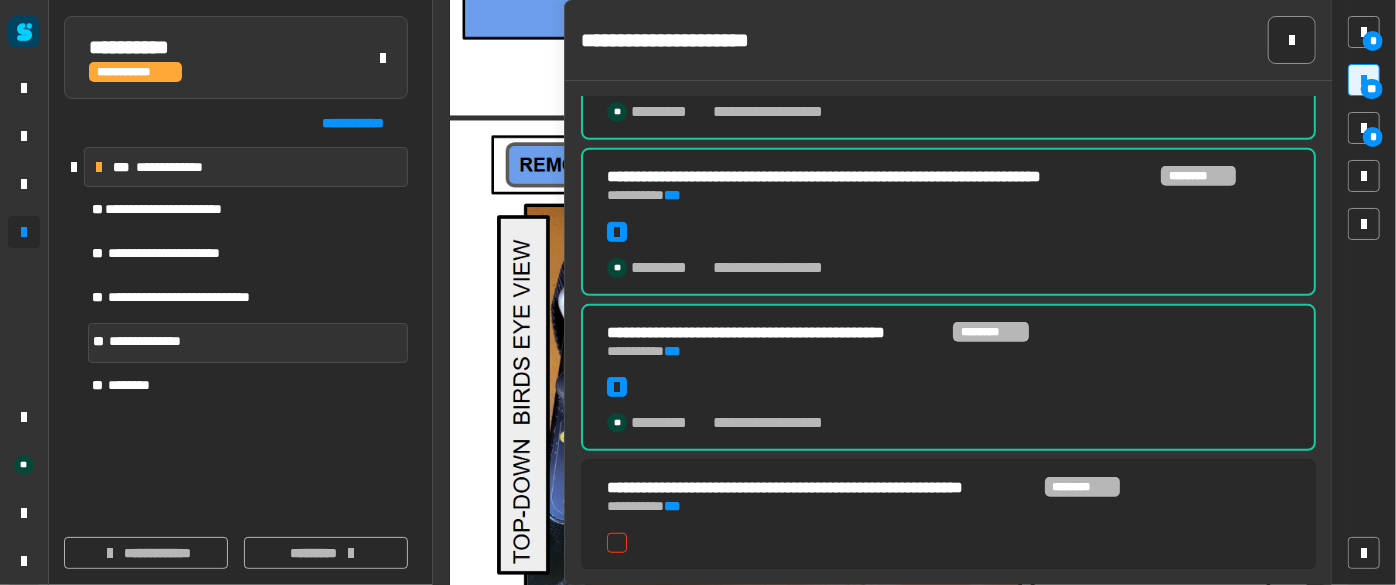 click 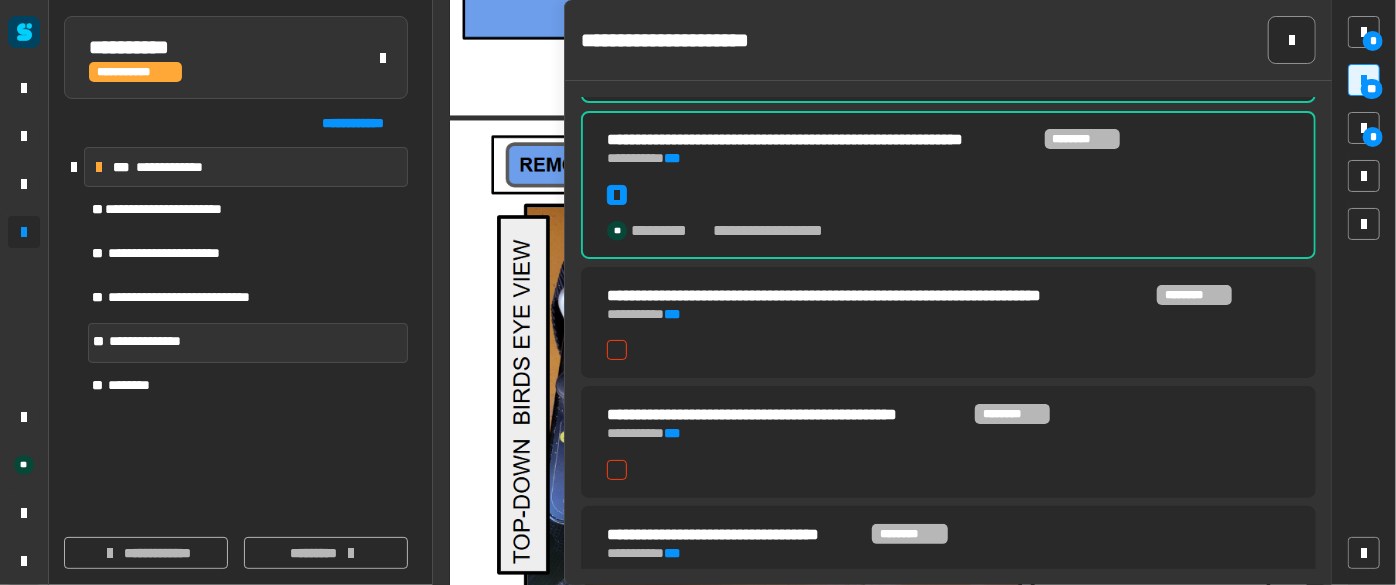 scroll, scrollTop: 4752, scrollLeft: 0, axis: vertical 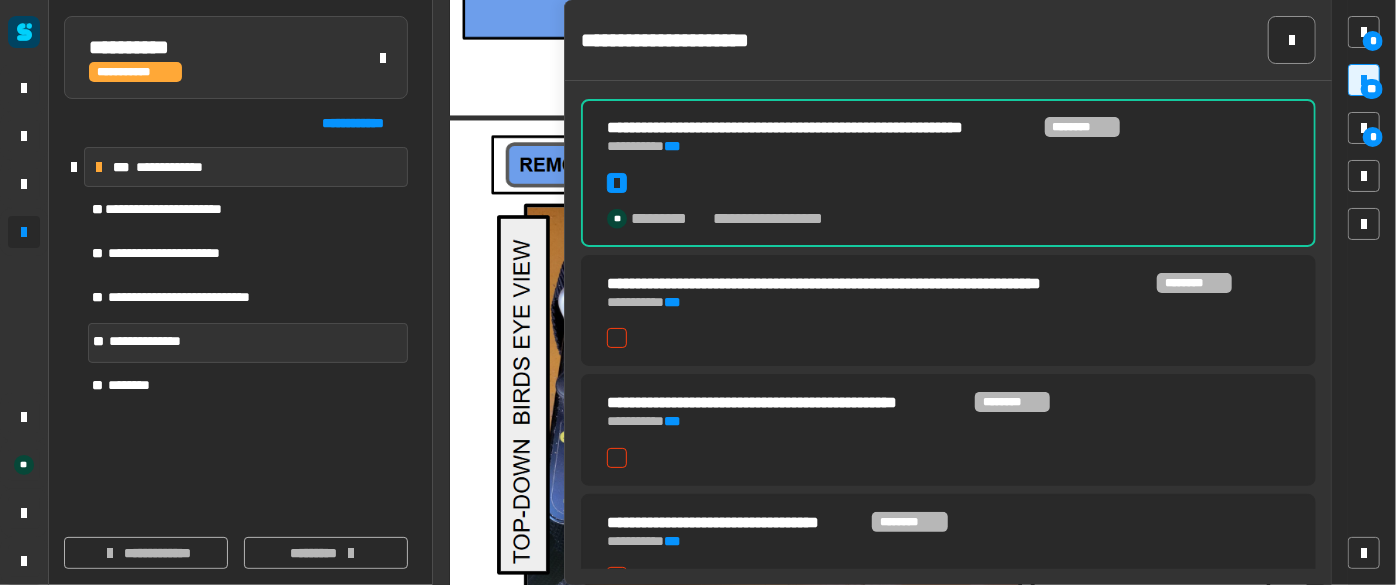 click 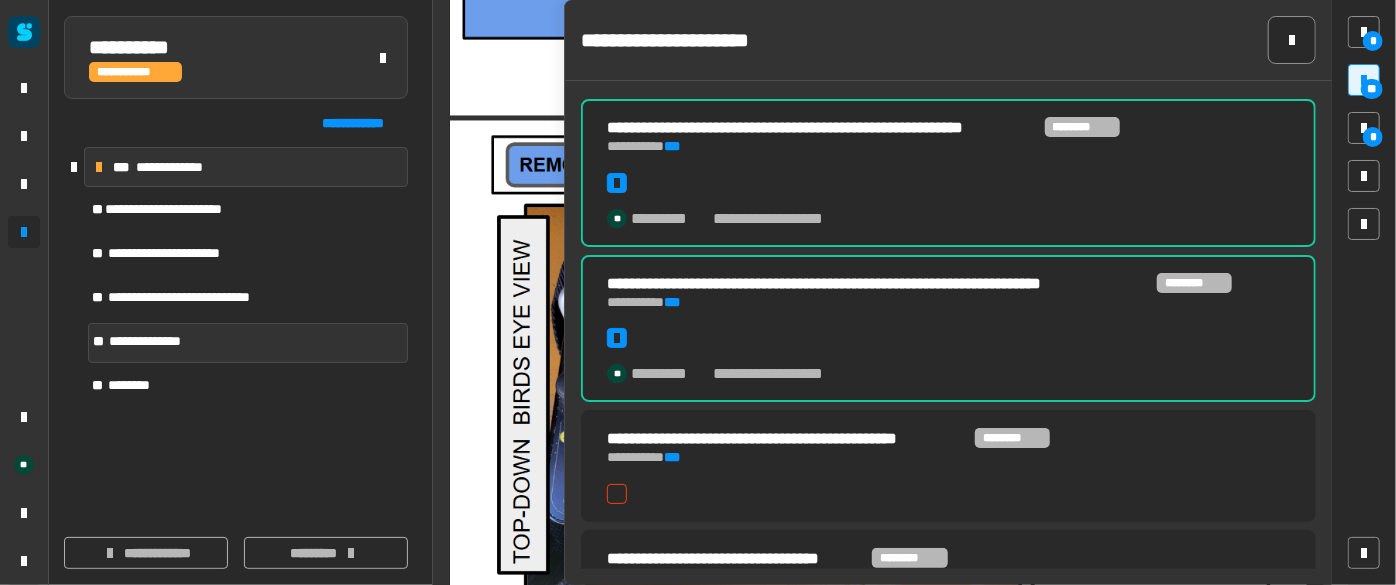 click 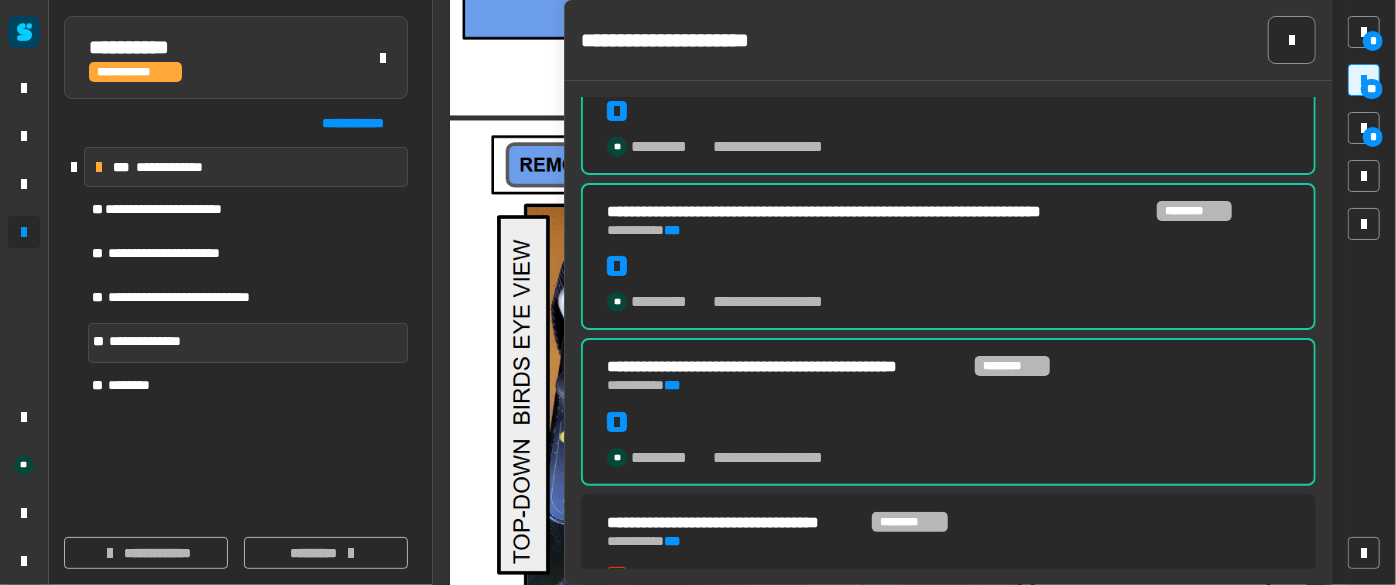 scroll, scrollTop: 4981, scrollLeft: 0, axis: vertical 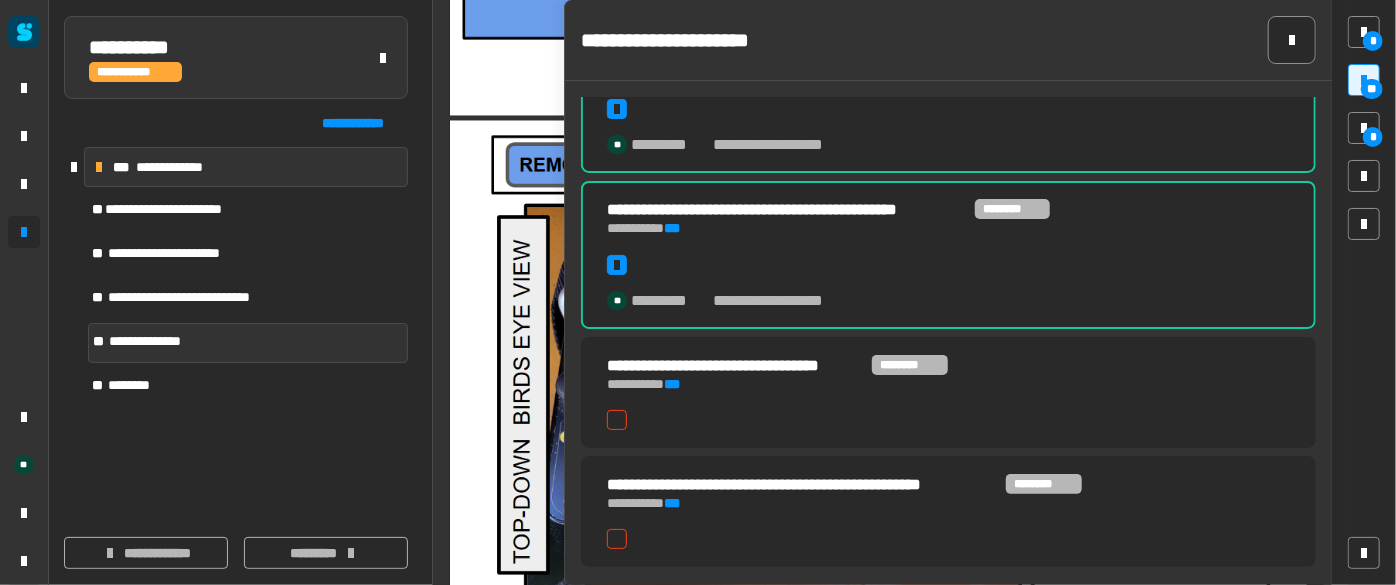 click 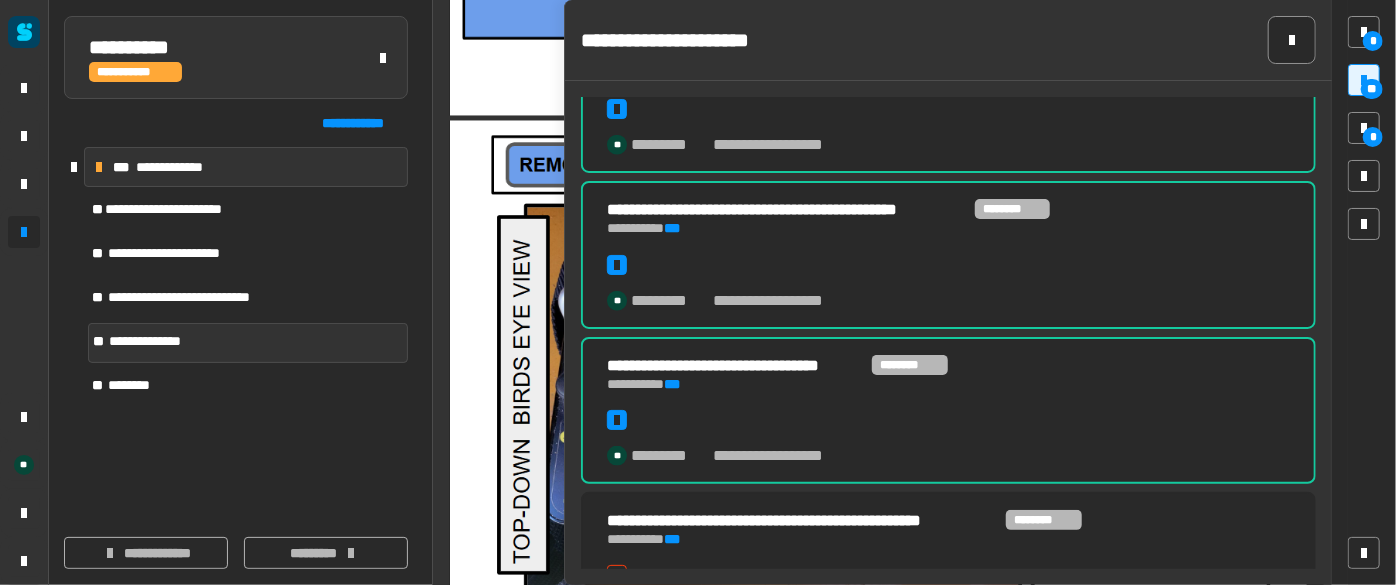 click 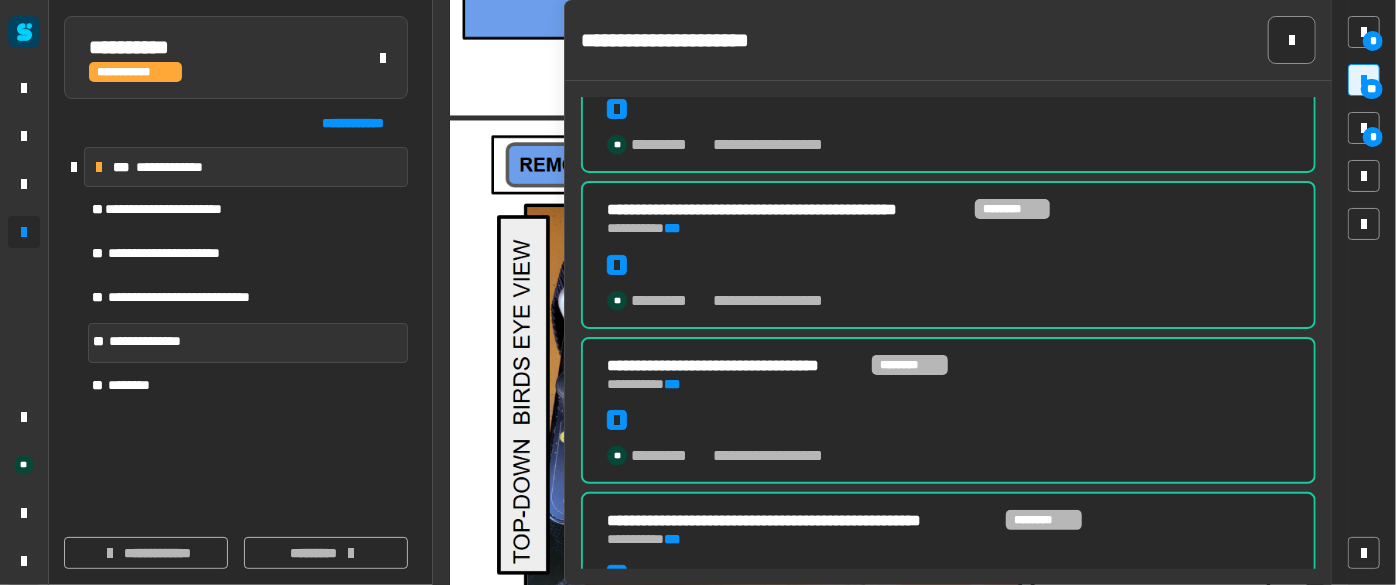 scroll, scrollTop: 5173, scrollLeft: 0, axis: vertical 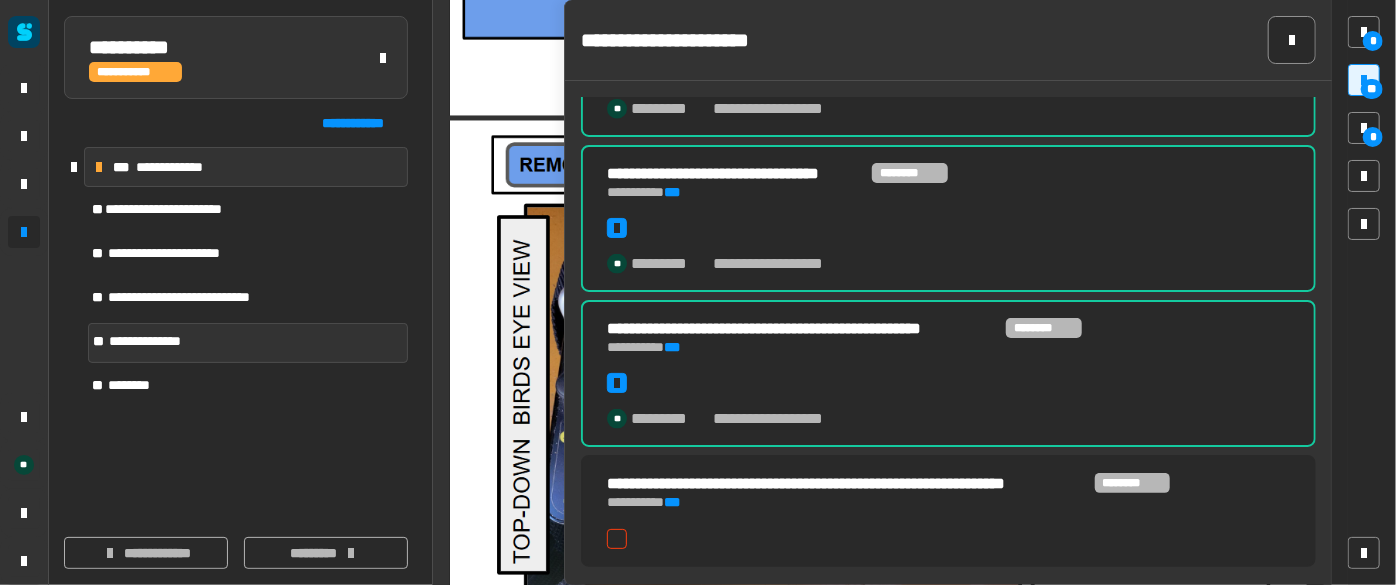 click 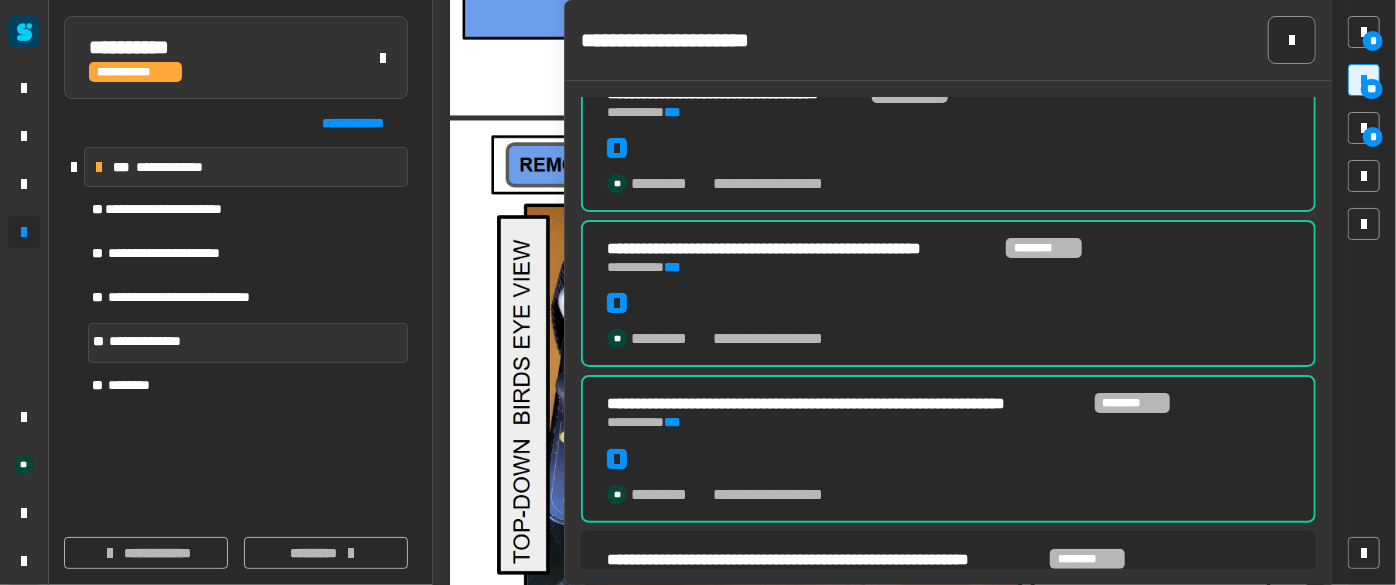 scroll, scrollTop: 5458, scrollLeft: 0, axis: vertical 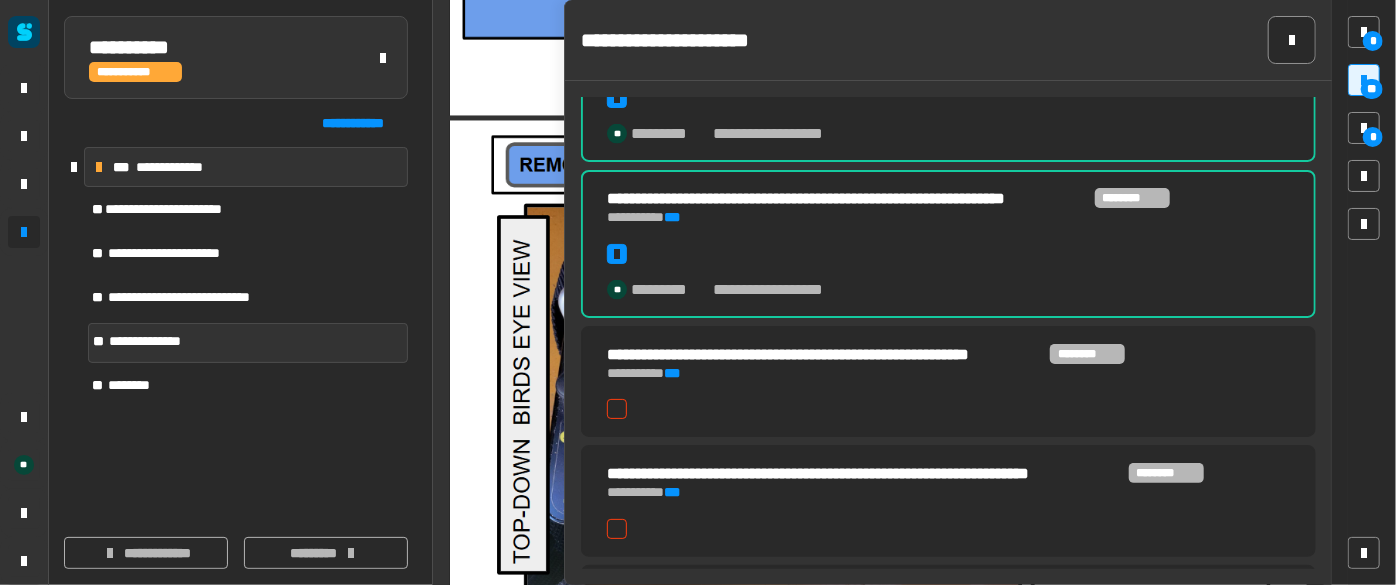 click 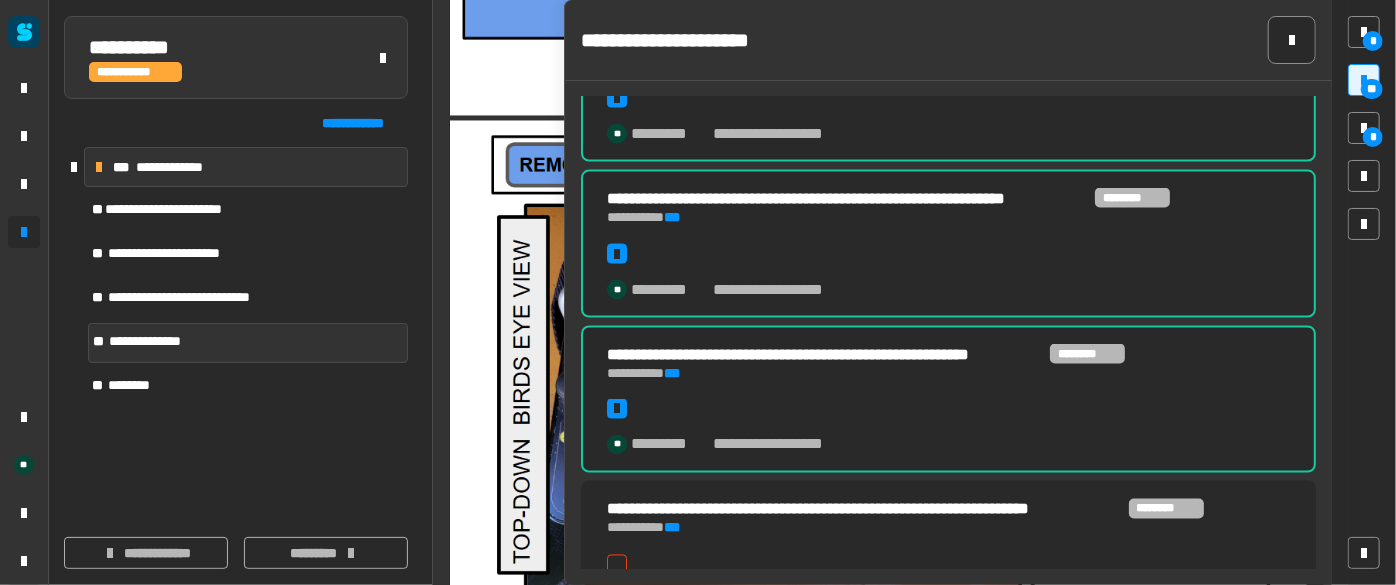 click 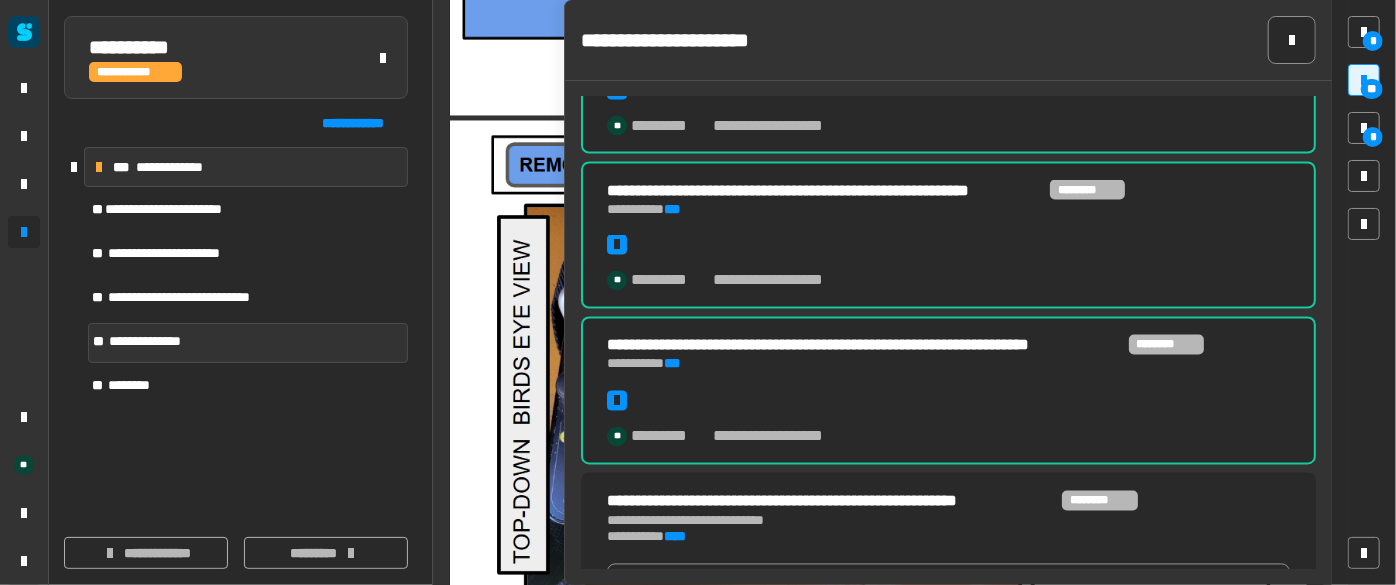 scroll, scrollTop: 5639, scrollLeft: 0, axis: vertical 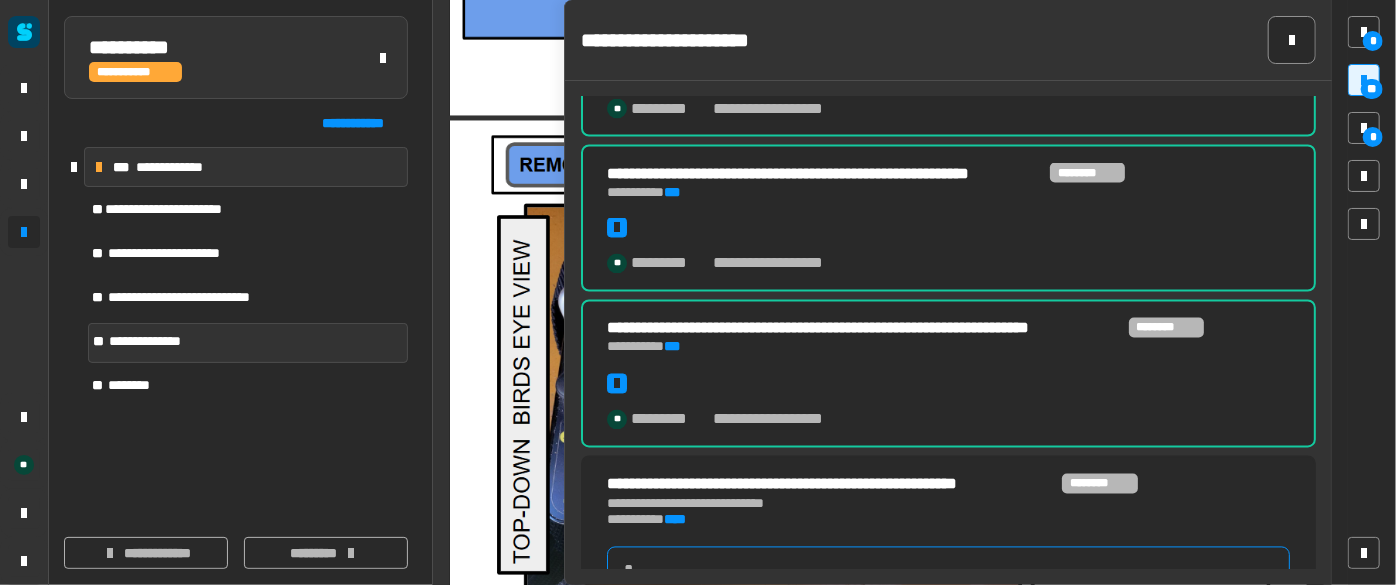 click 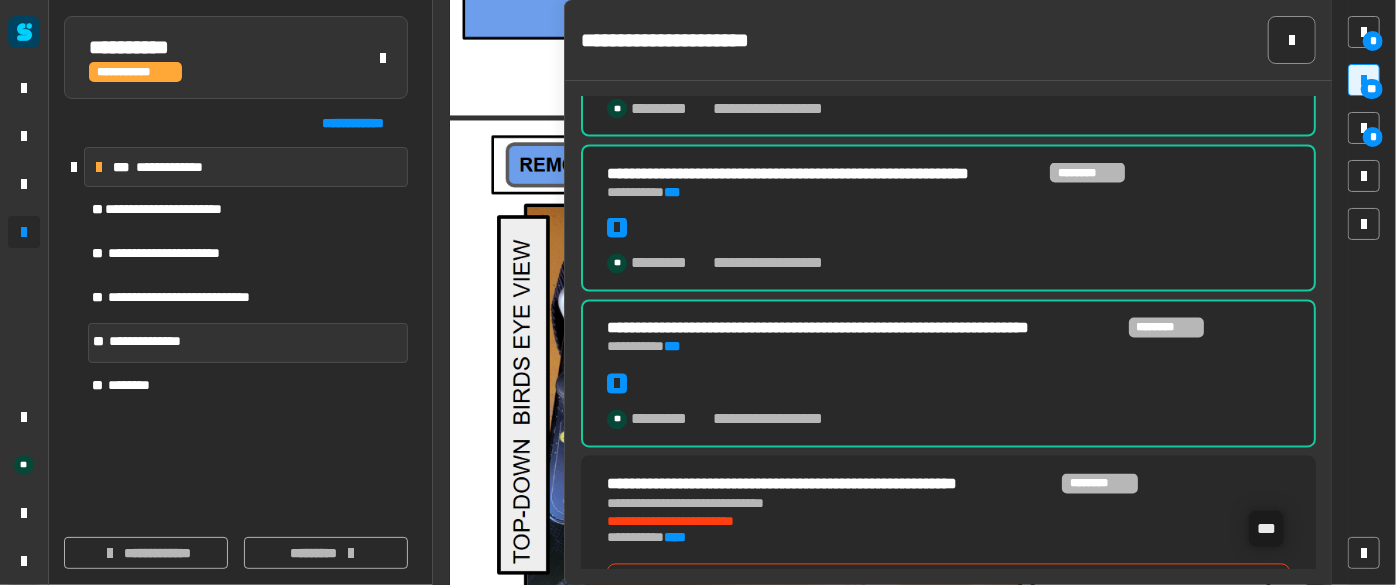 drag, startPoint x: 661, startPoint y: 543, endPoint x: 525, endPoint y: 542, distance: 136.00368 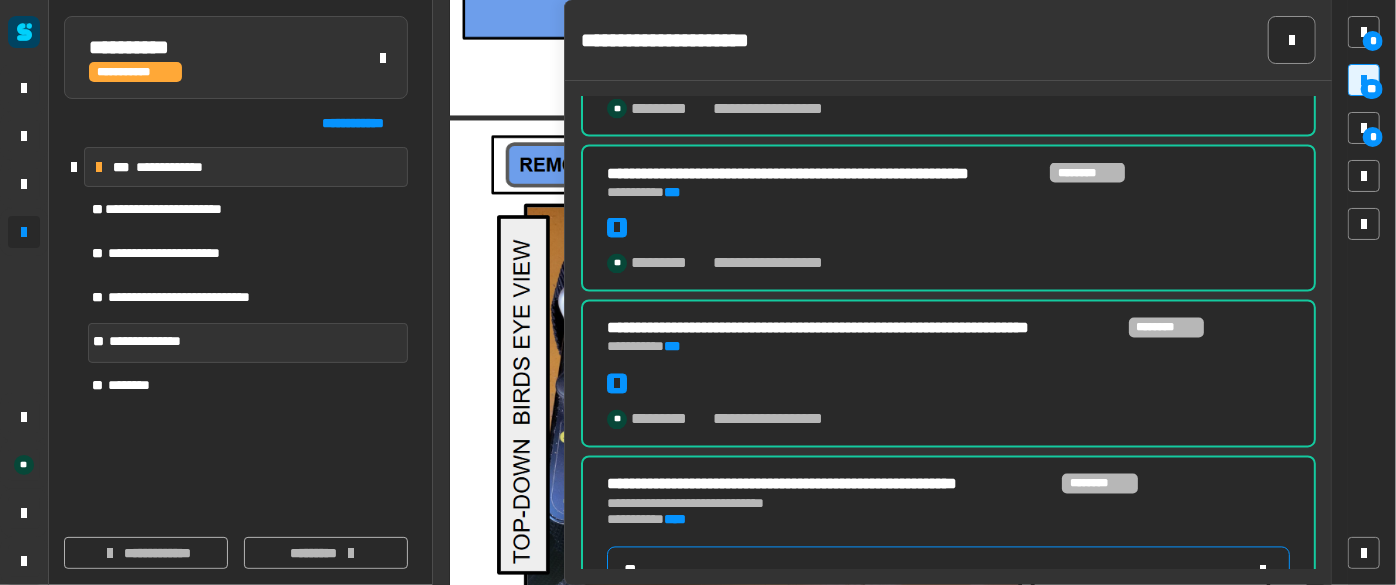 scroll, scrollTop: 5794, scrollLeft: 0, axis: vertical 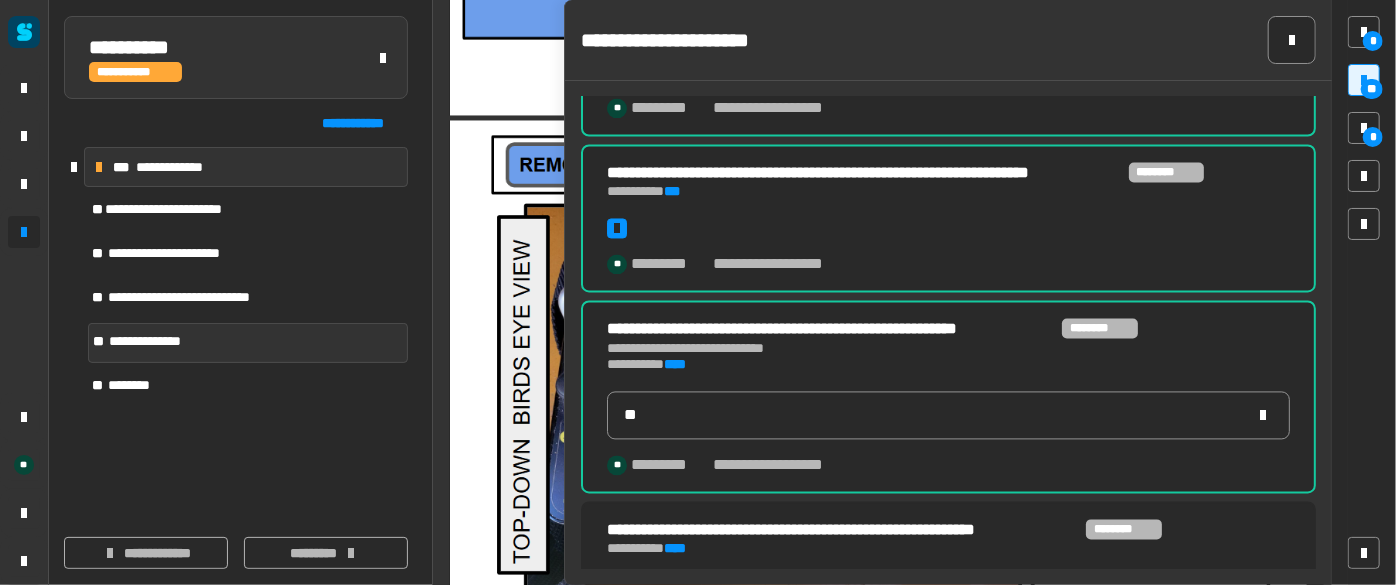 click 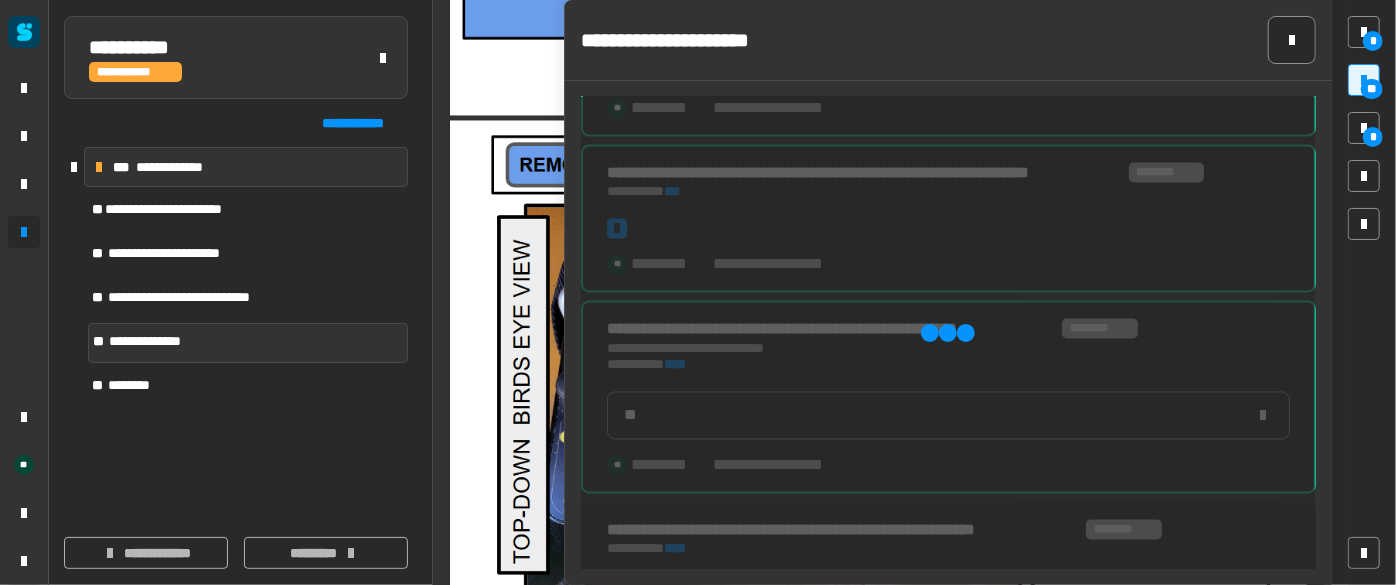 type on "**" 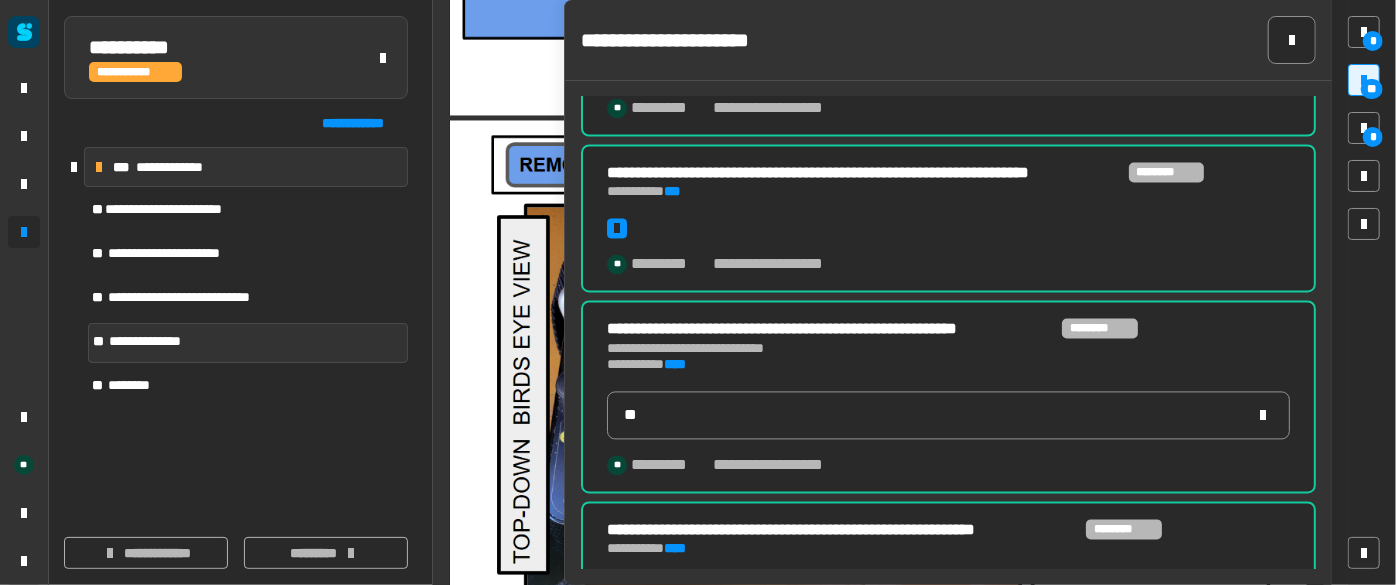 scroll, scrollTop: 5831, scrollLeft: 0, axis: vertical 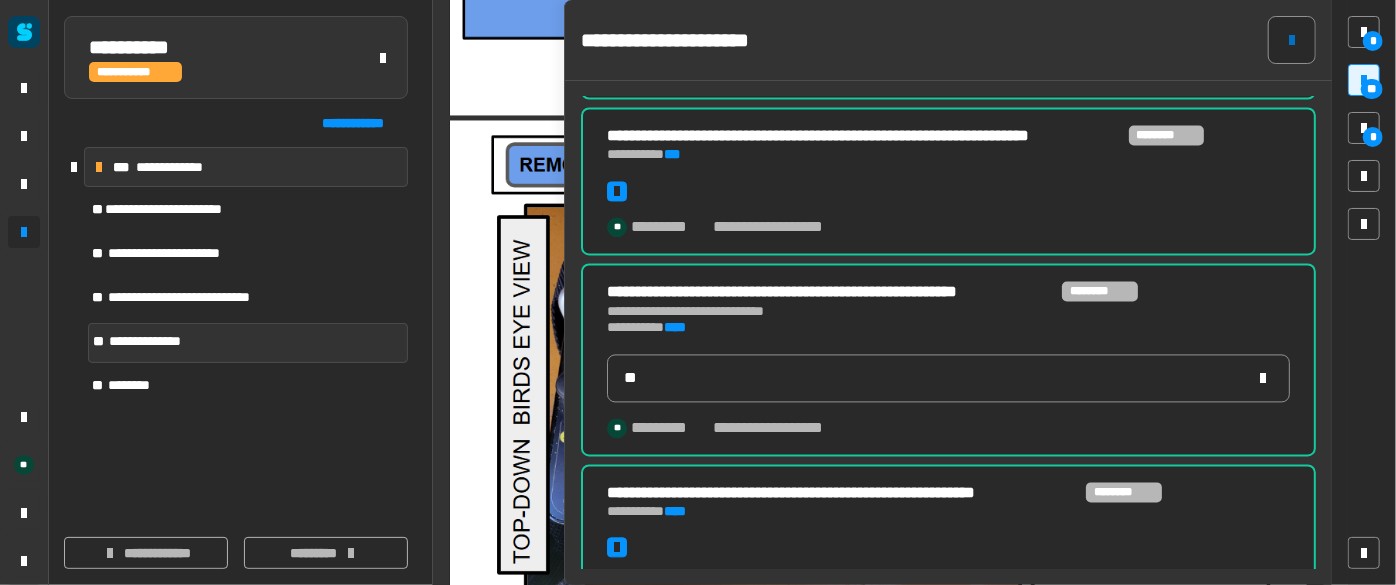 click 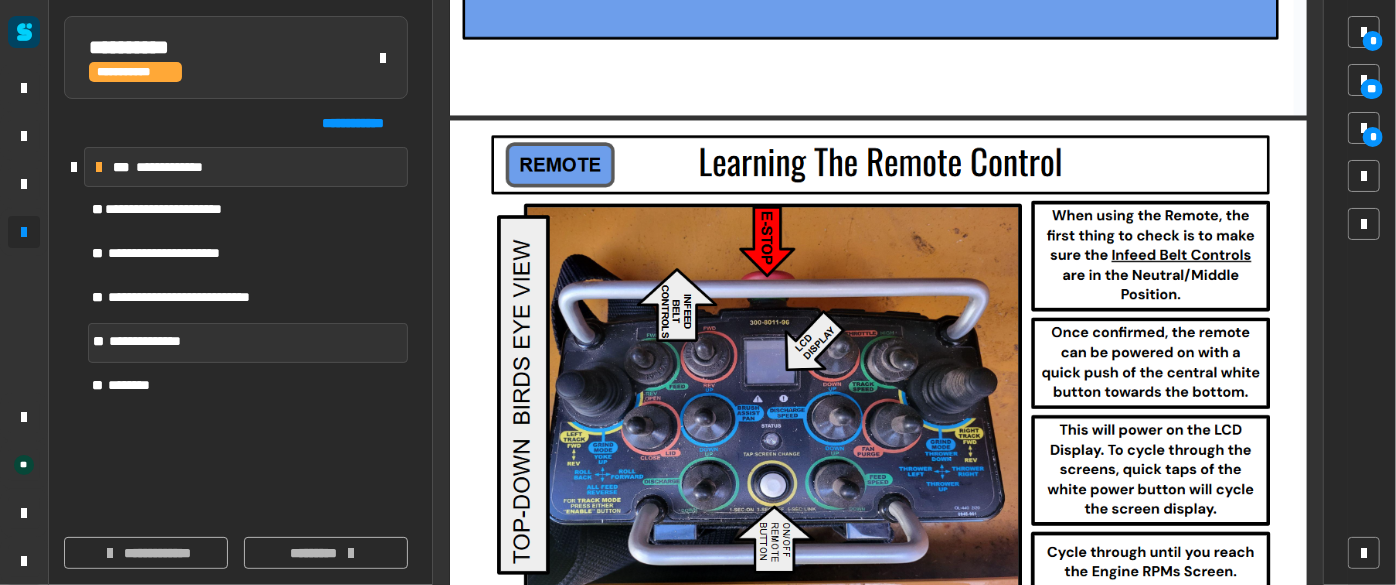 scroll, scrollTop: 0, scrollLeft: 2, axis: horizontal 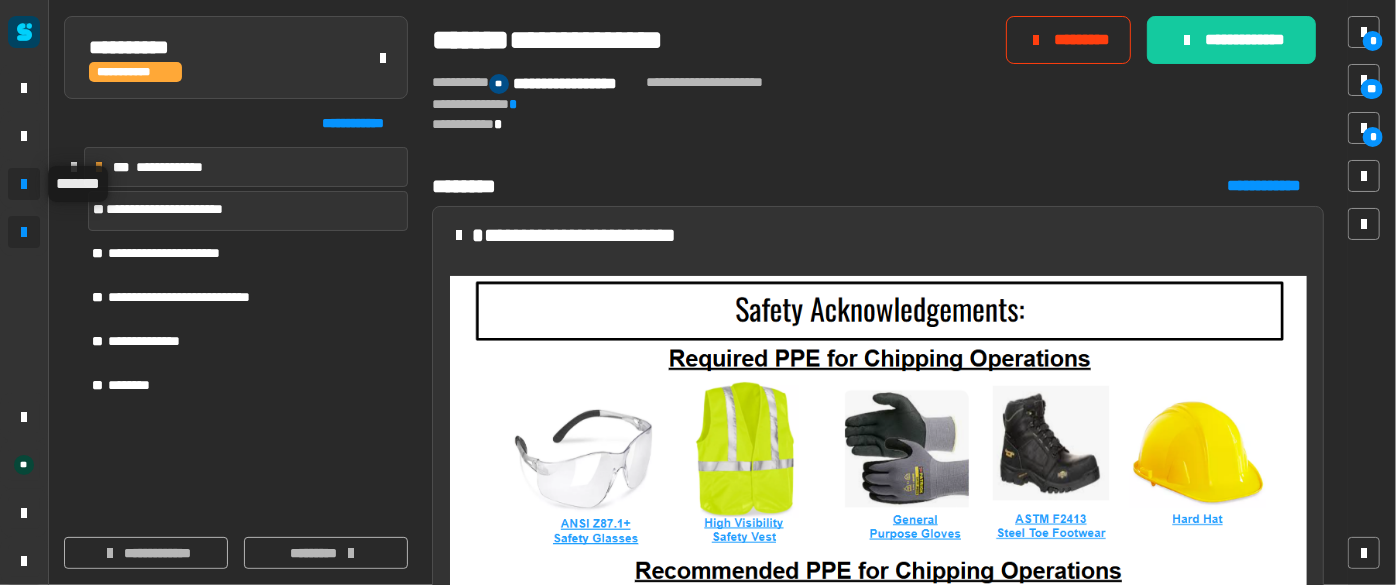 click 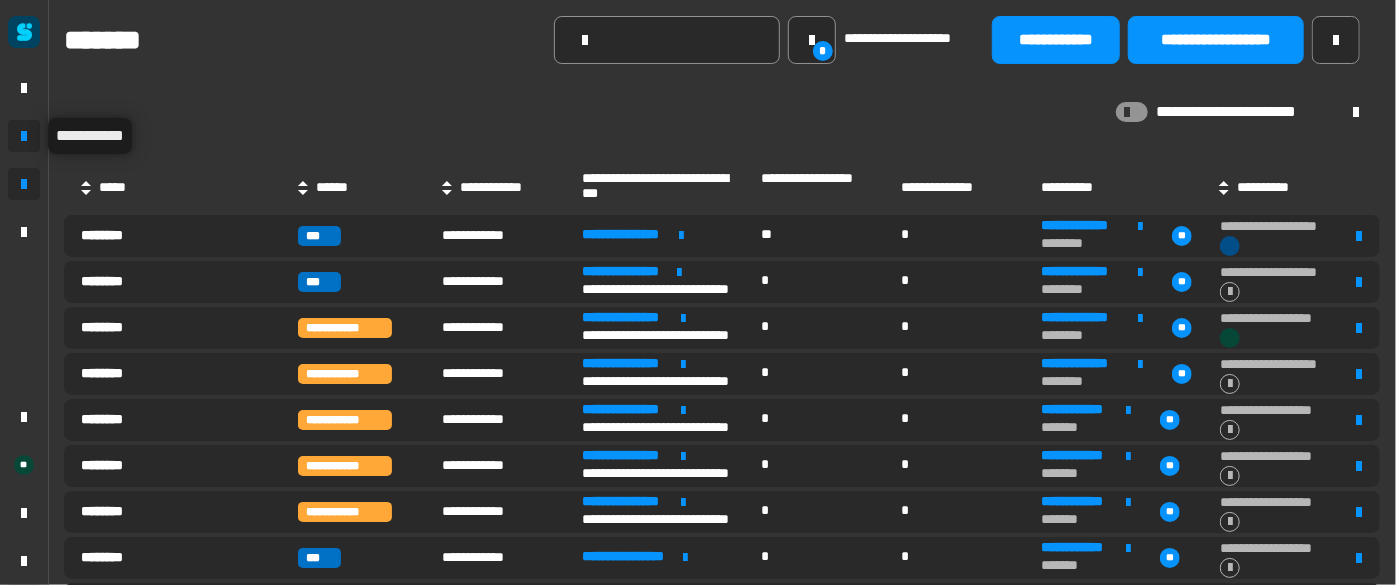 click 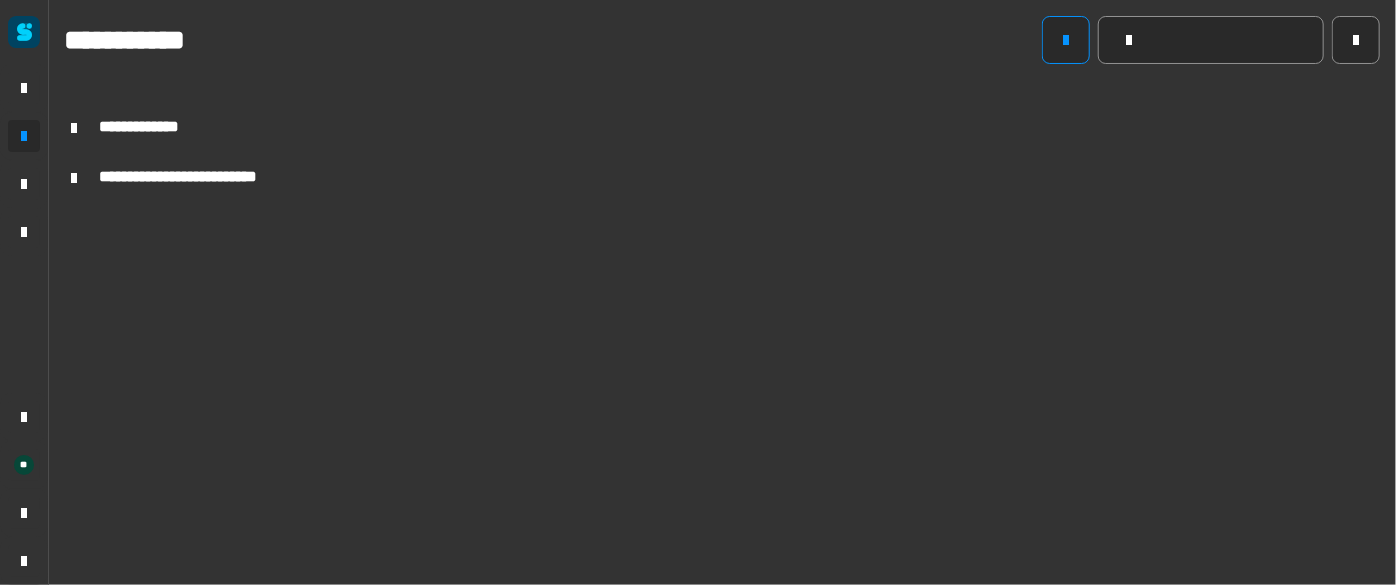 click 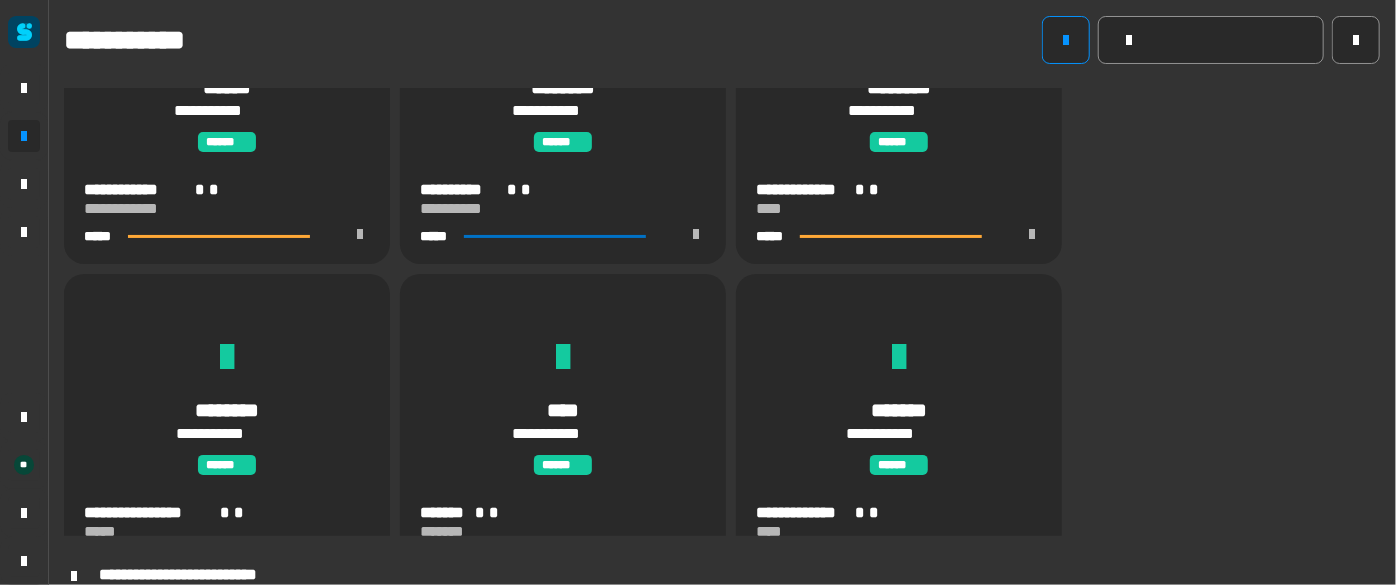 scroll, scrollTop: 0, scrollLeft: 0, axis: both 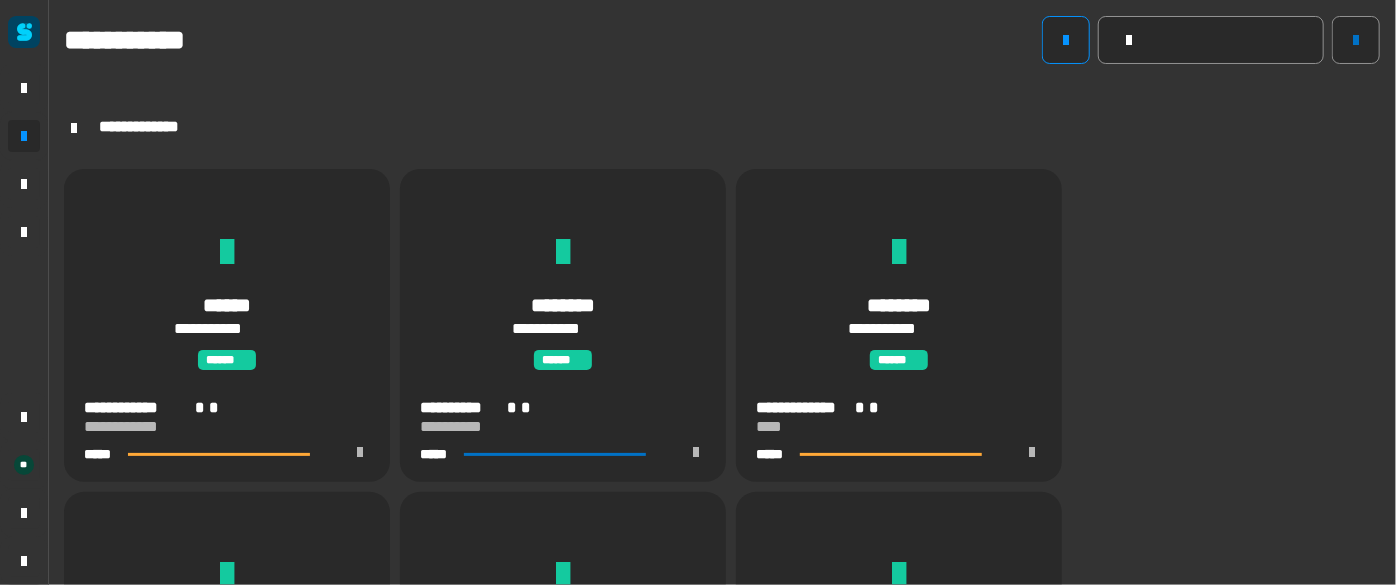 click 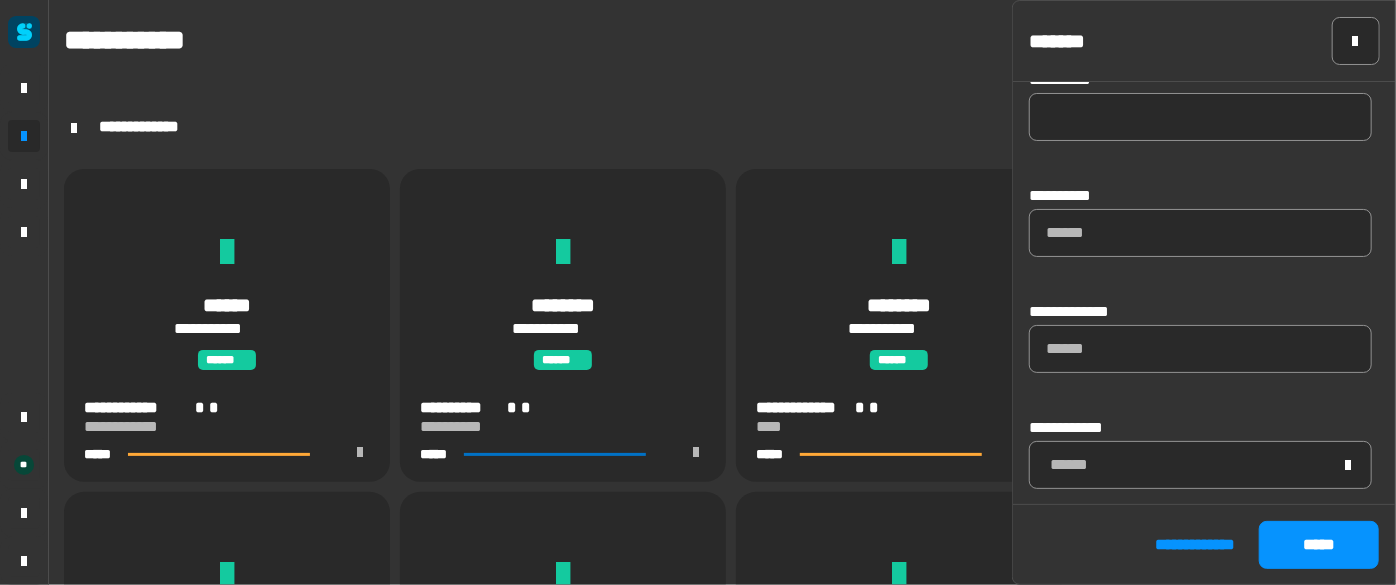 scroll, scrollTop: 0, scrollLeft: 0, axis: both 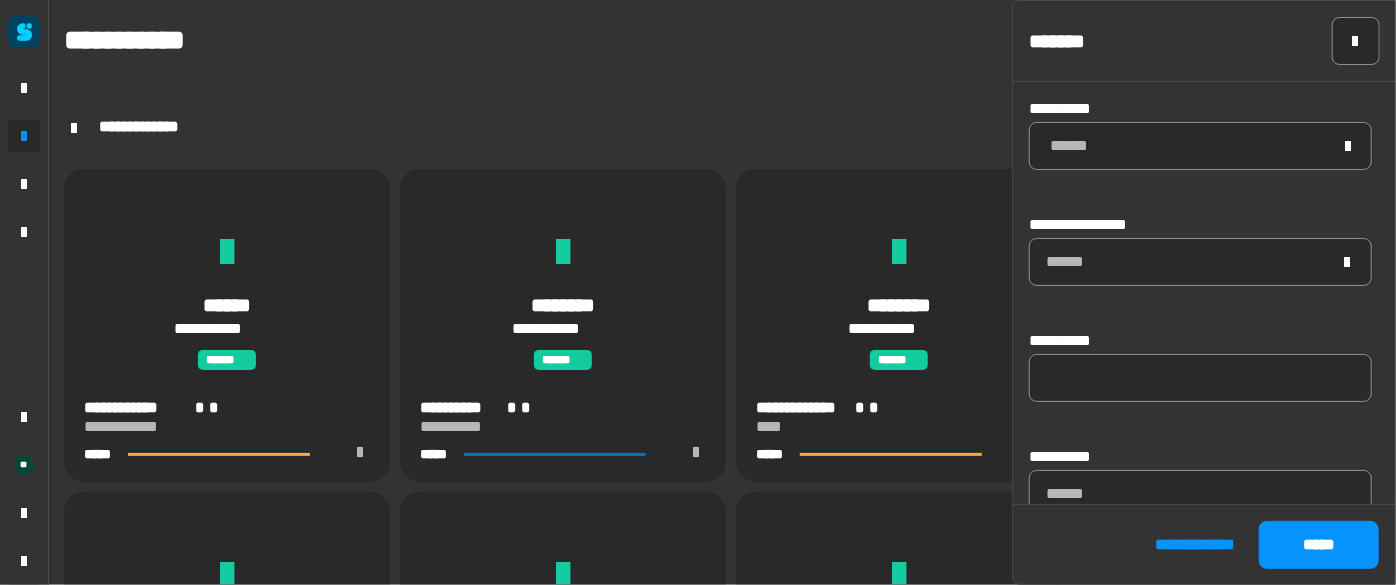 click on "**********" 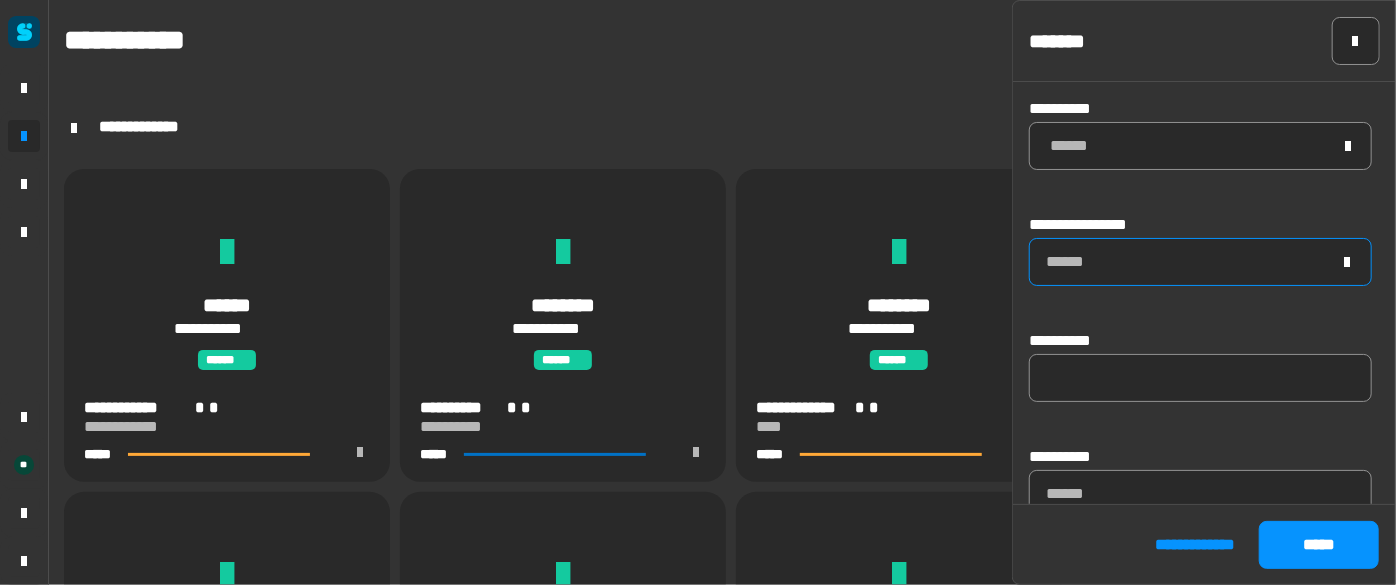 click on "******" 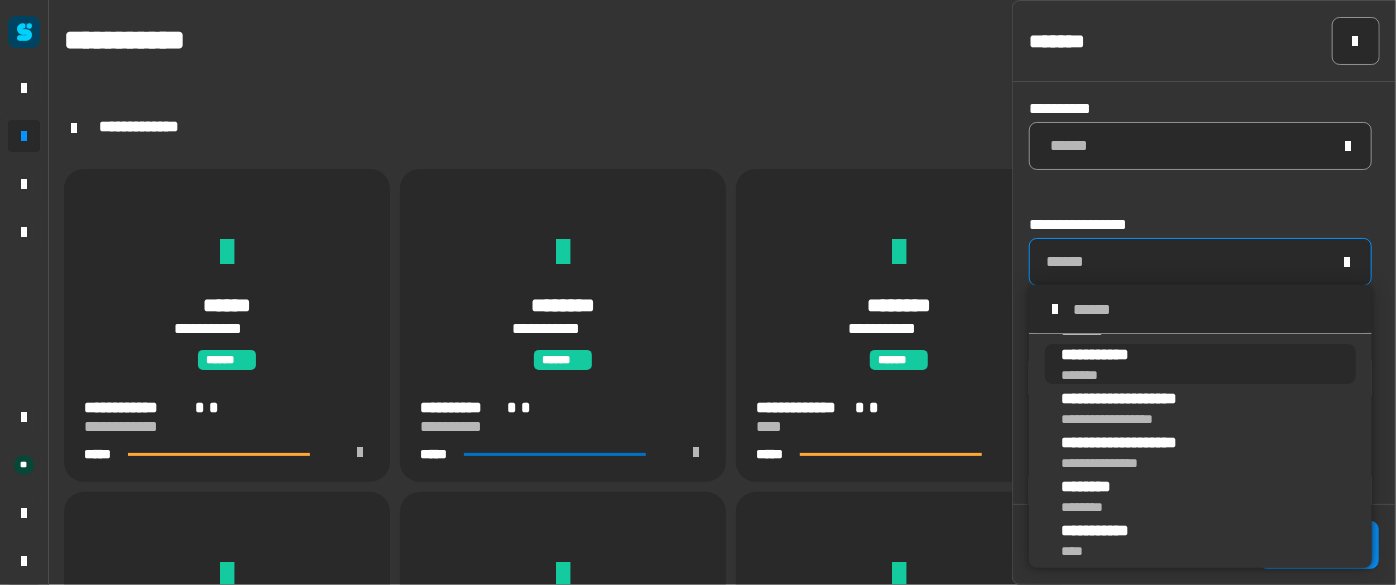 scroll, scrollTop: 142, scrollLeft: 0, axis: vertical 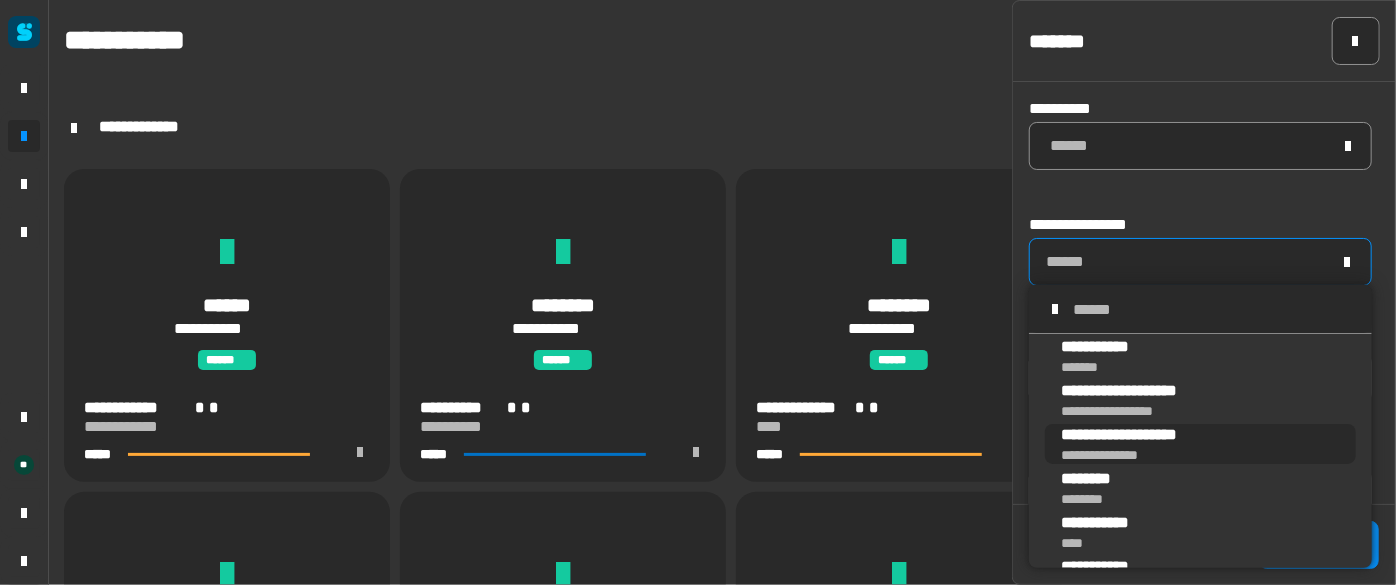 click on "**********" at bounding box center [1135, 435] 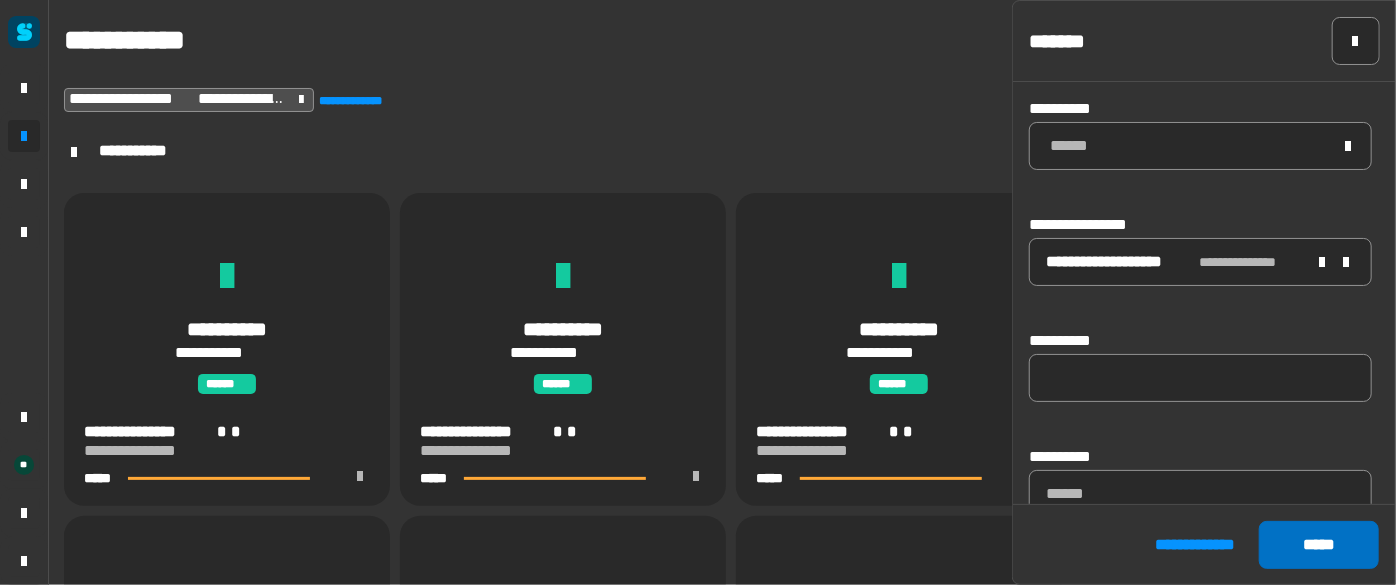 scroll, scrollTop: 696, scrollLeft: 0, axis: vertical 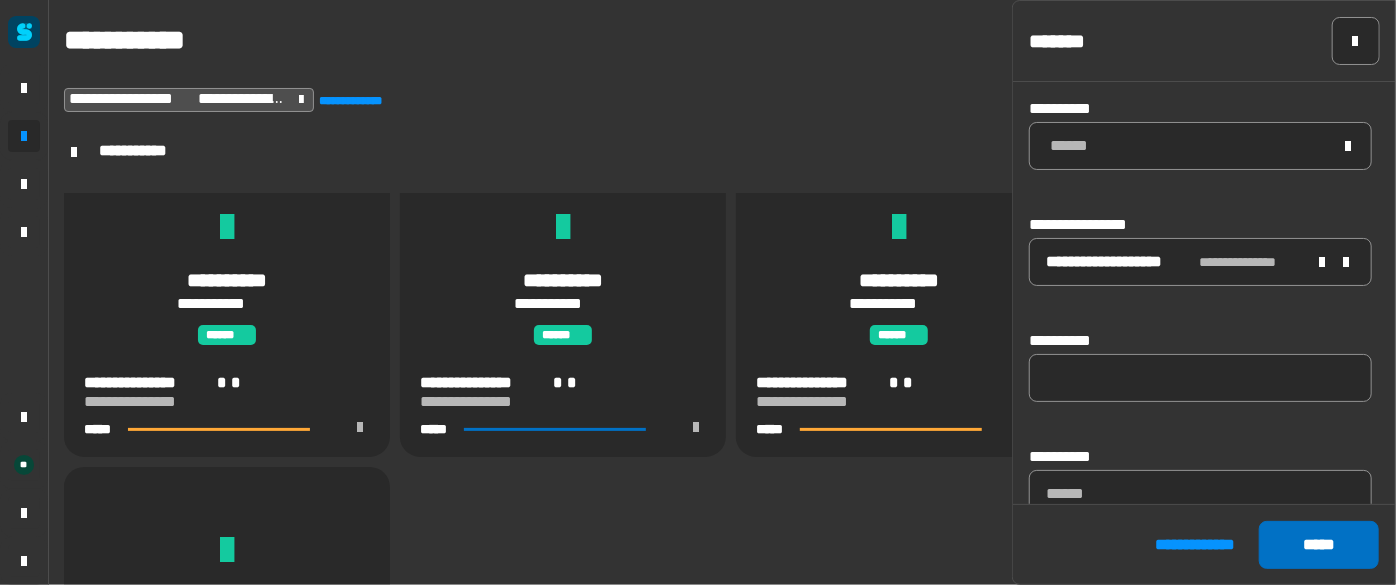 click on "*****" 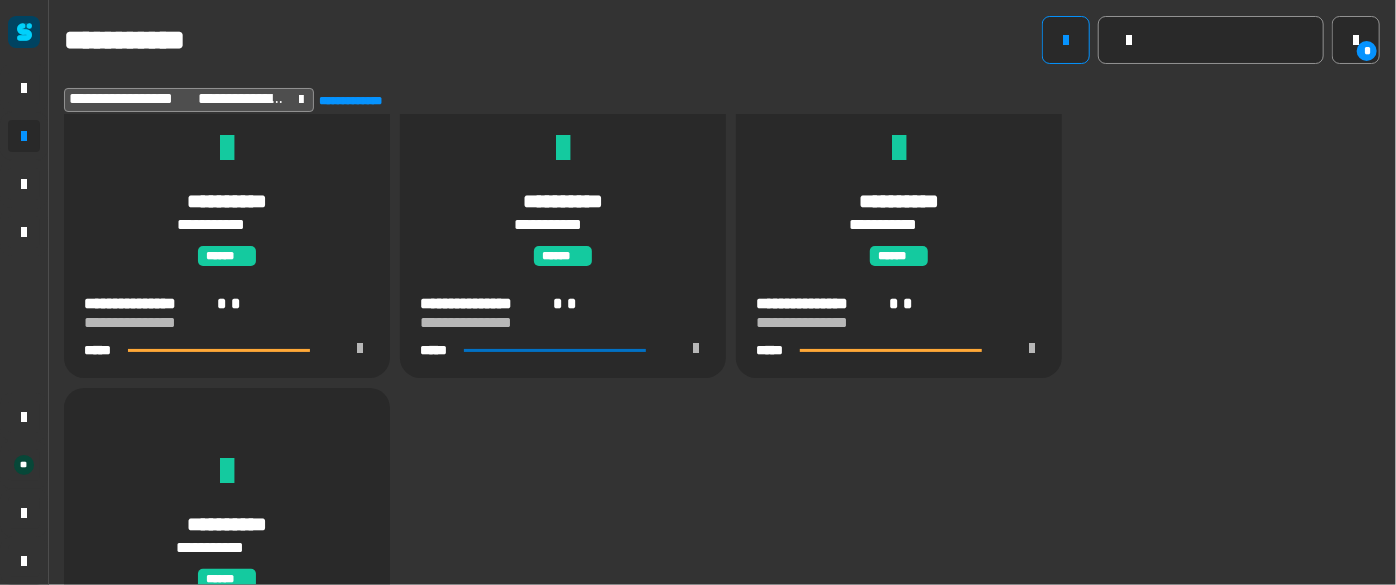 scroll, scrollTop: 0, scrollLeft: 0, axis: both 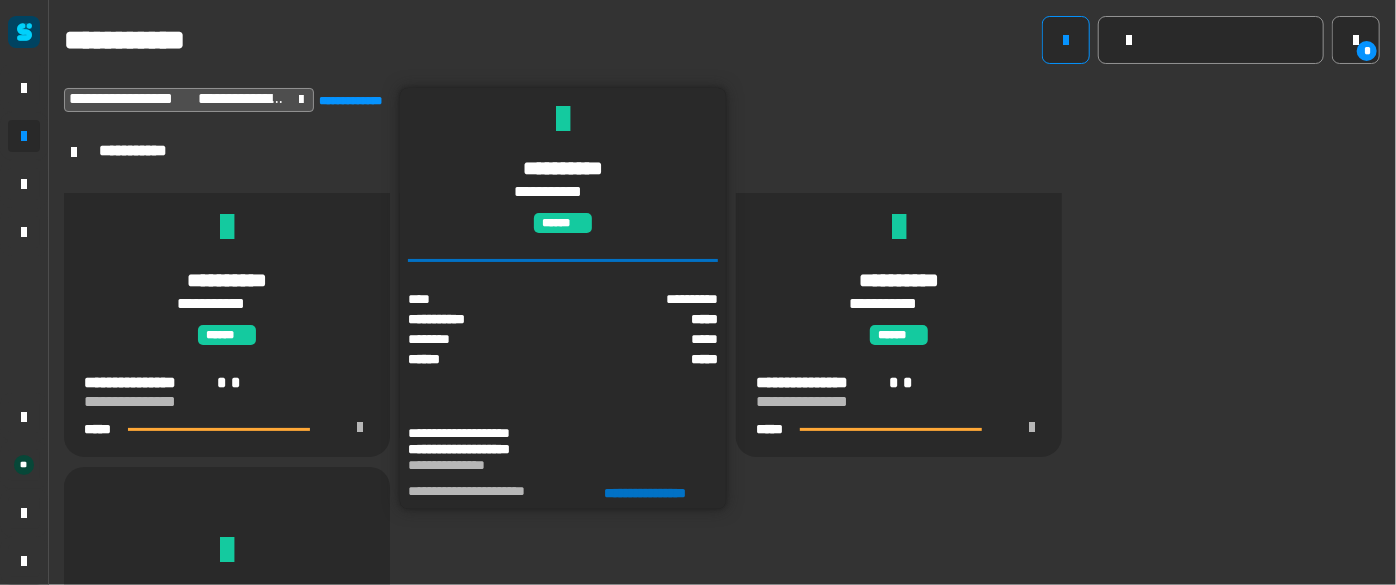 click on "**********" 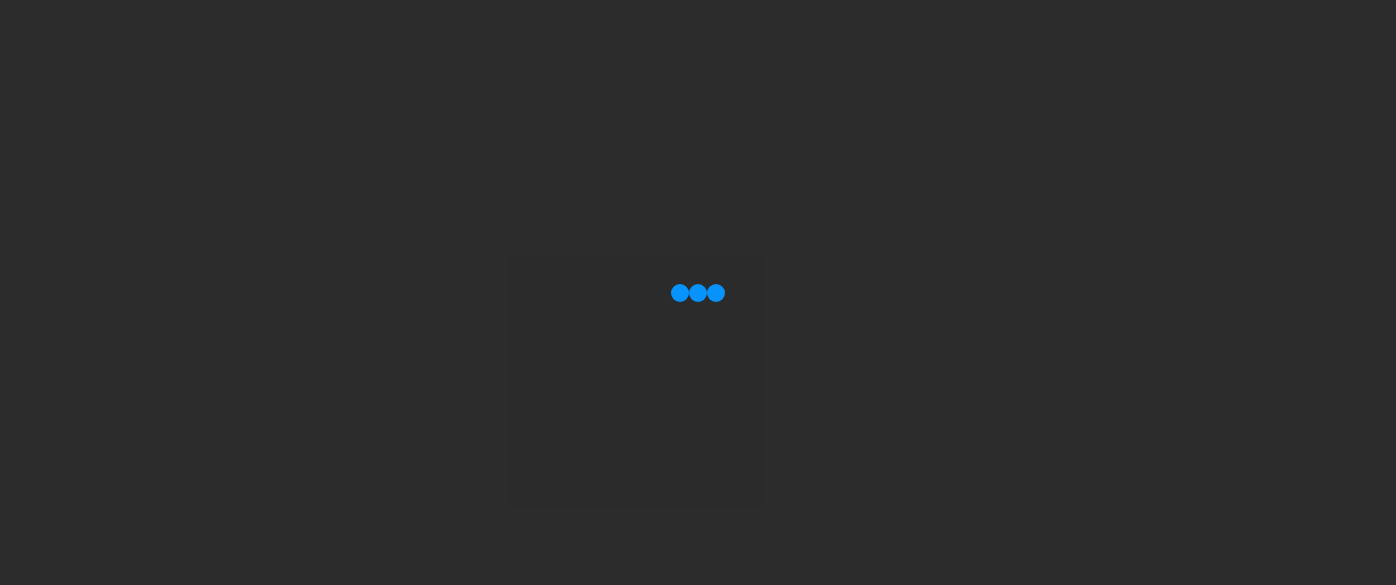 scroll, scrollTop: 0, scrollLeft: 0, axis: both 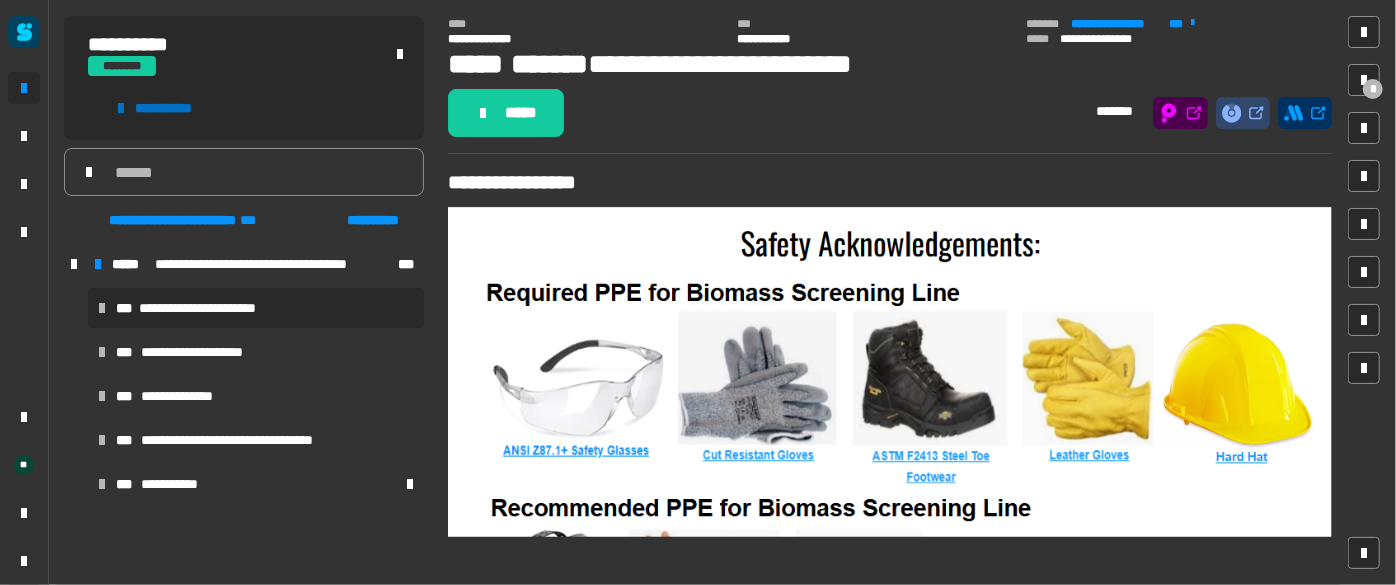 click on "**********" 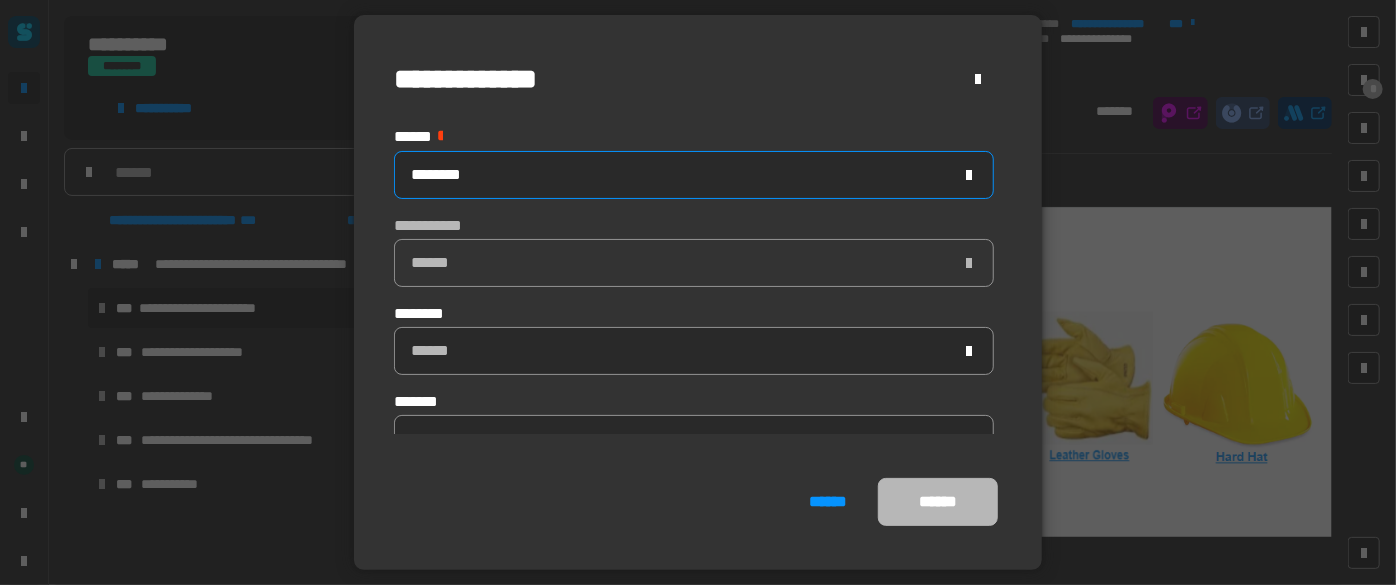 click on "********" 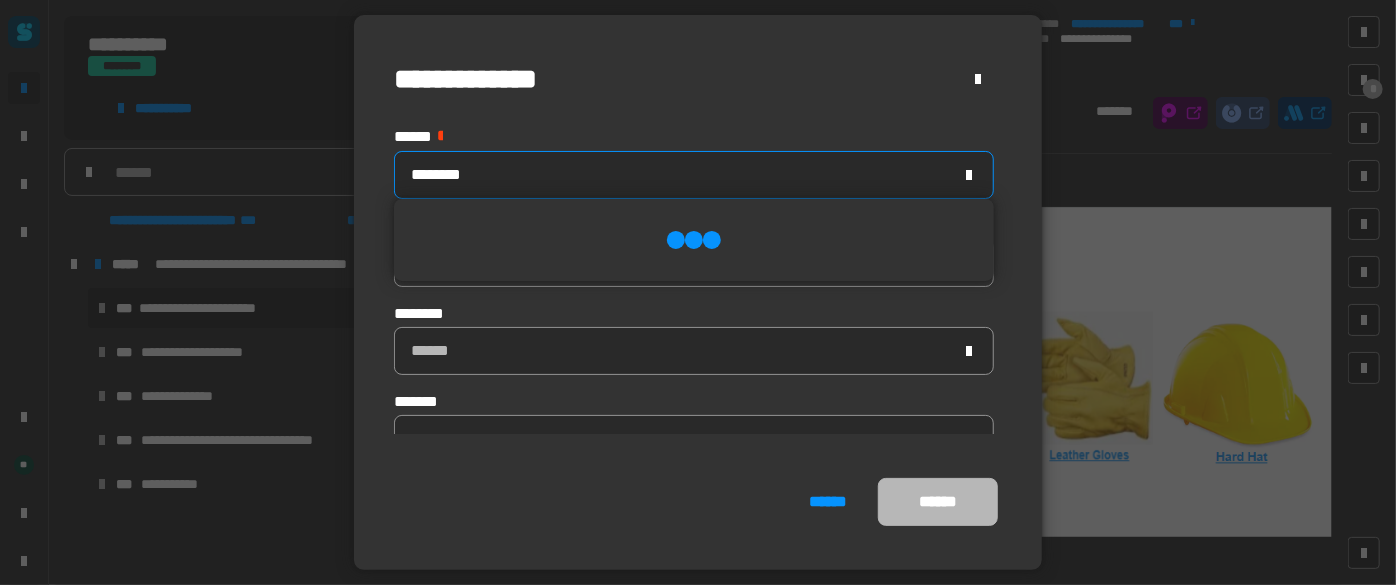 scroll, scrollTop: 0, scrollLeft: 0, axis: both 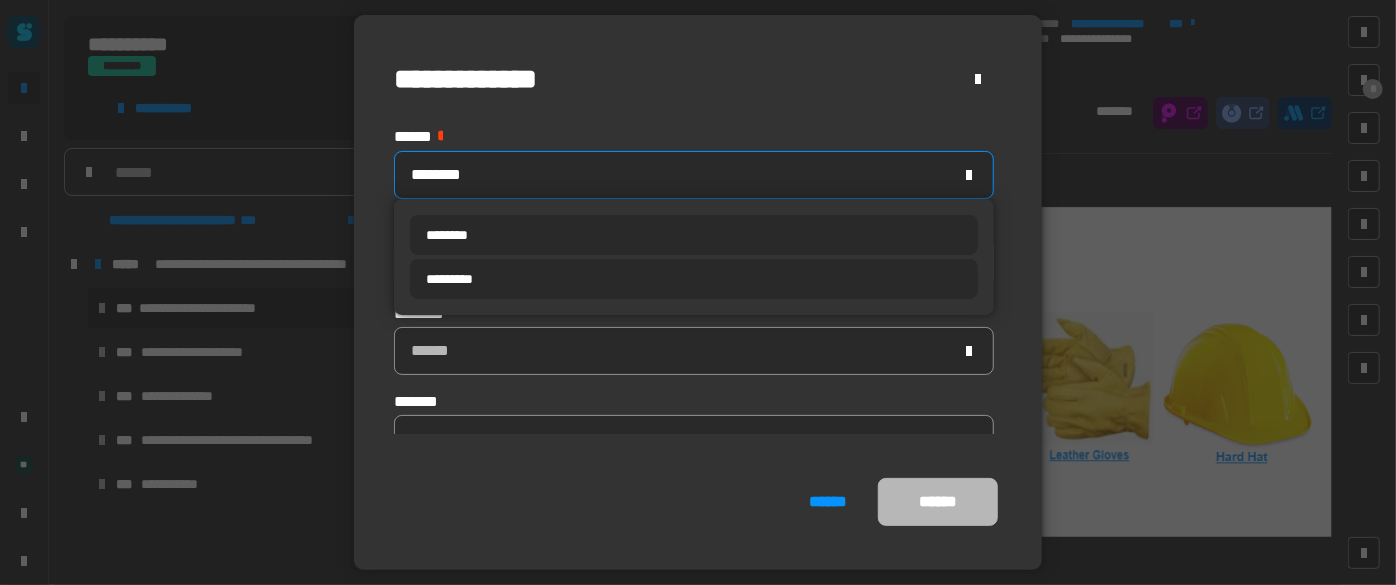 click on "*********" at bounding box center (694, 279) 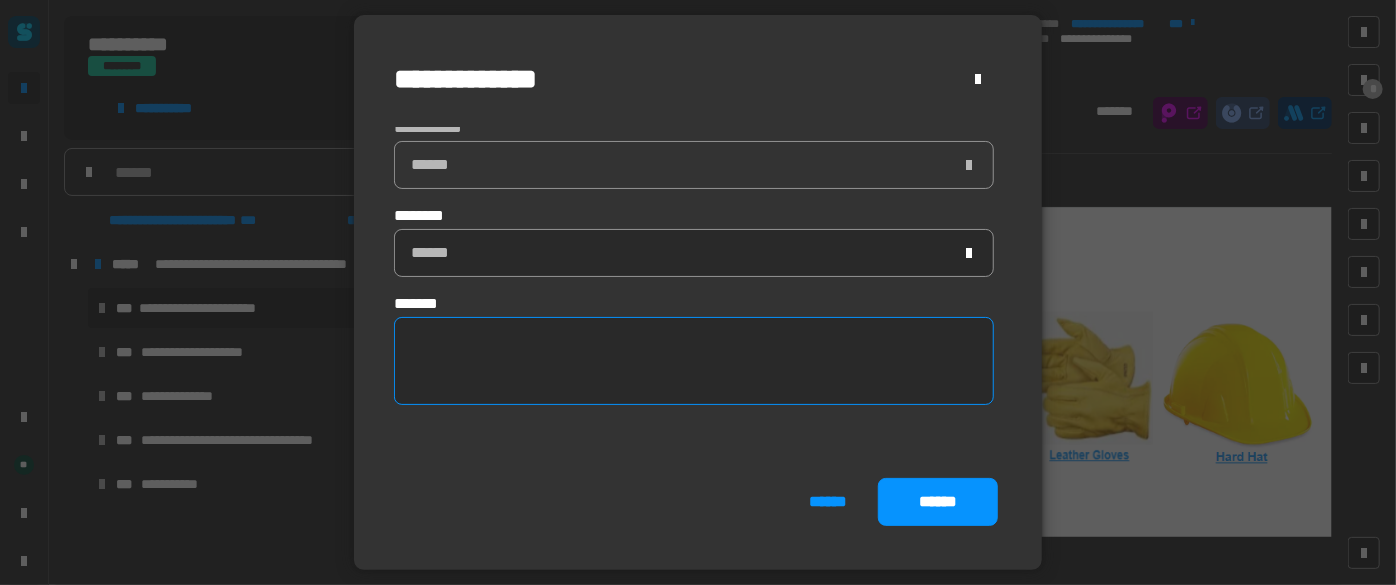 scroll, scrollTop: 104, scrollLeft: 0, axis: vertical 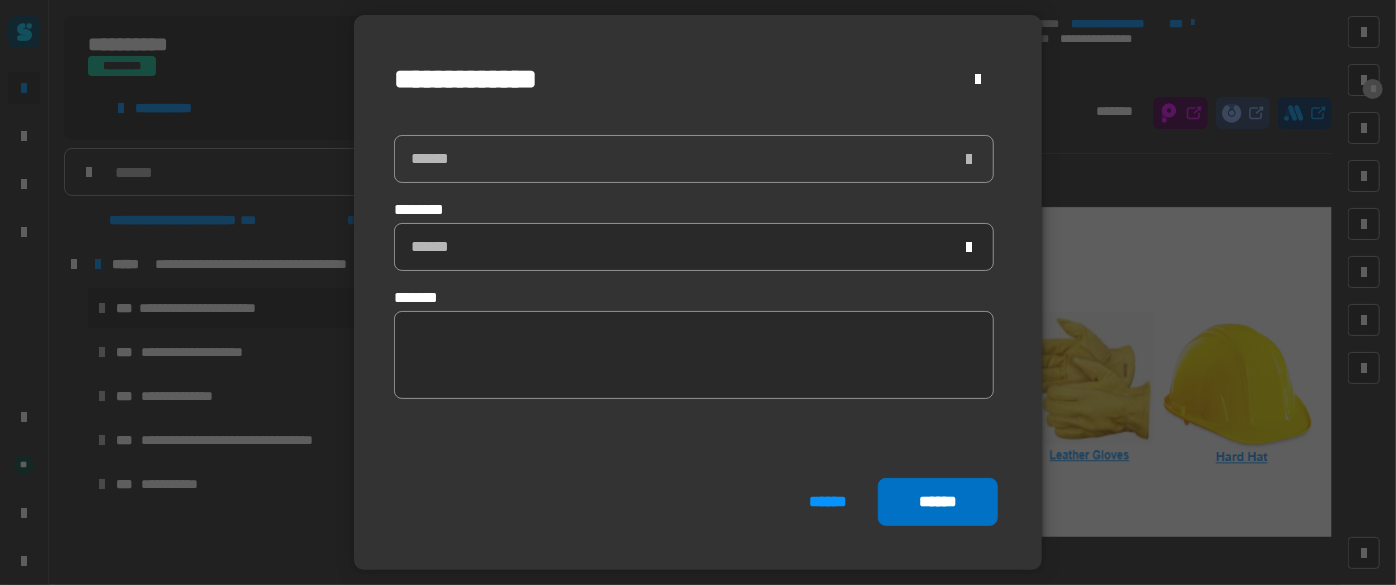 click on "******" 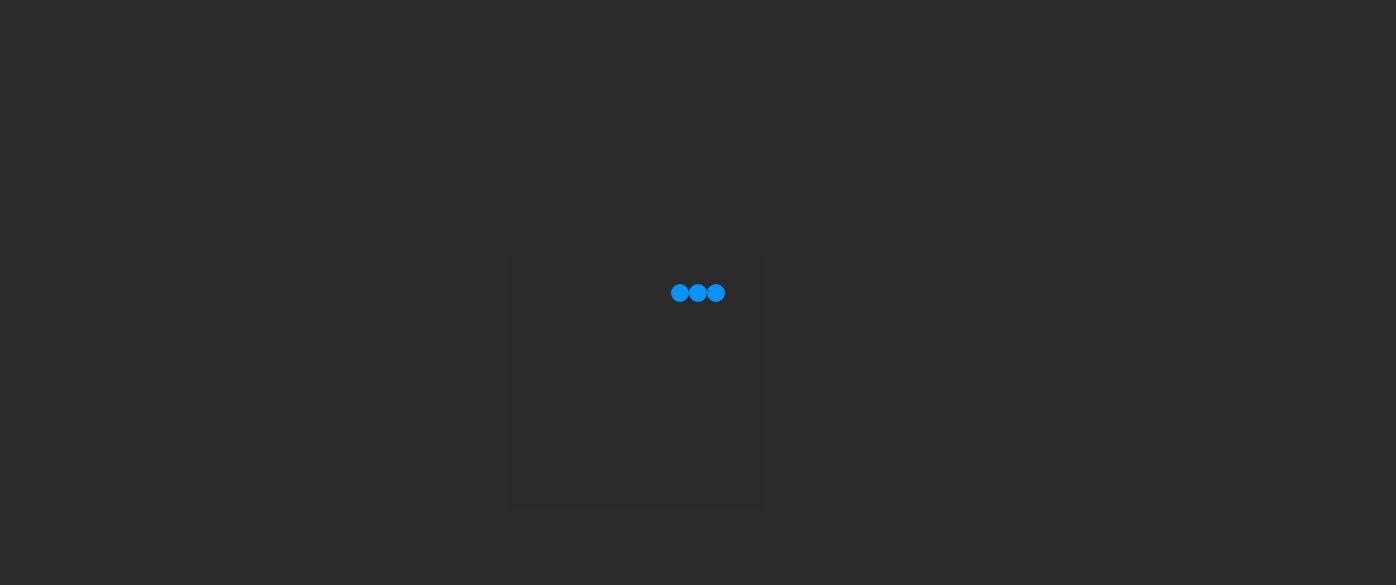 scroll, scrollTop: 0, scrollLeft: 0, axis: both 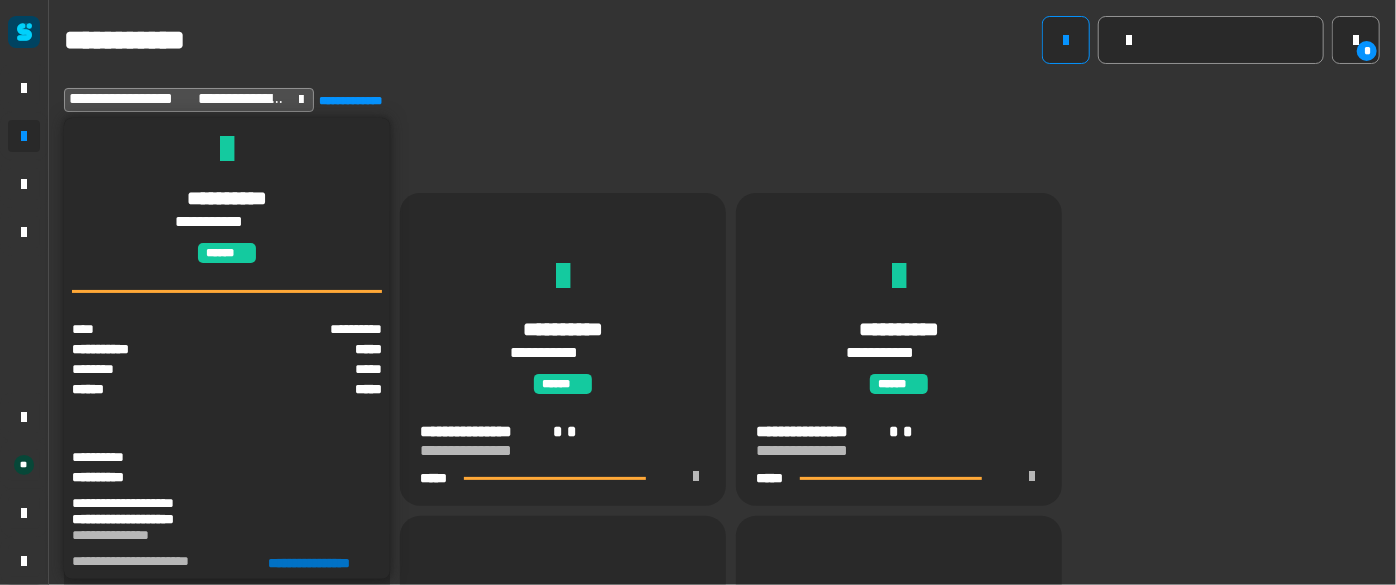 click 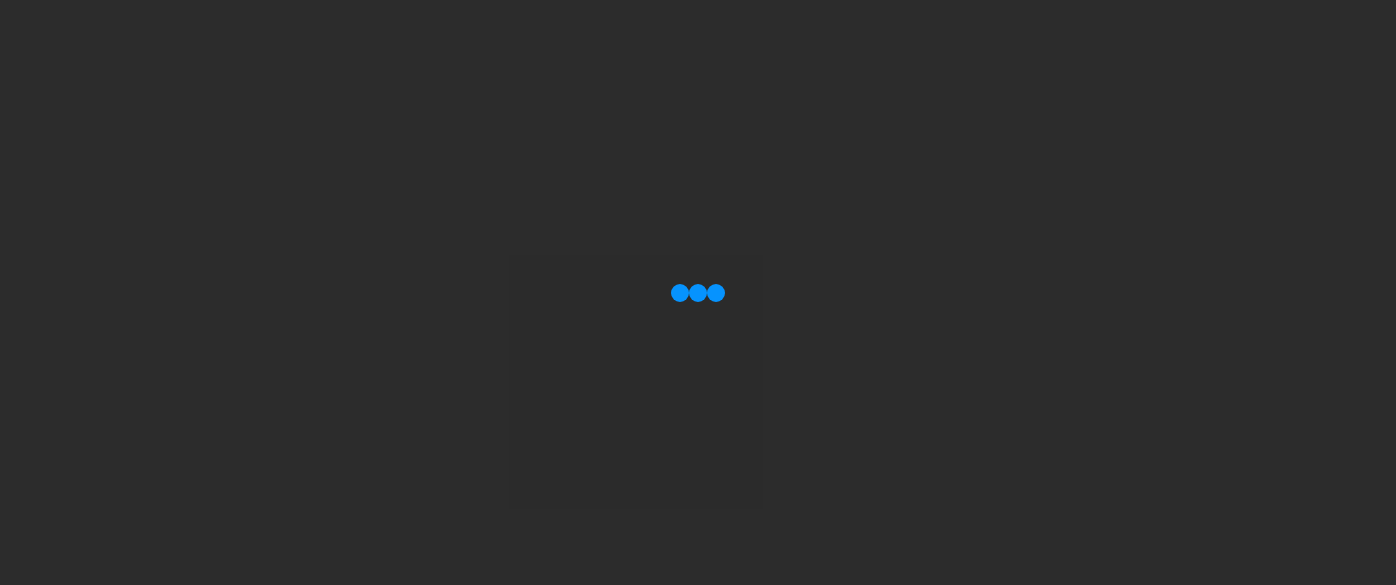 scroll, scrollTop: 0, scrollLeft: 0, axis: both 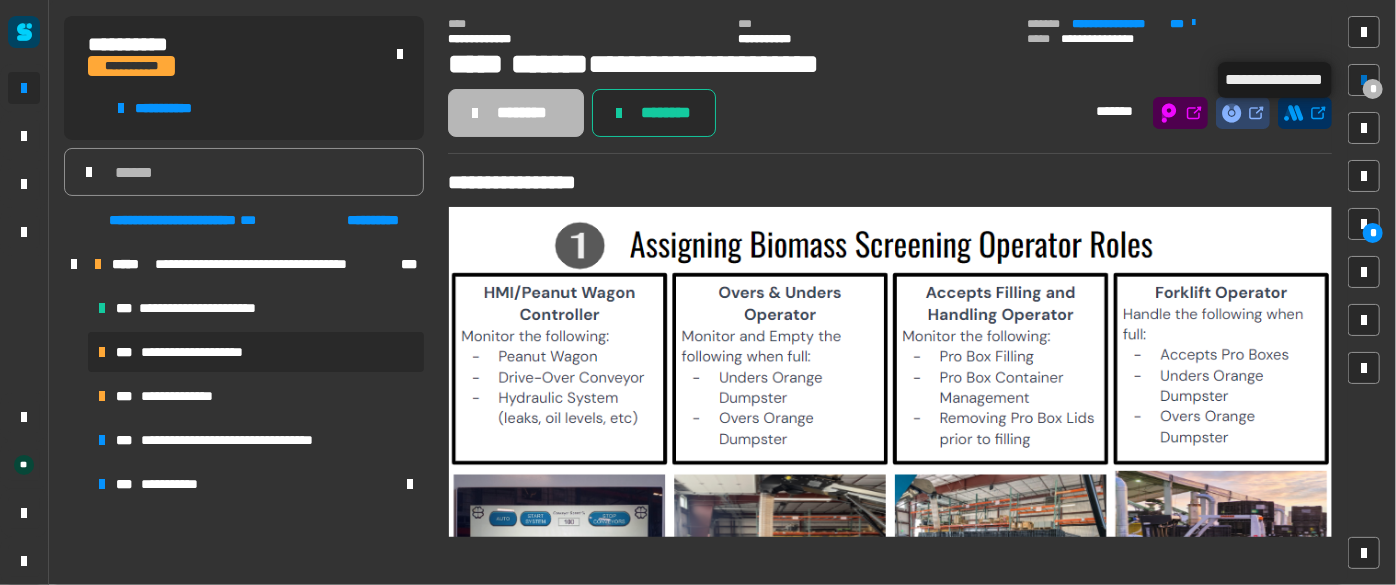 click on "*" at bounding box center [1373, 89] 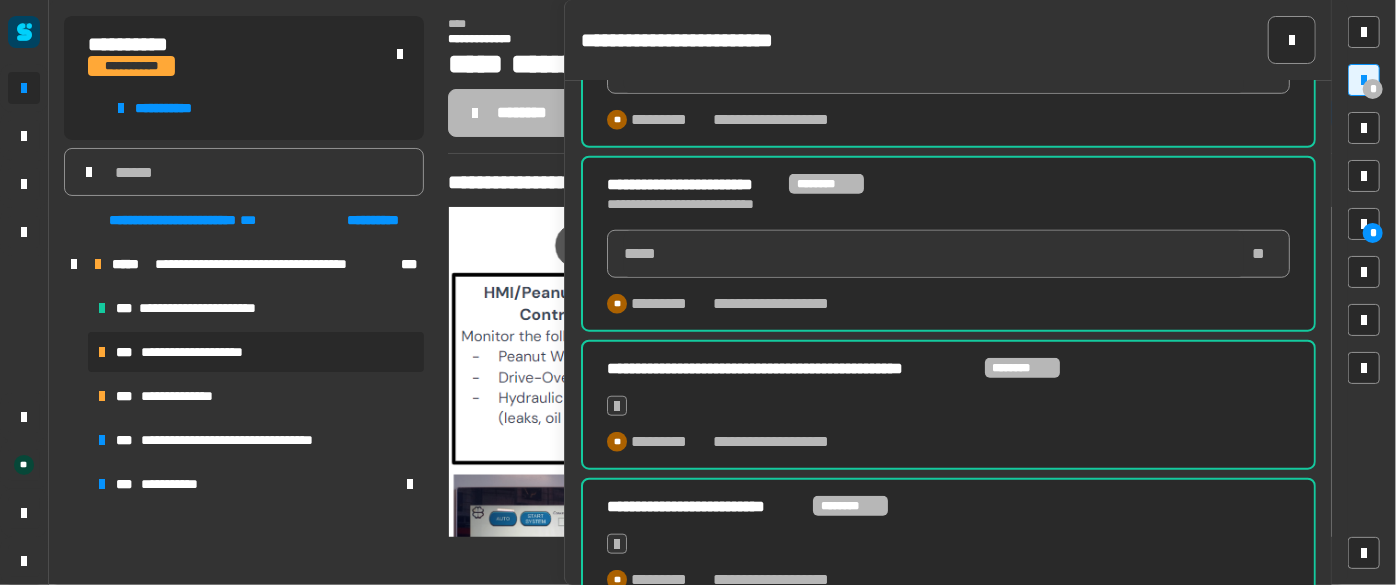 scroll, scrollTop: 890, scrollLeft: 0, axis: vertical 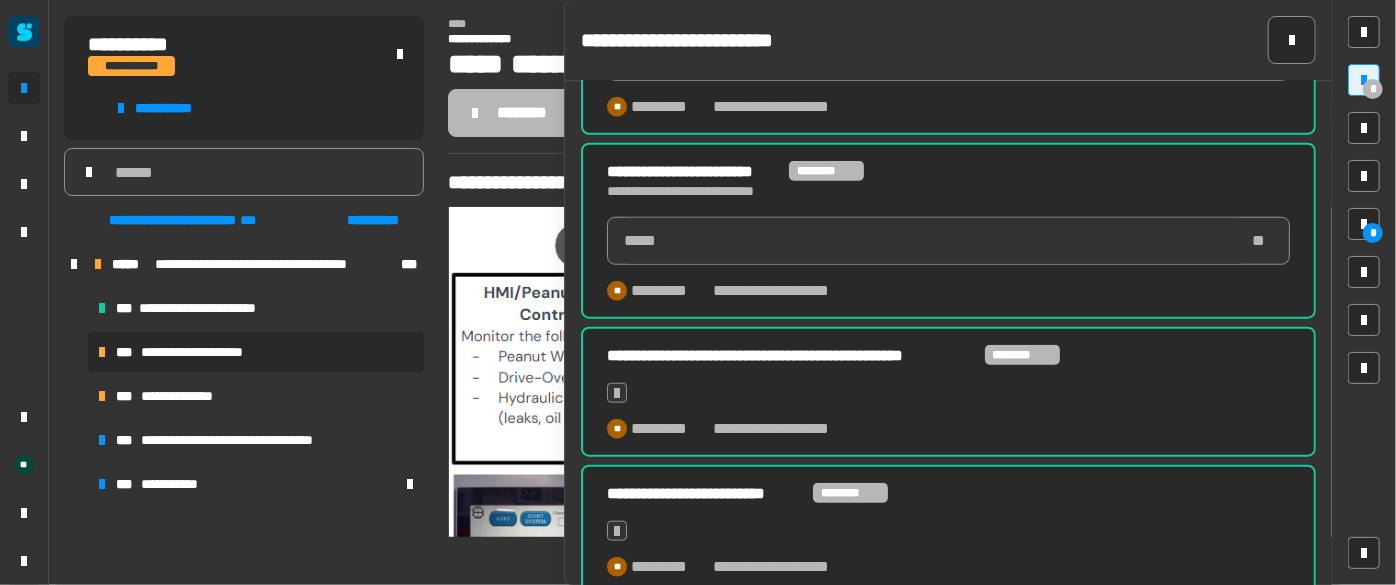 click on "**********" at bounding box center [206, 352] 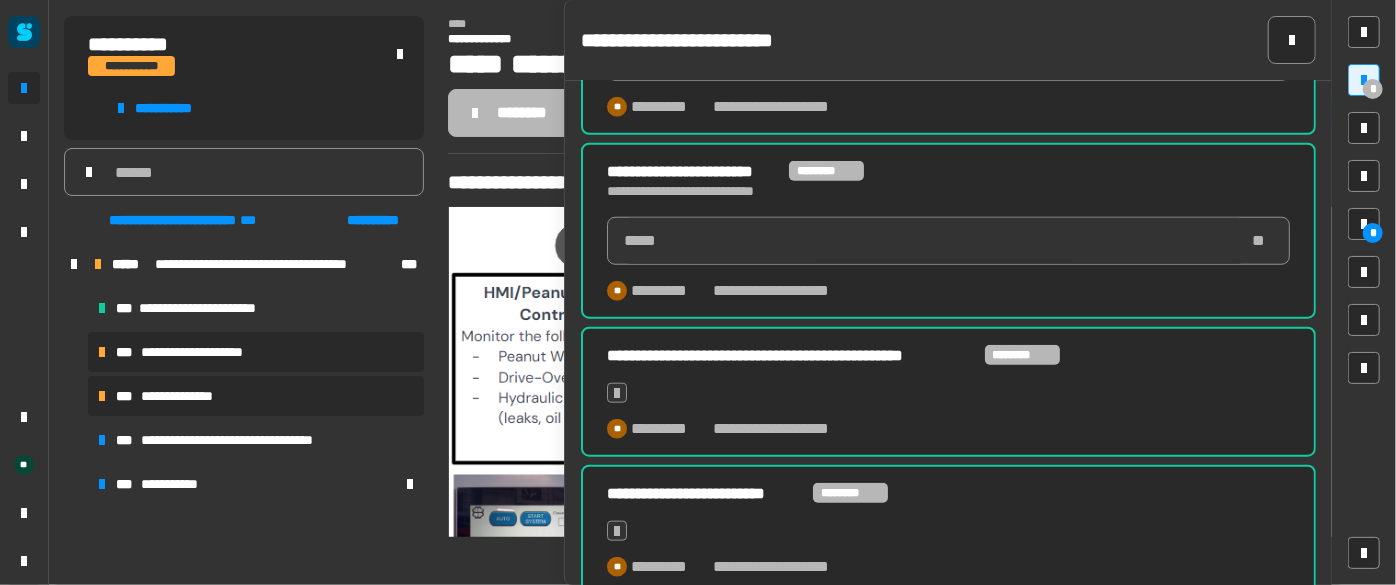 click on "**********" at bounding box center [190, 396] 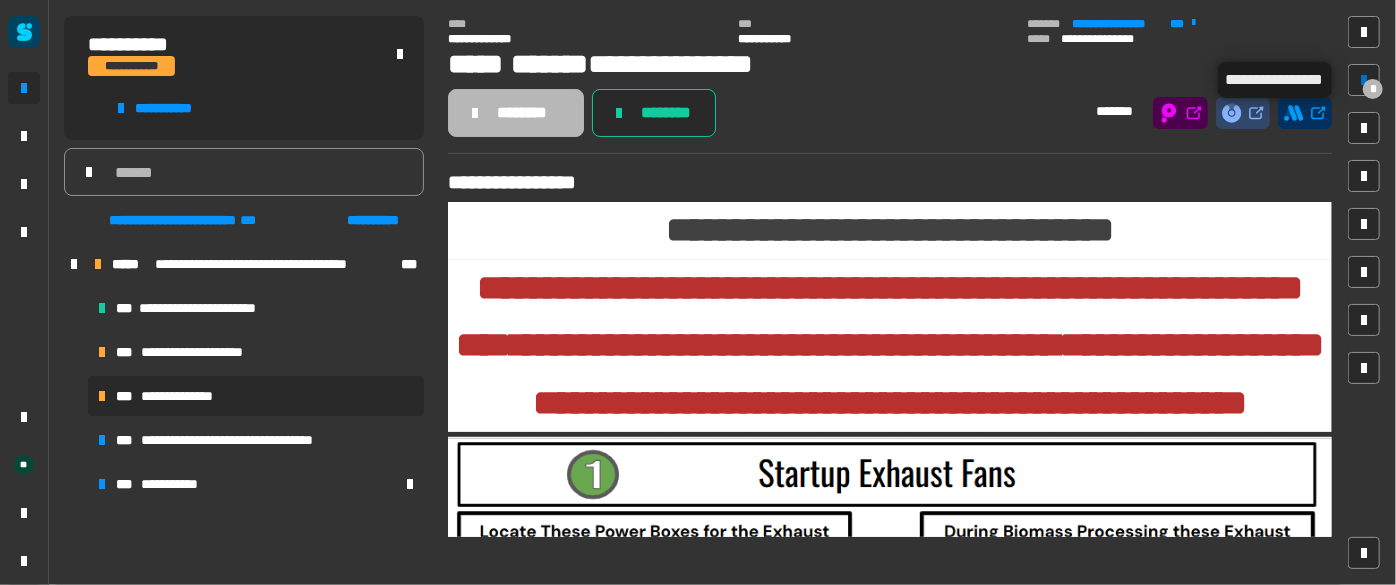 click at bounding box center (1364, 80) 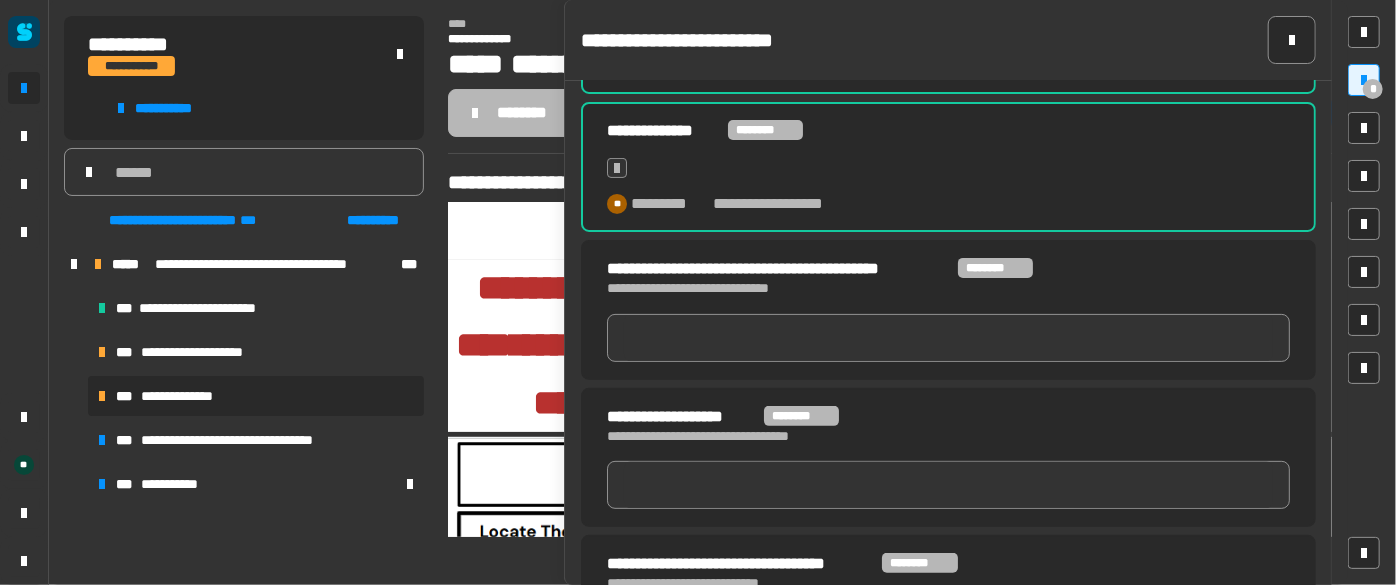 scroll, scrollTop: 0, scrollLeft: 0, axis: both 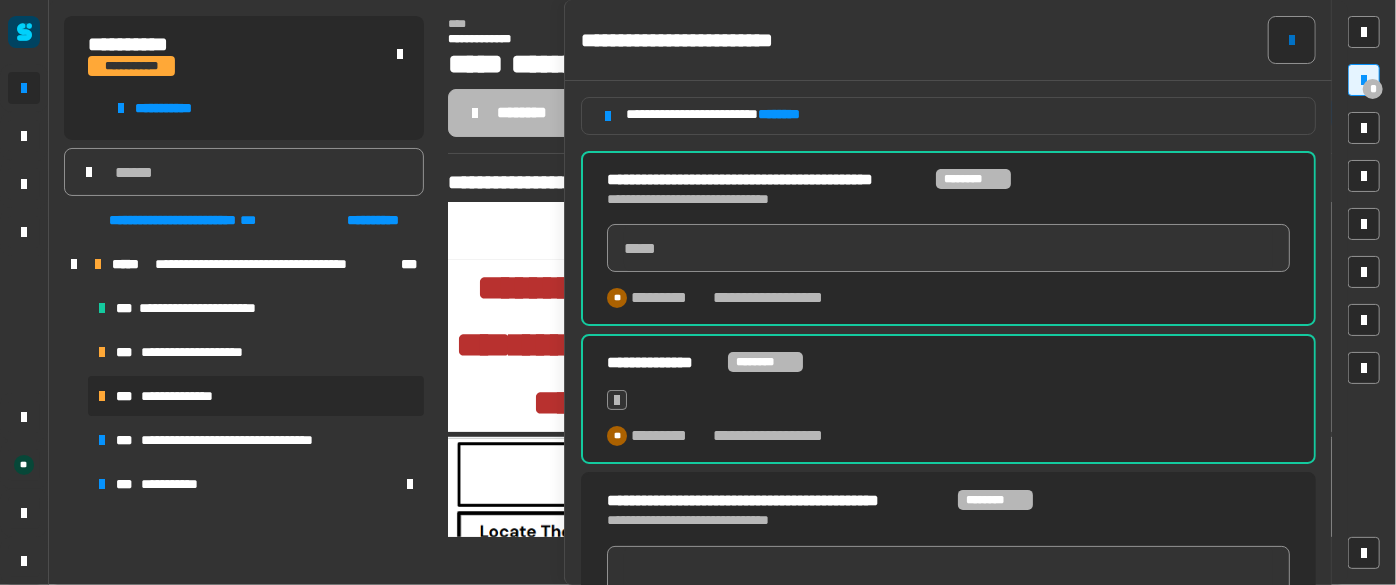 click 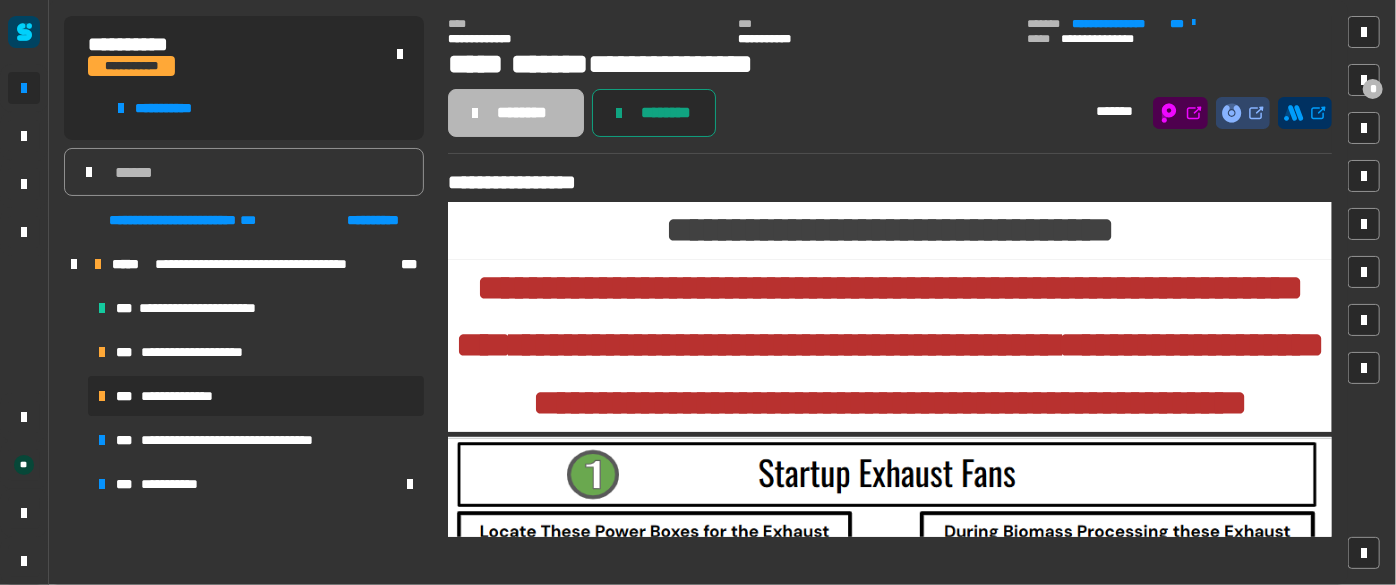 click on "********" 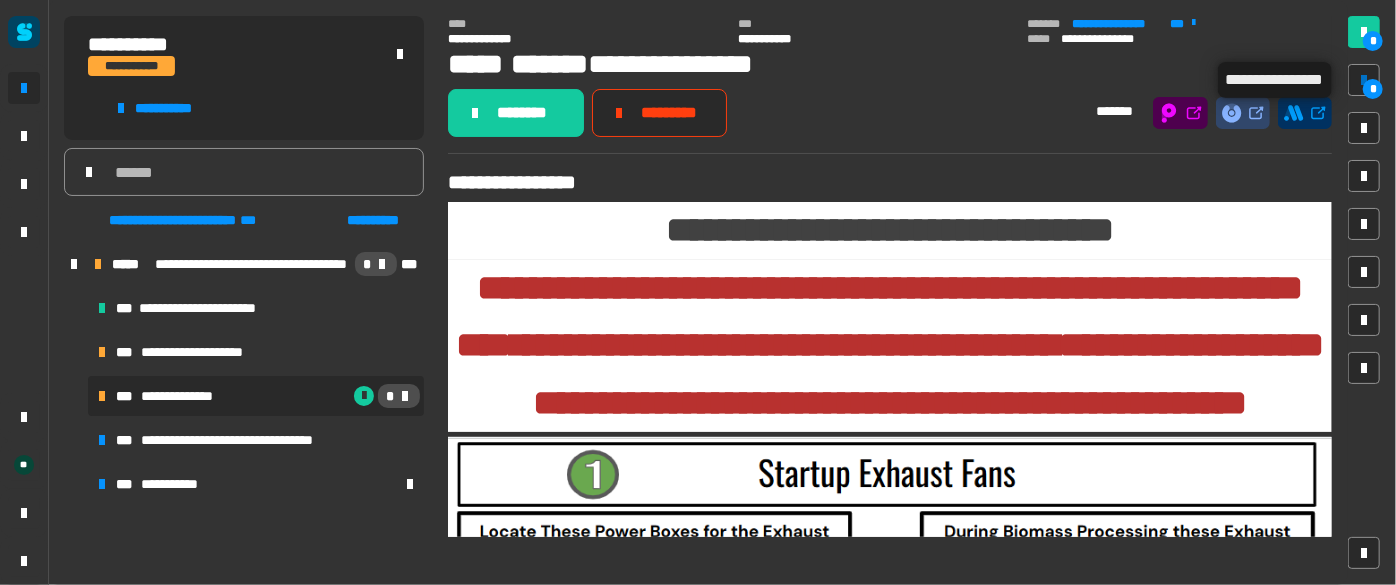 click at bounding box center (1364, 80) 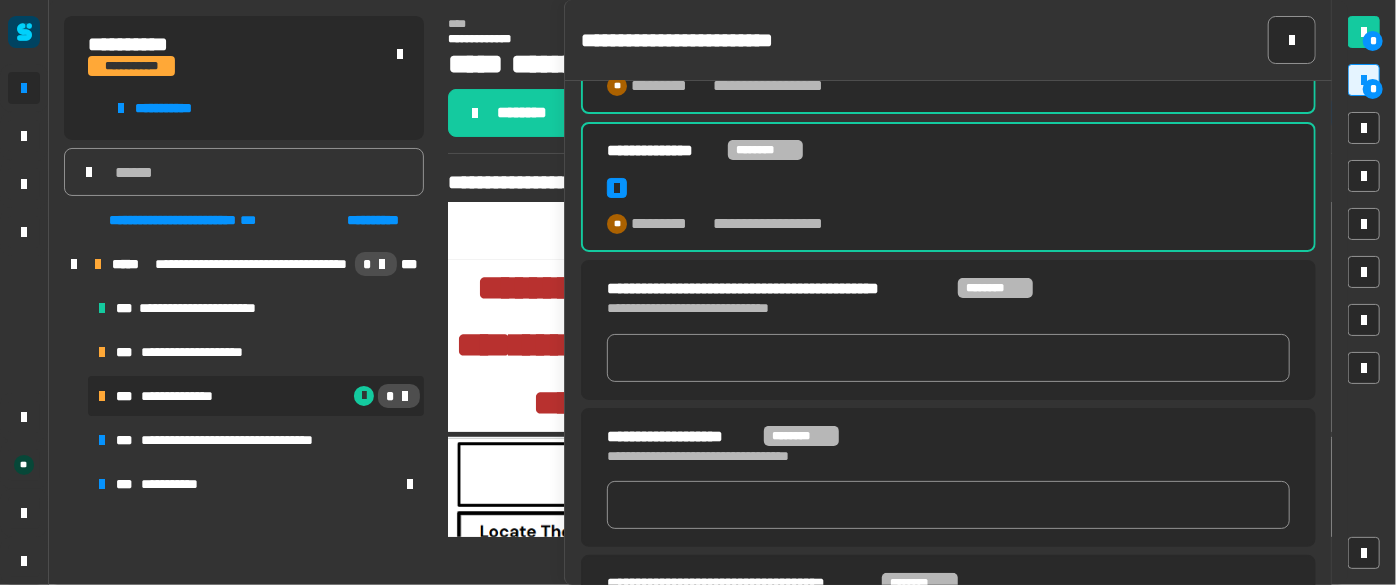 scroll, scrollTop: 159, scrollLeft: 0, axis: vertical 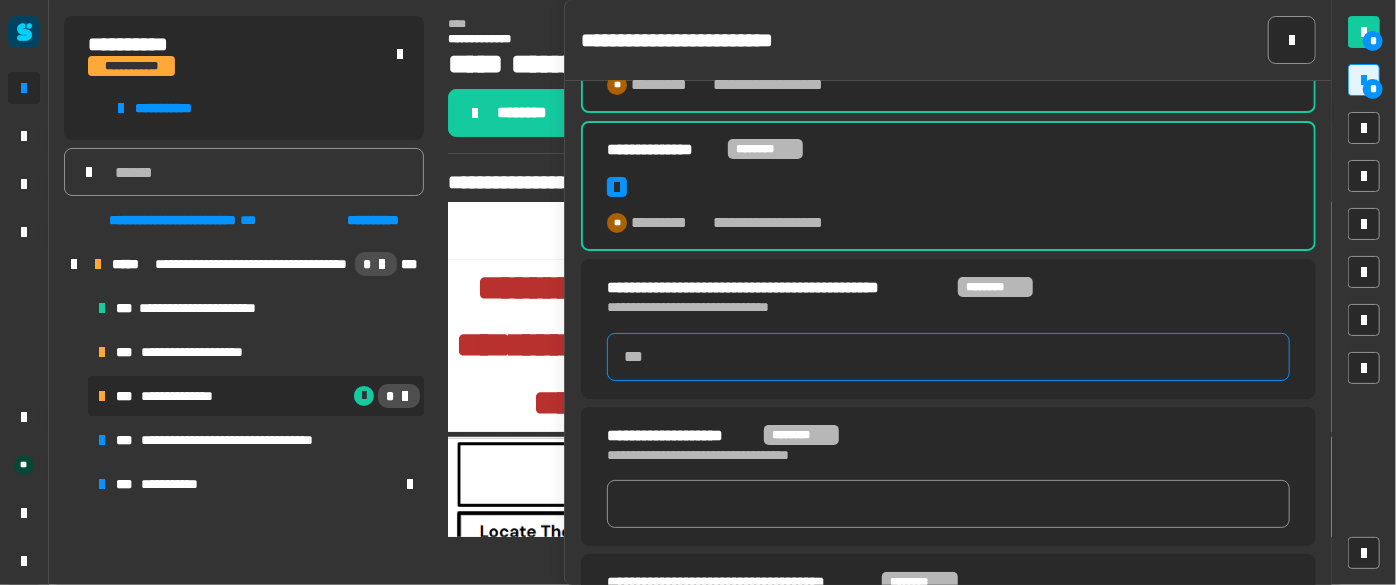 click 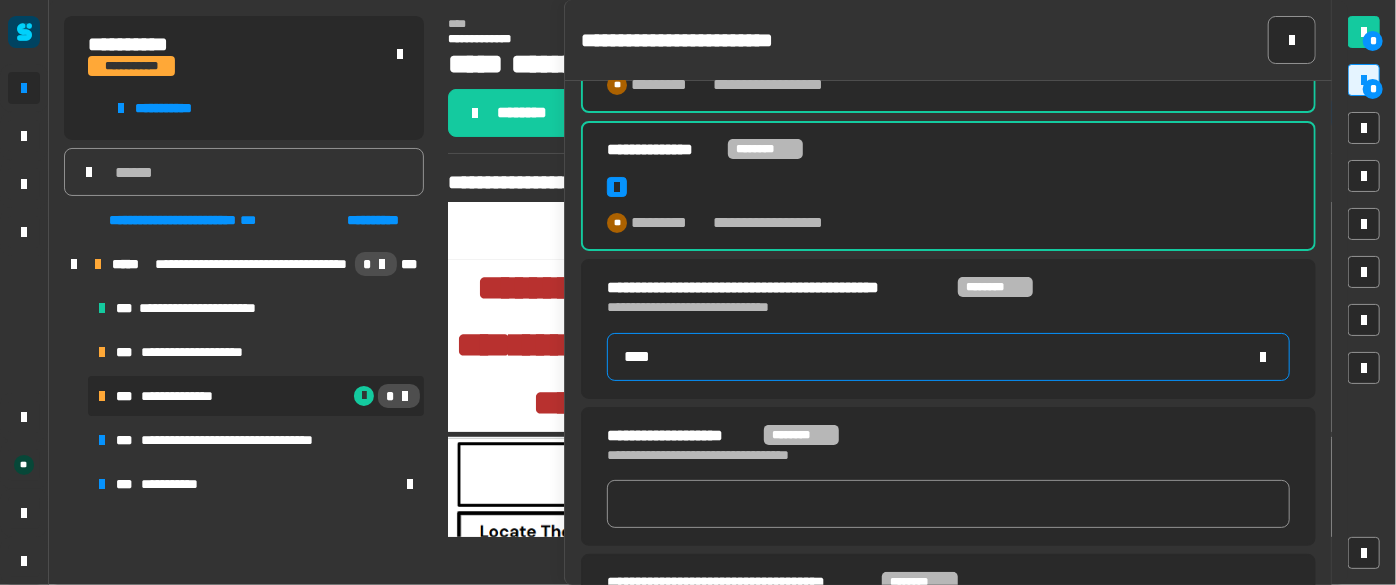 type on "*****" 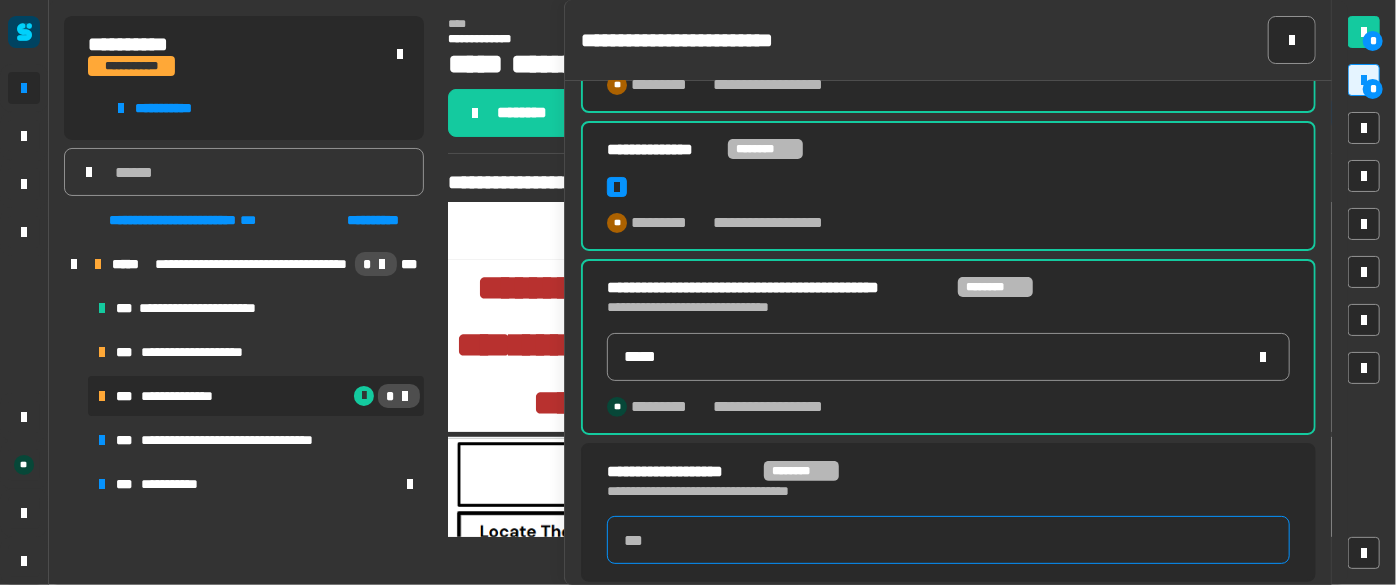 click 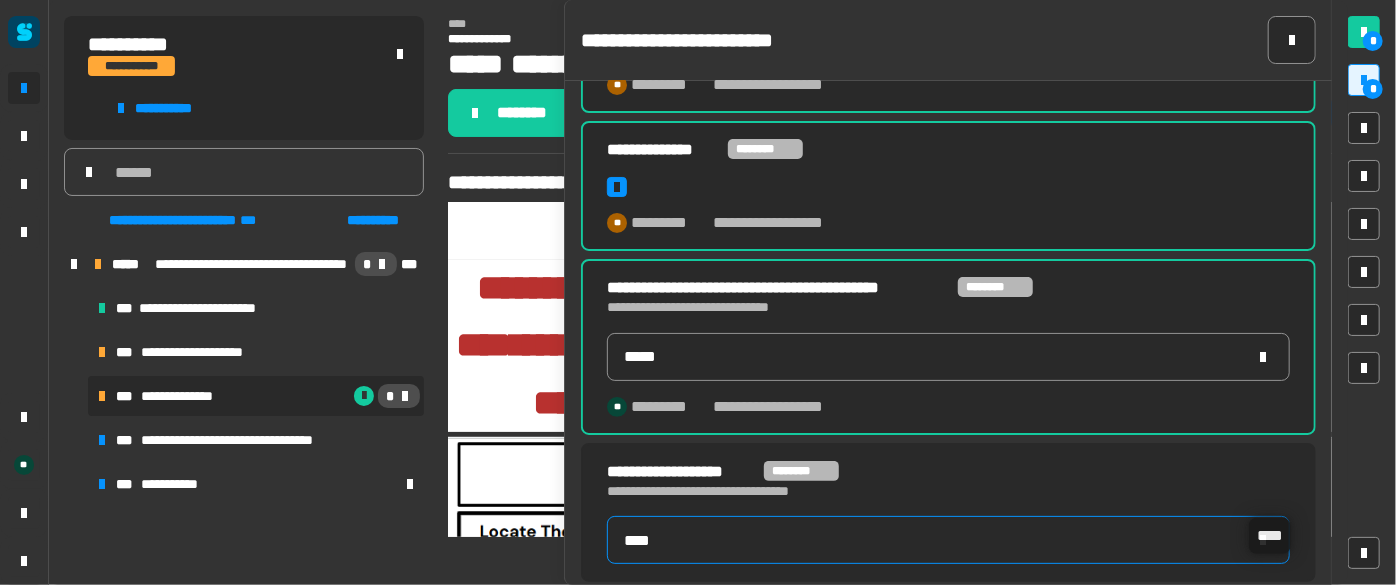 type on "*****" 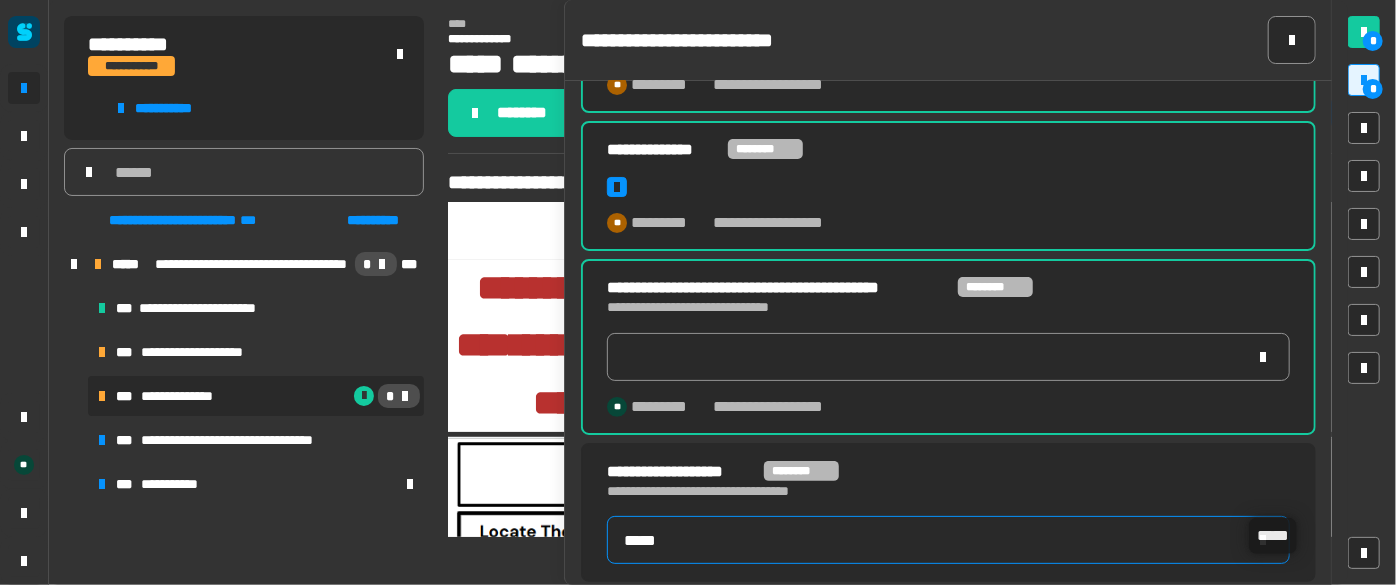 type on "*****" 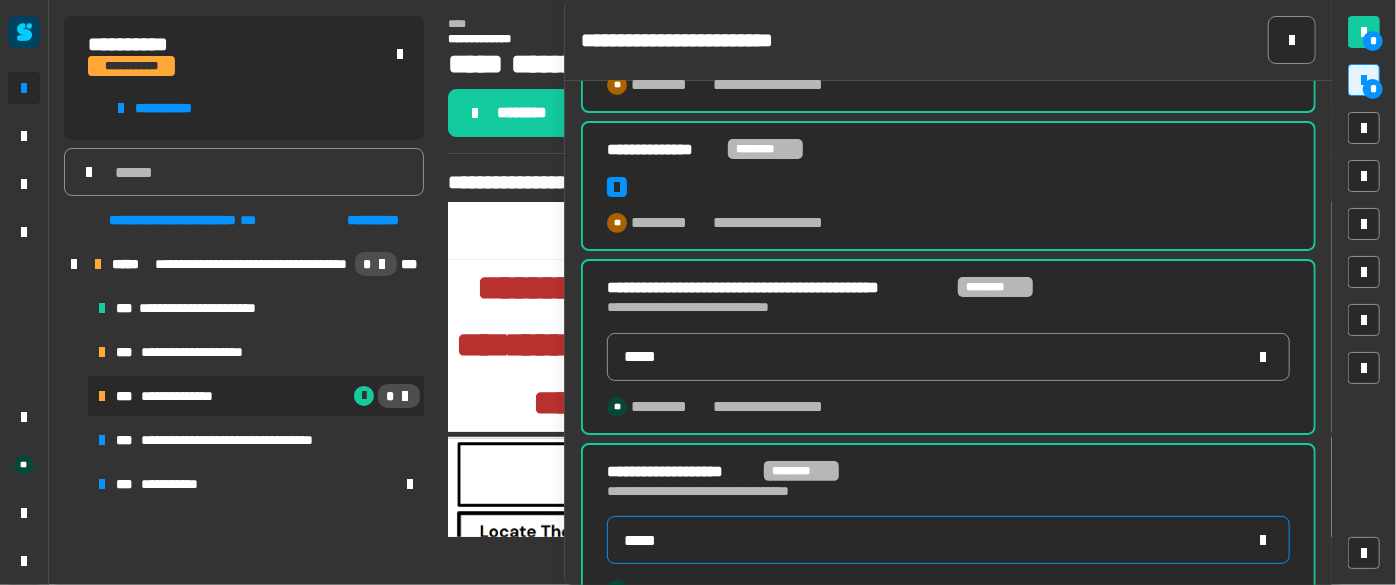 scroll, scrollTop: 334, scrollLeft: 0, axis: vertical 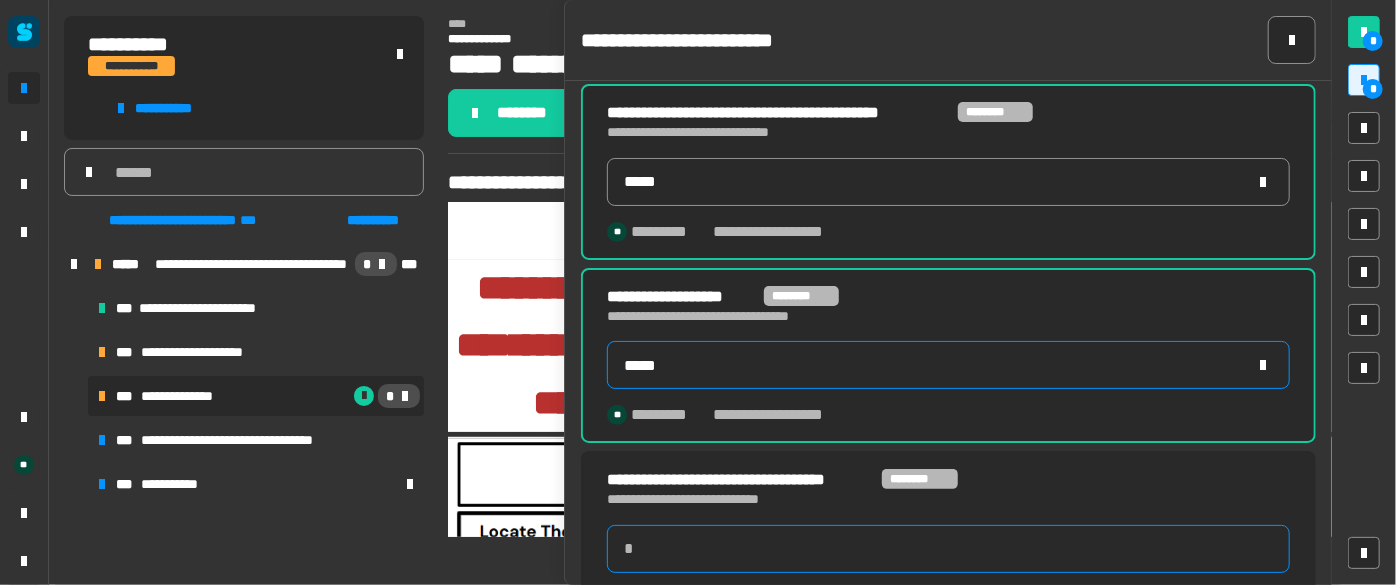 click 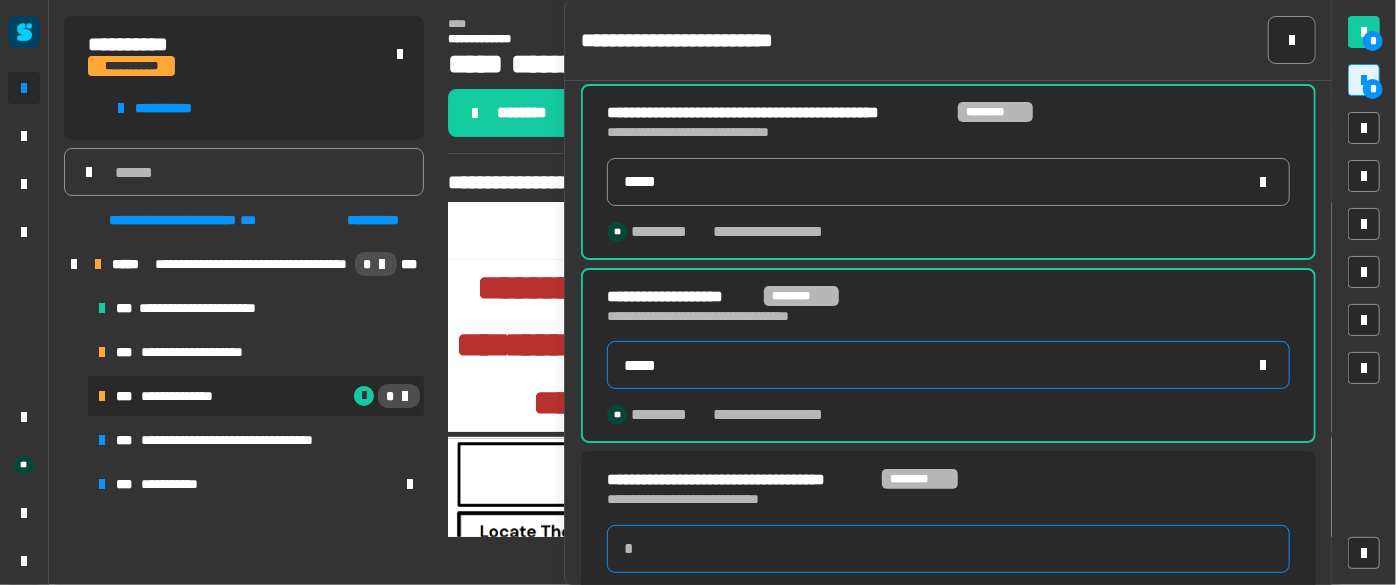 type on "*" 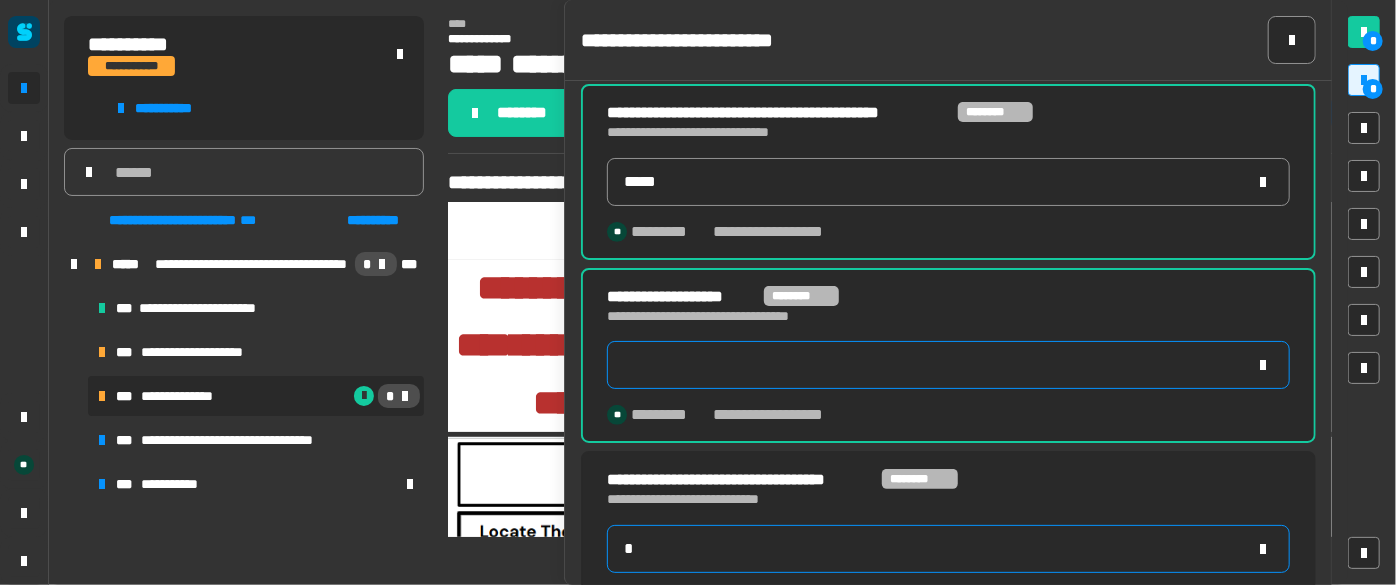 type on "*****" 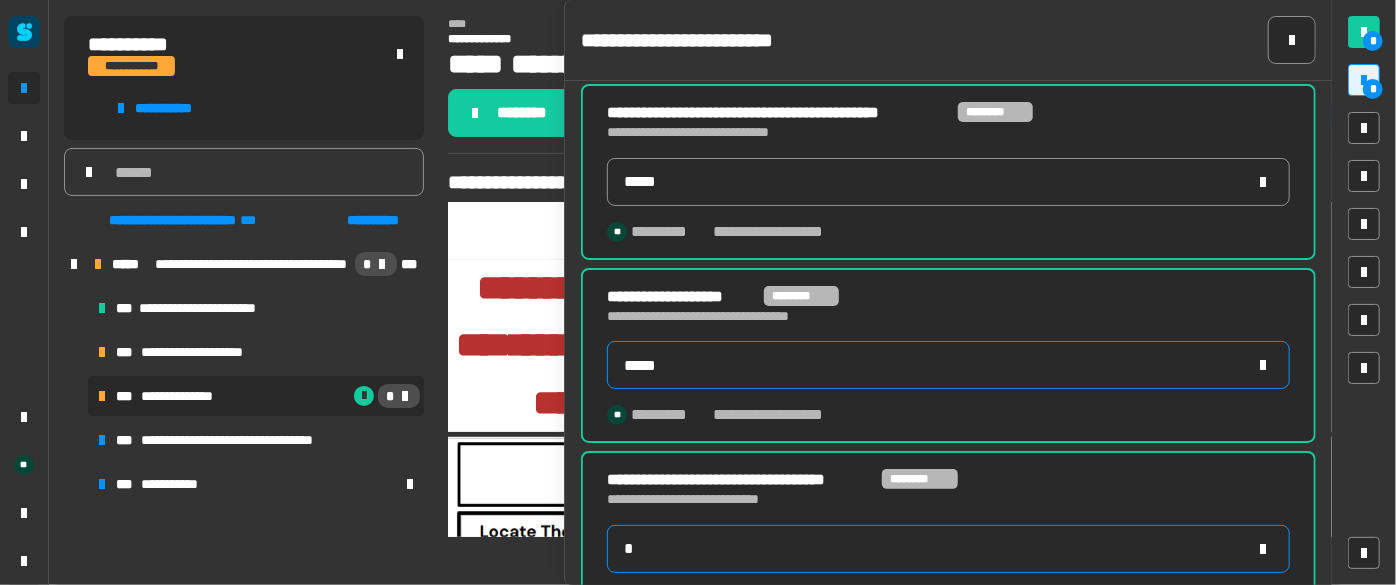 scroll, scrollTop: 370, scrollLeft: 0, axis: vertical 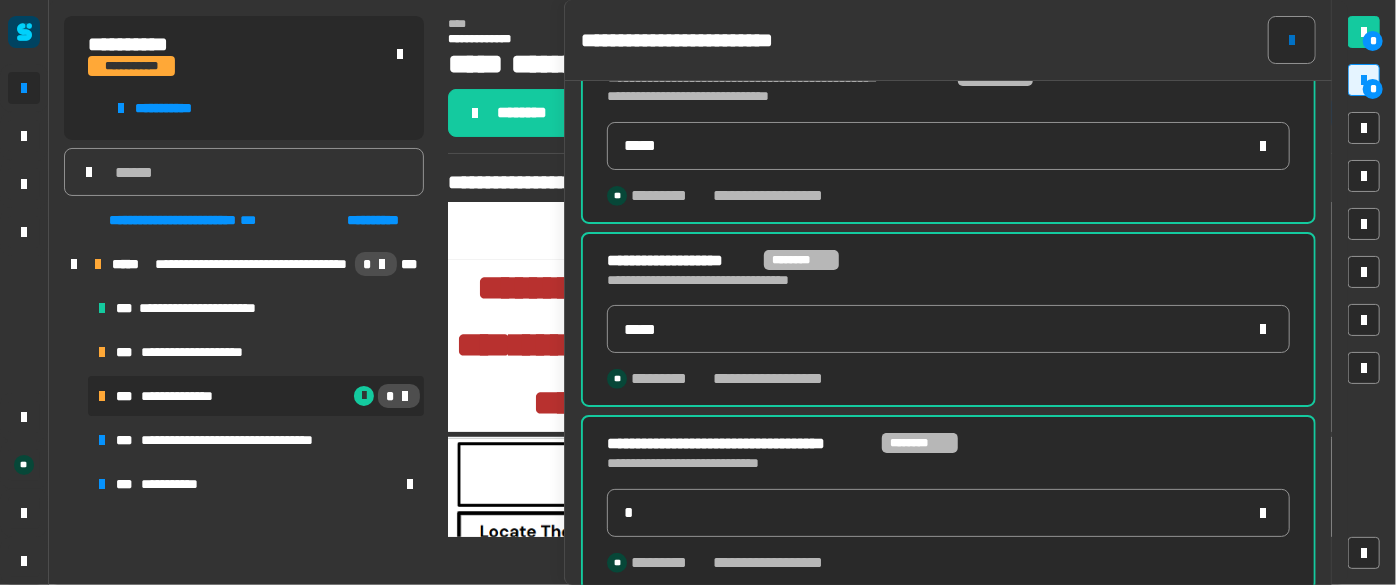 click 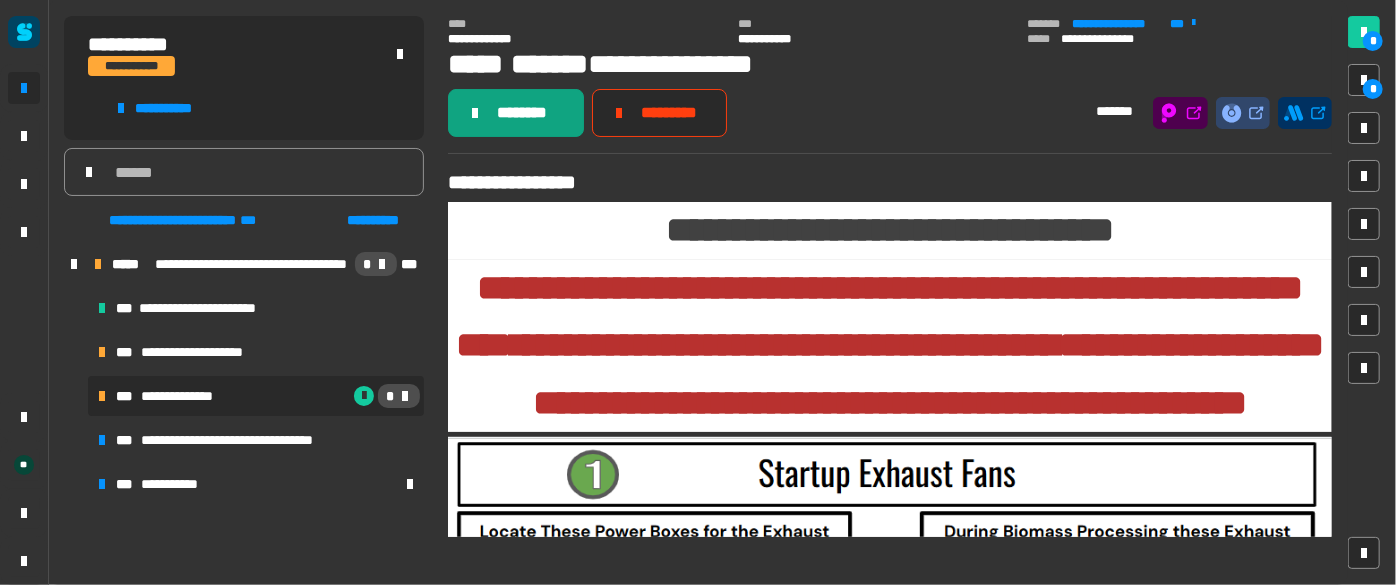 click on "********" 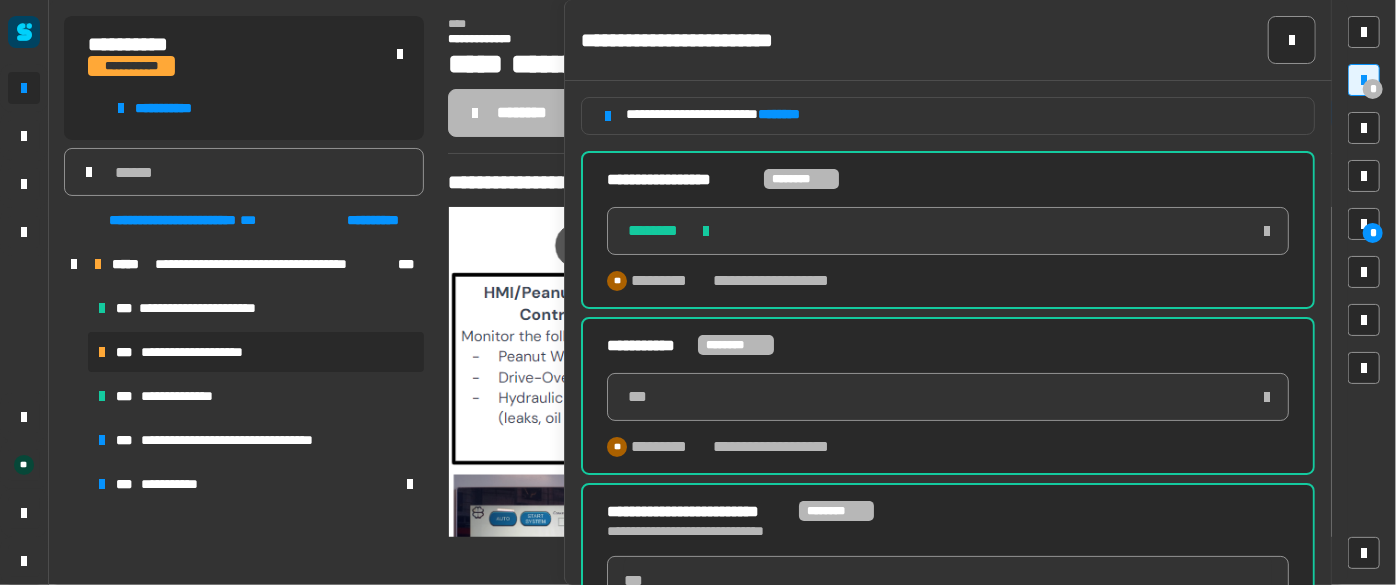 click on "**********" at bounding box center [206, 352] 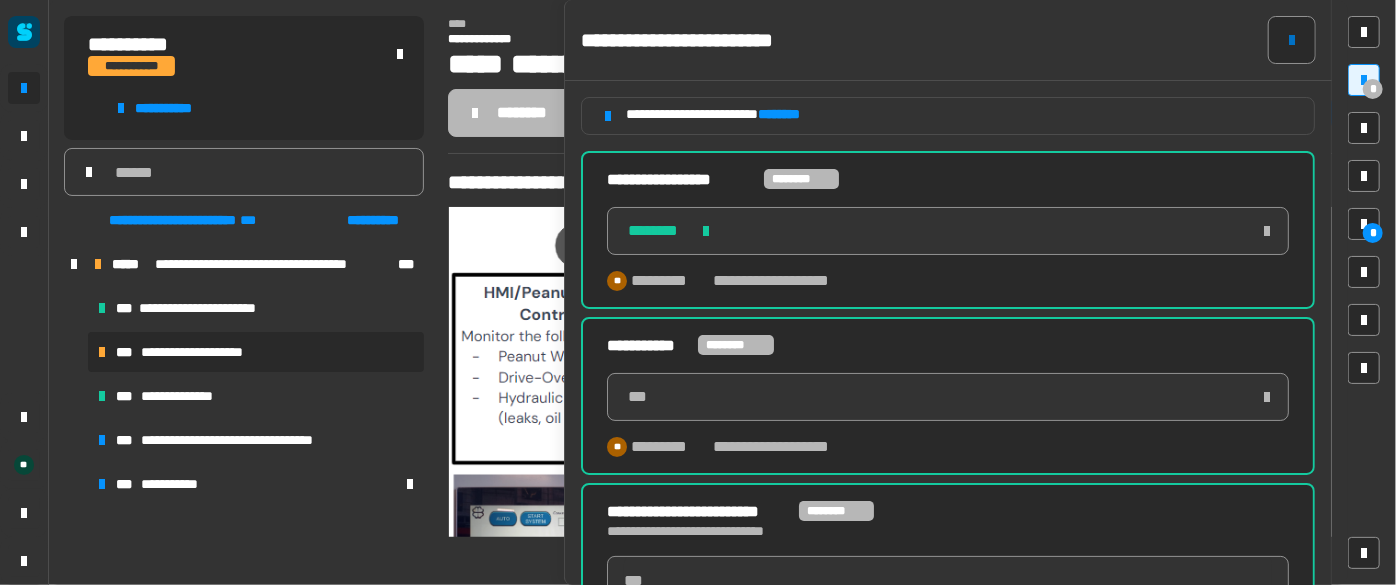click 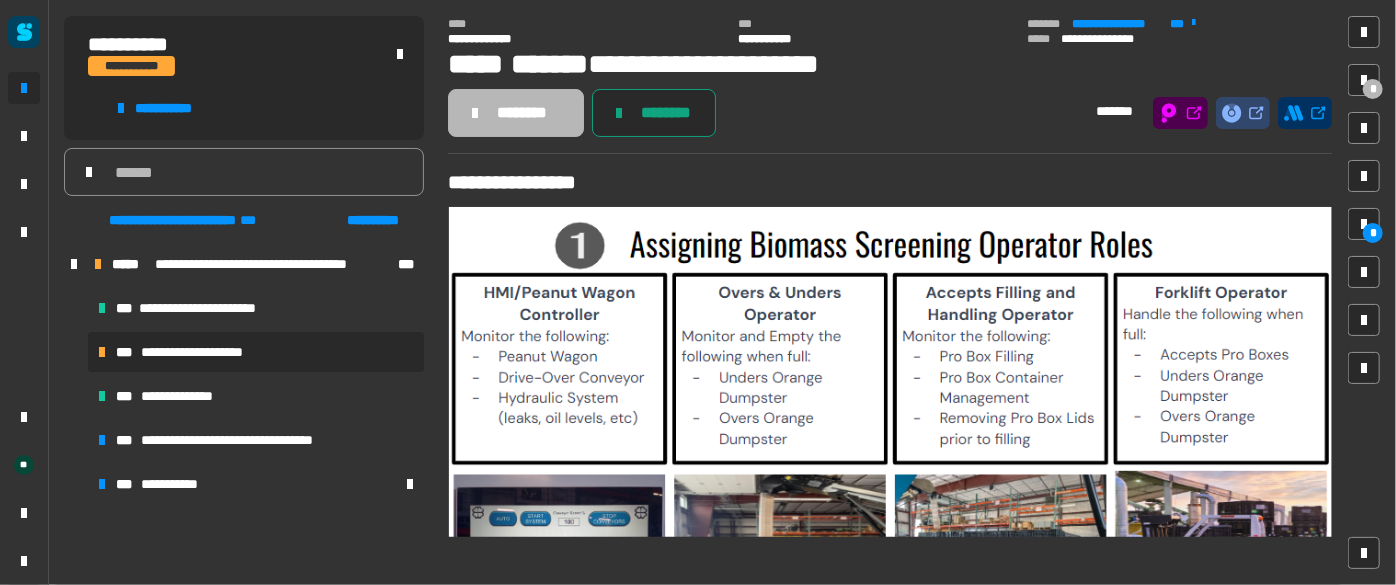 click on "********" 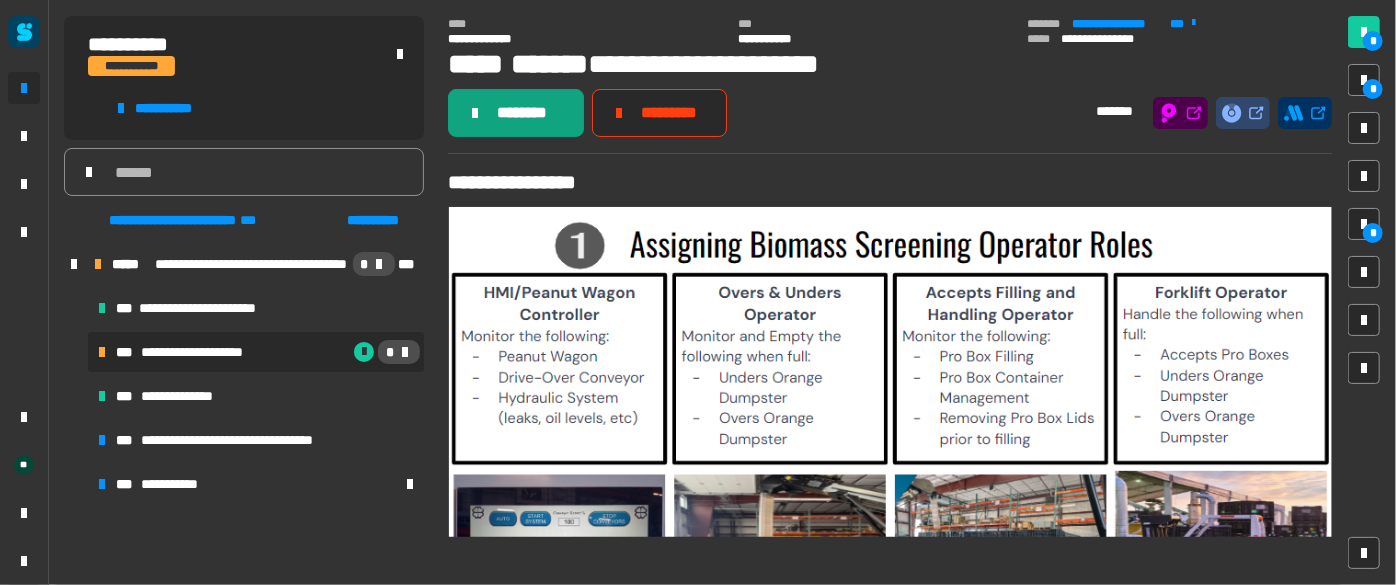 click on "********" 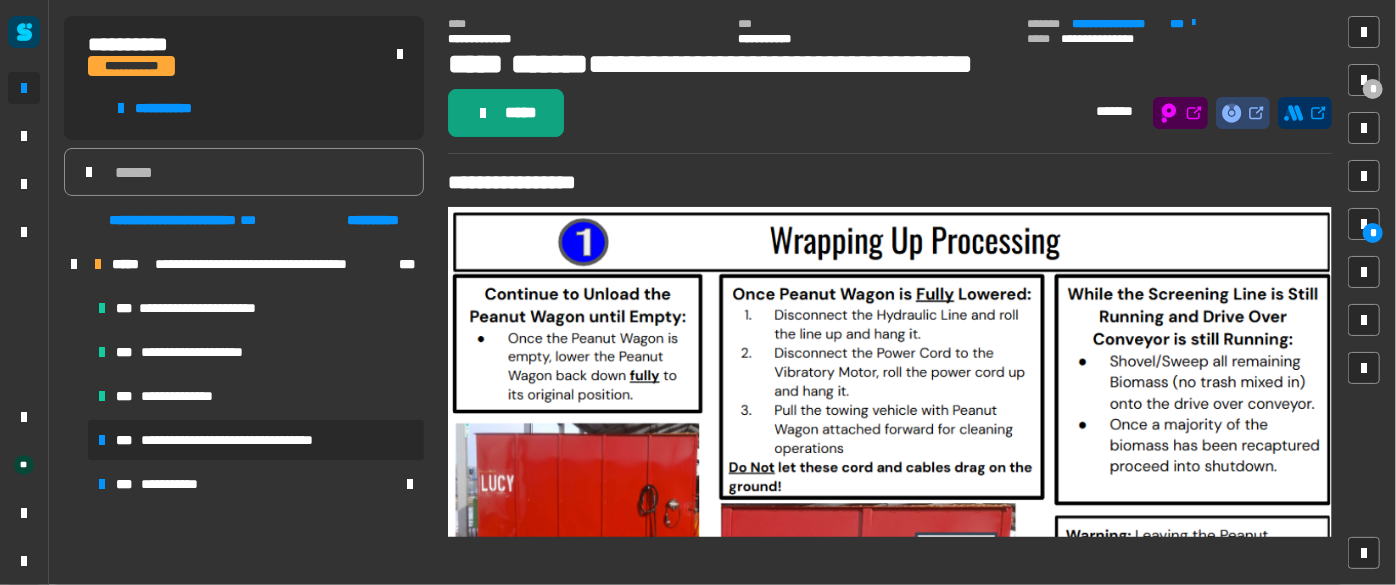 click on "*****" 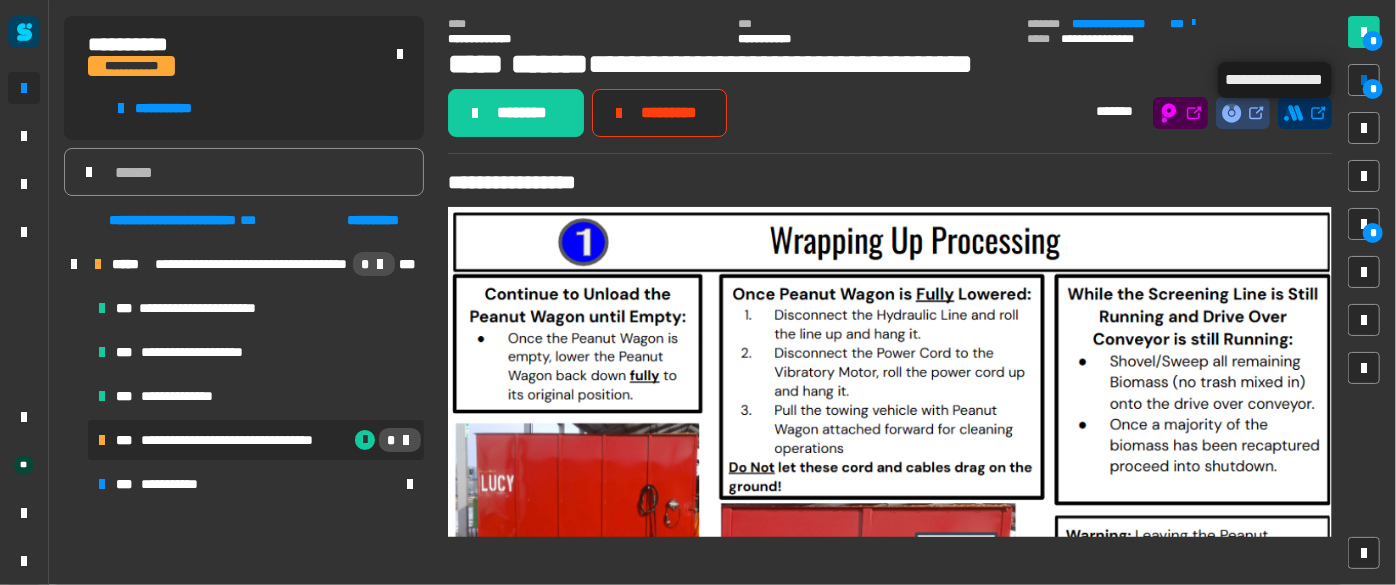 click at bounding box center [1364, 80] 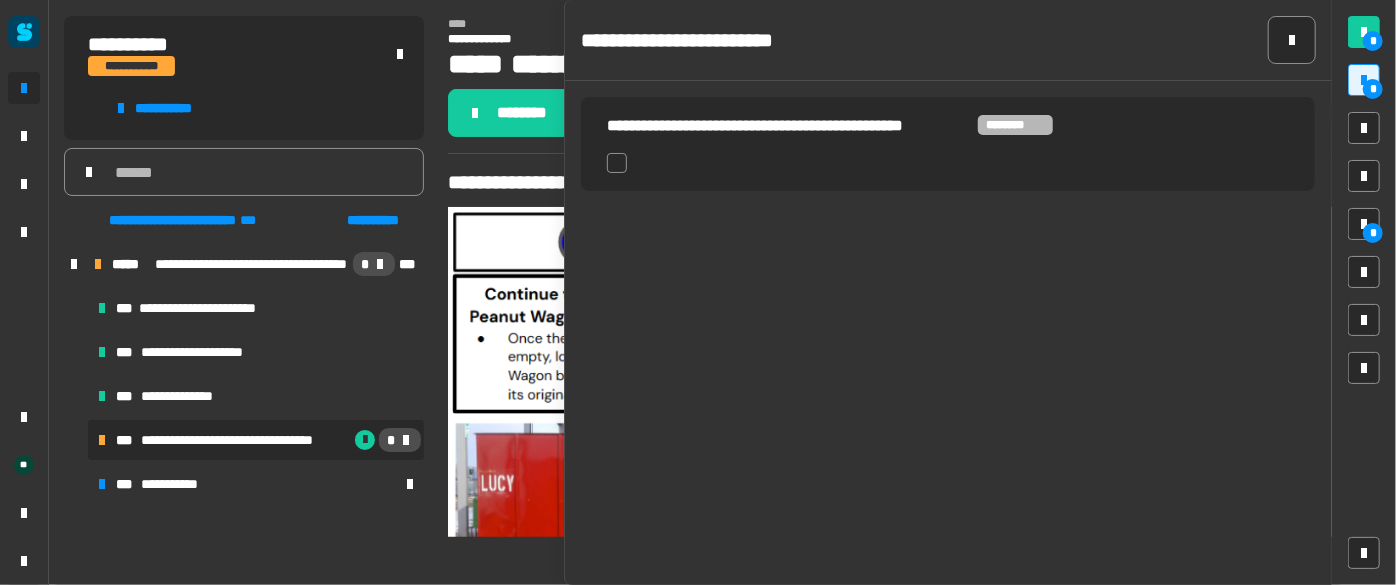 click 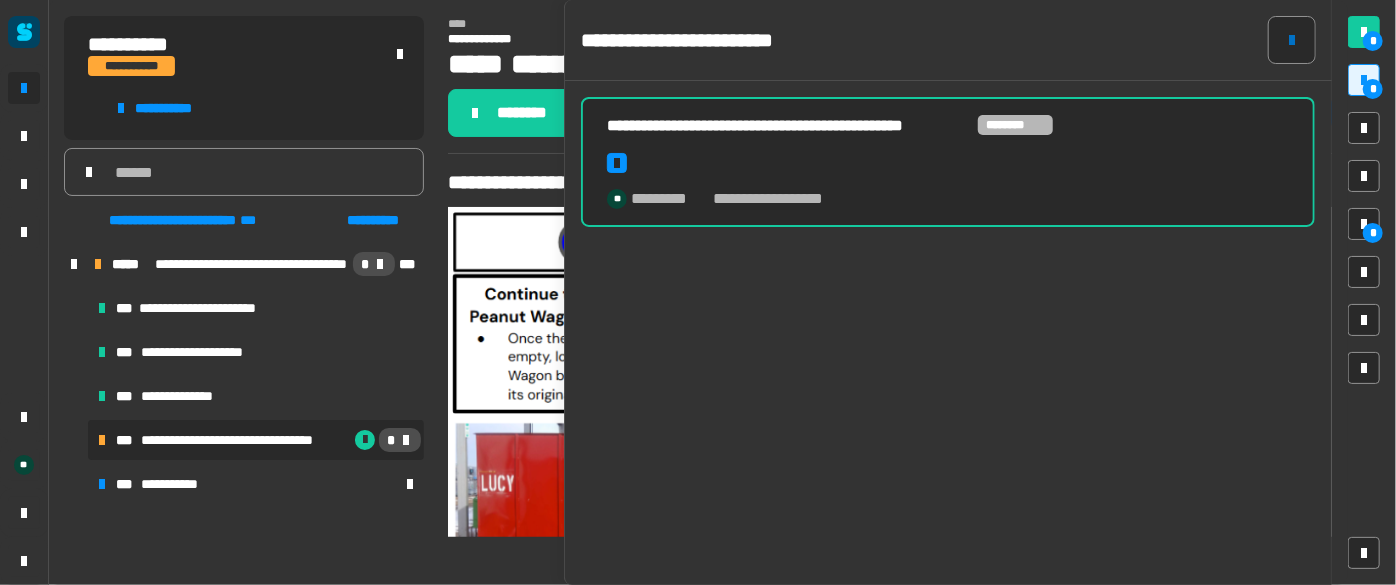 click 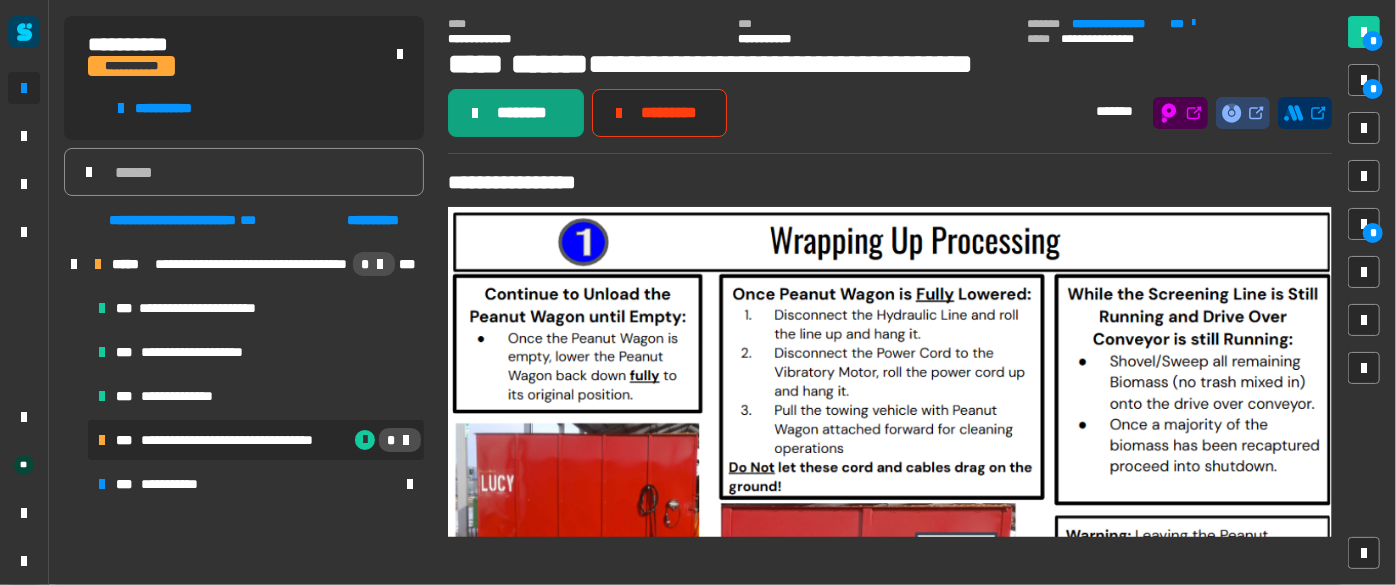 click on "********" 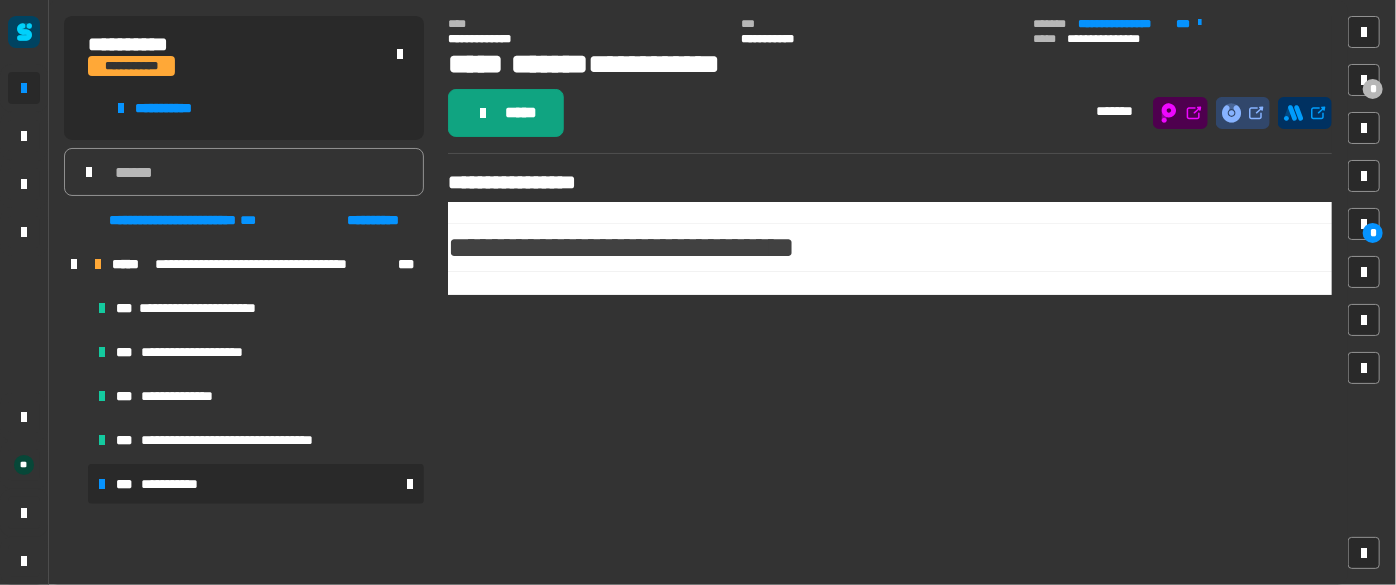 click 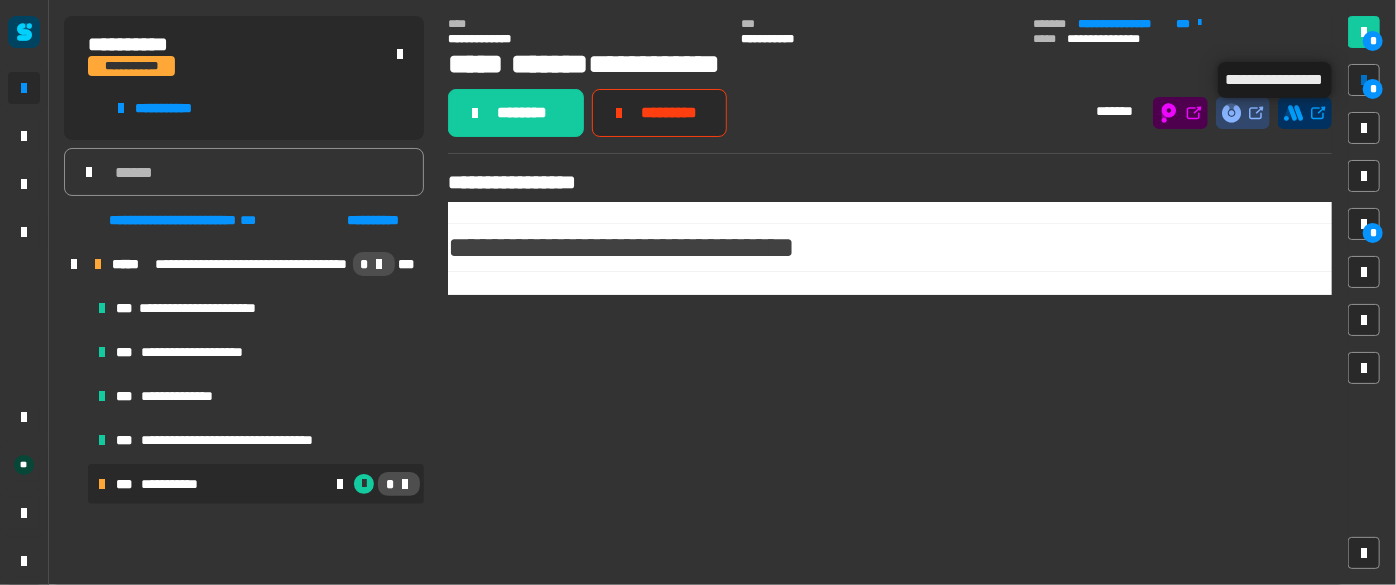 click on "*" at bounding box center [1373, 89] 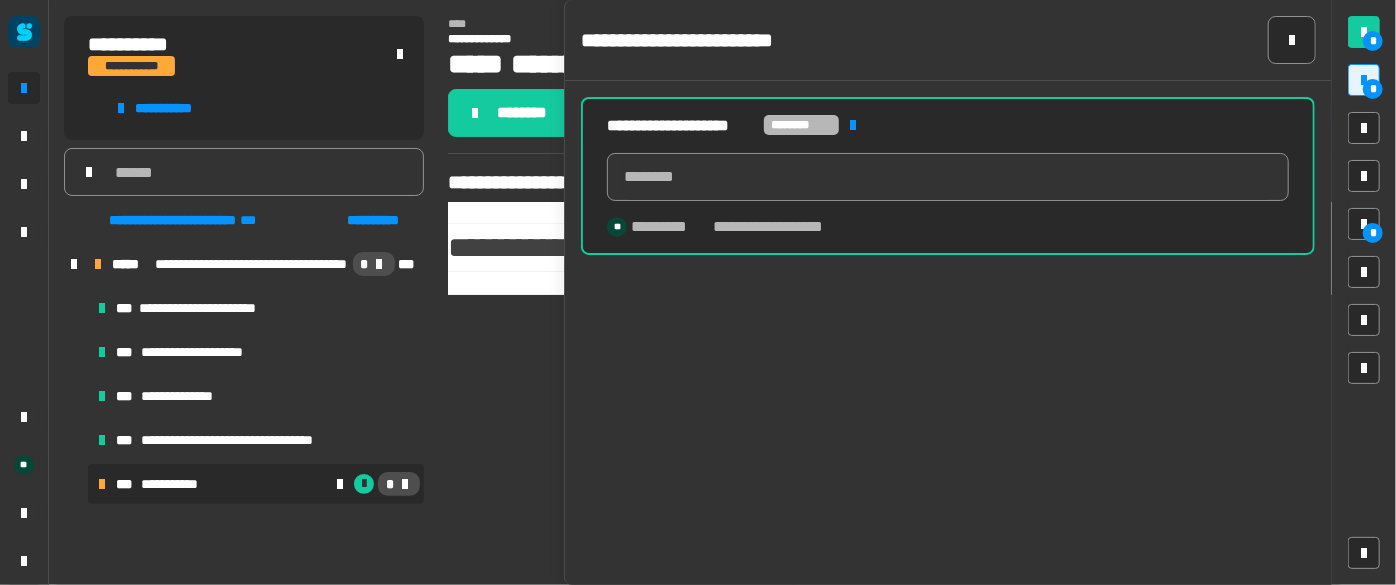 click on "**********" 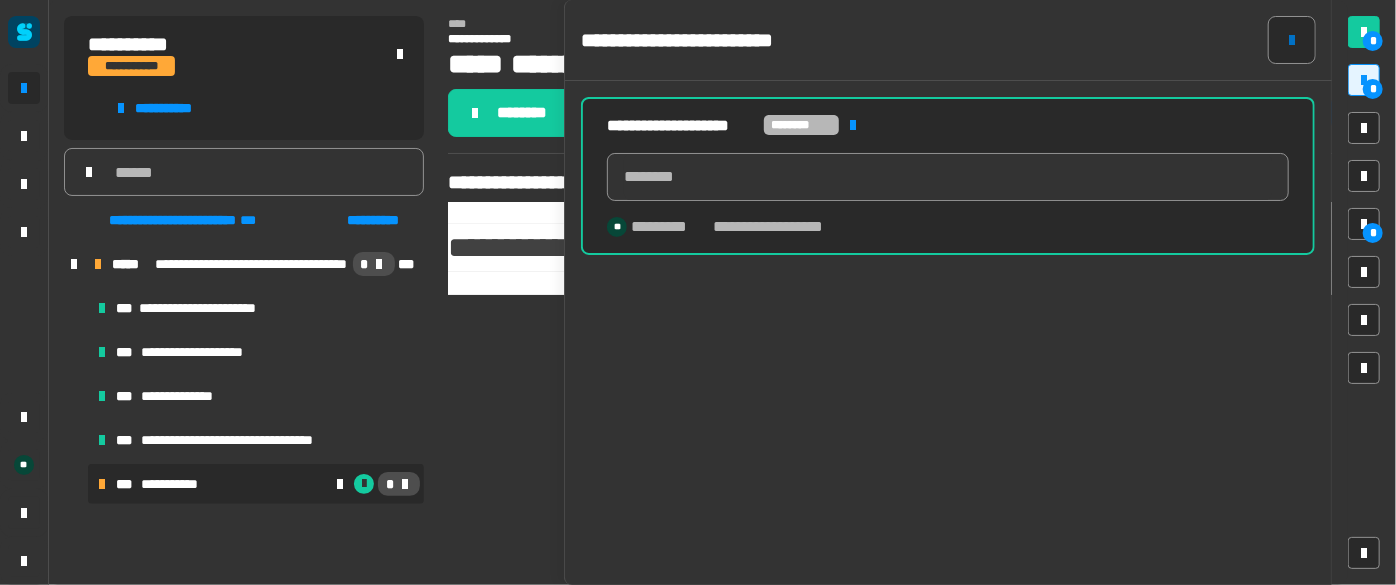 click 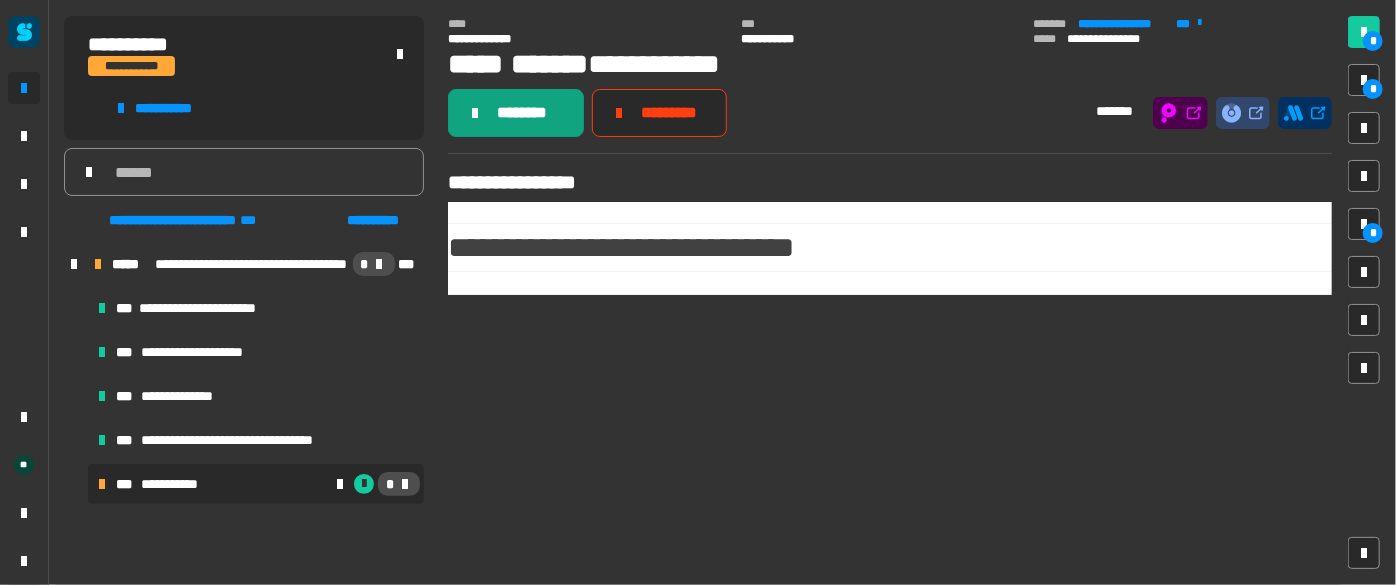 click on "********" 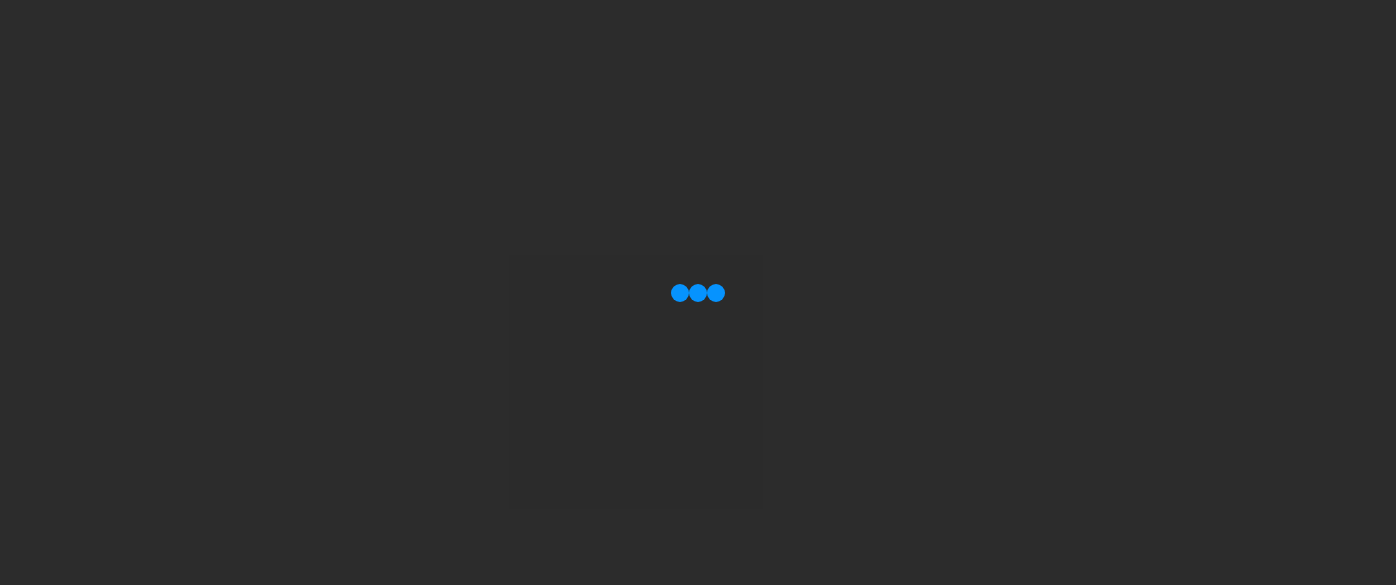 scroll, scrollTop: 0, scrollLeft: 0, axis: both 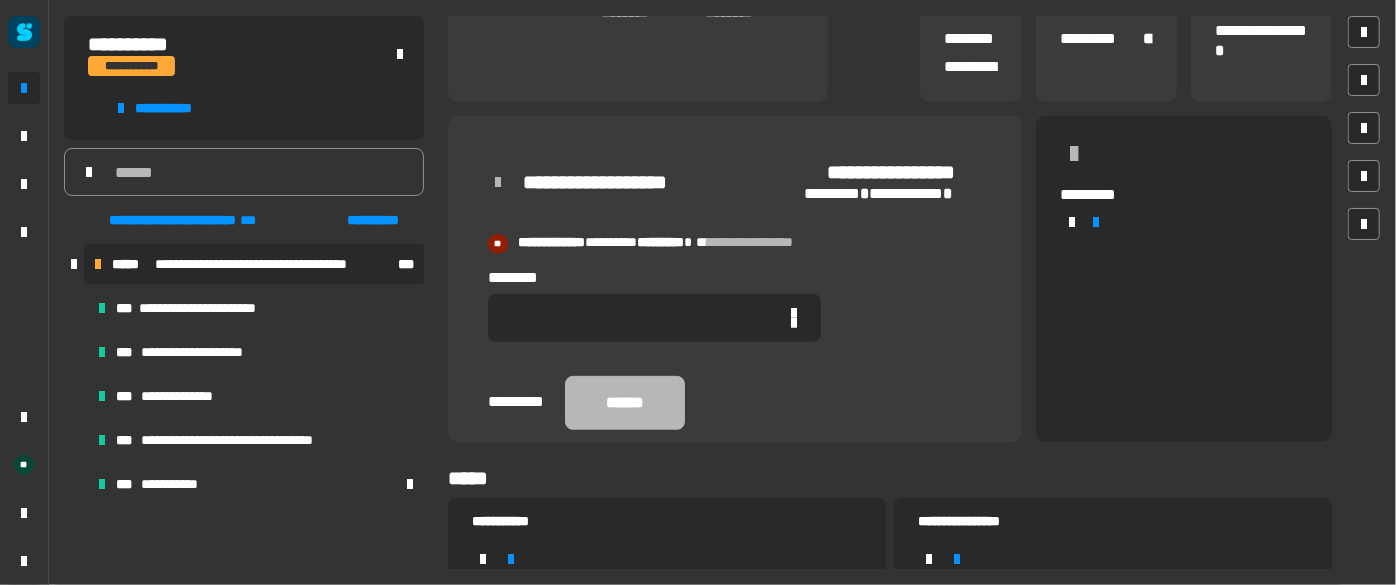 click 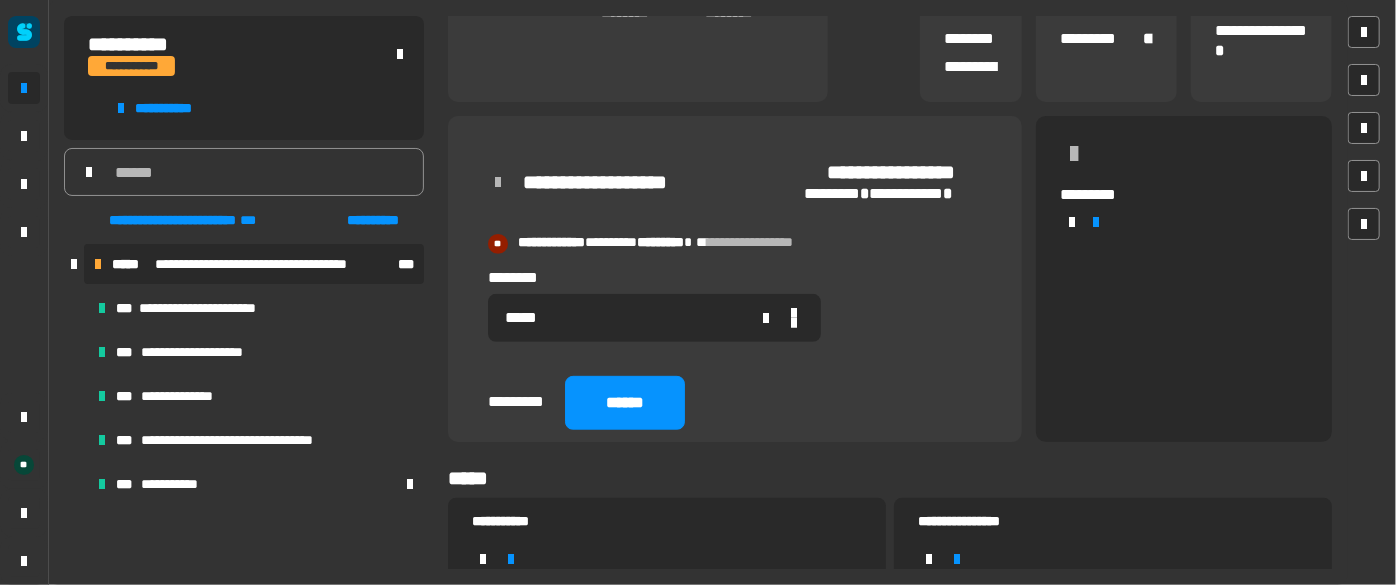 type on "*****" 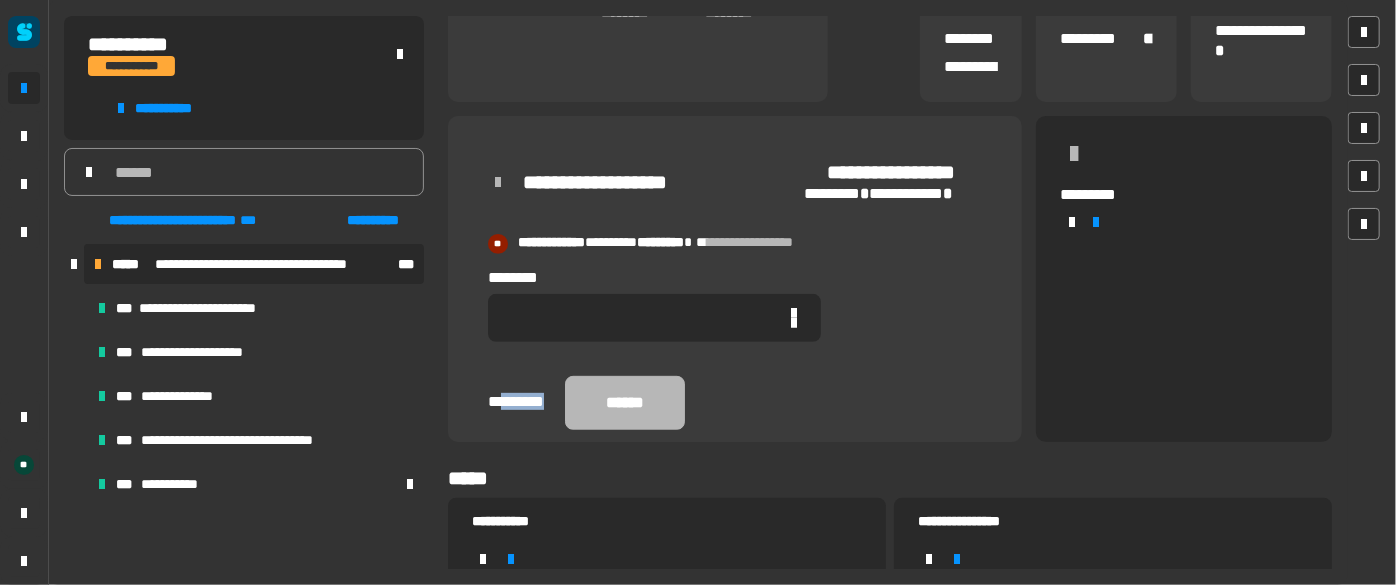 drag, startPoint x: 498, startPoint y: 436, endPoint x: 553, endPoint y: 447, distance: 56.089214 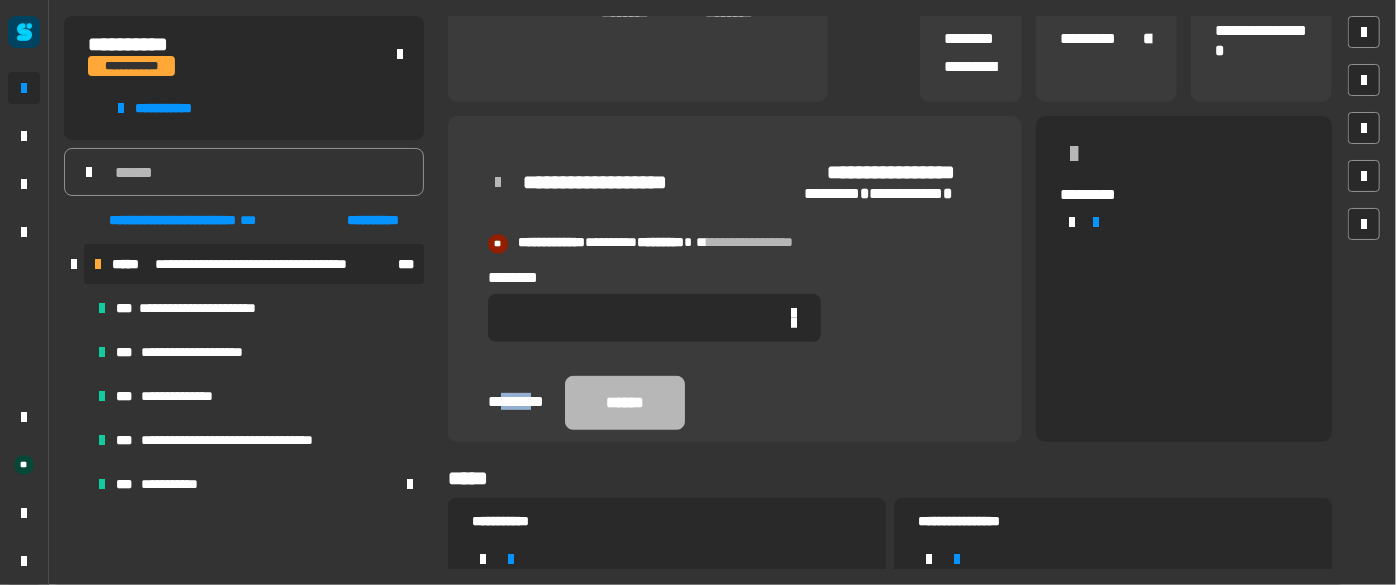 drag, startPoint x: 497, startPoint y: 435, endPoint x: 533, endPoint y: 438, distance: 36.124783 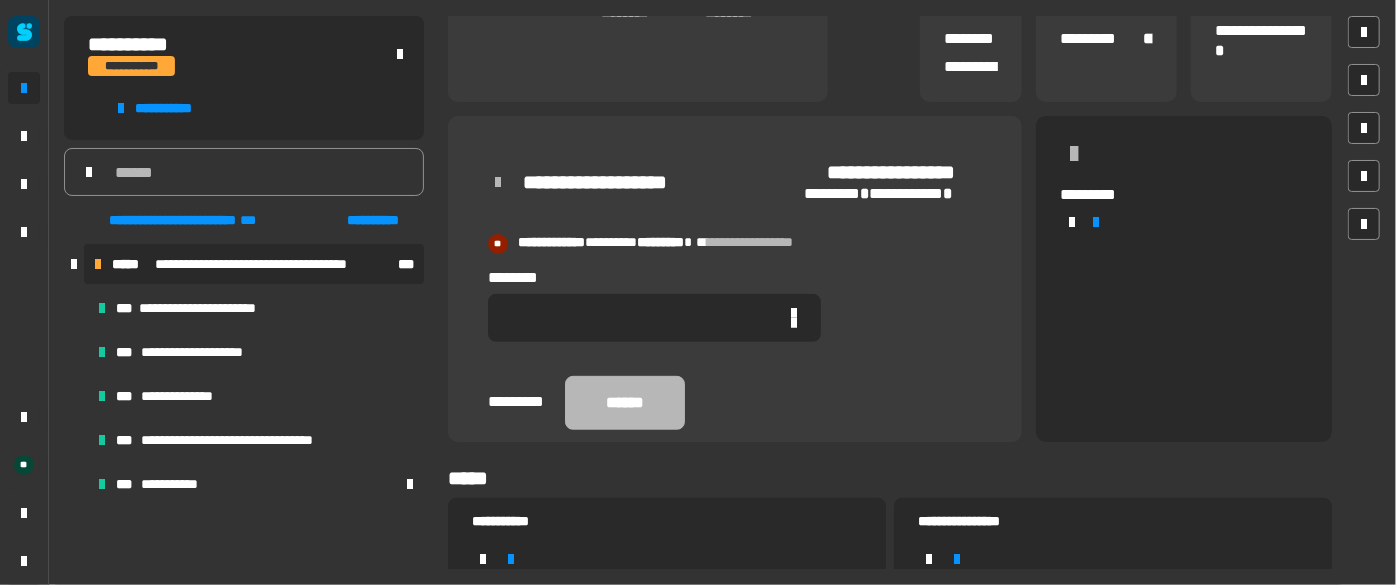 click on "********* ******" 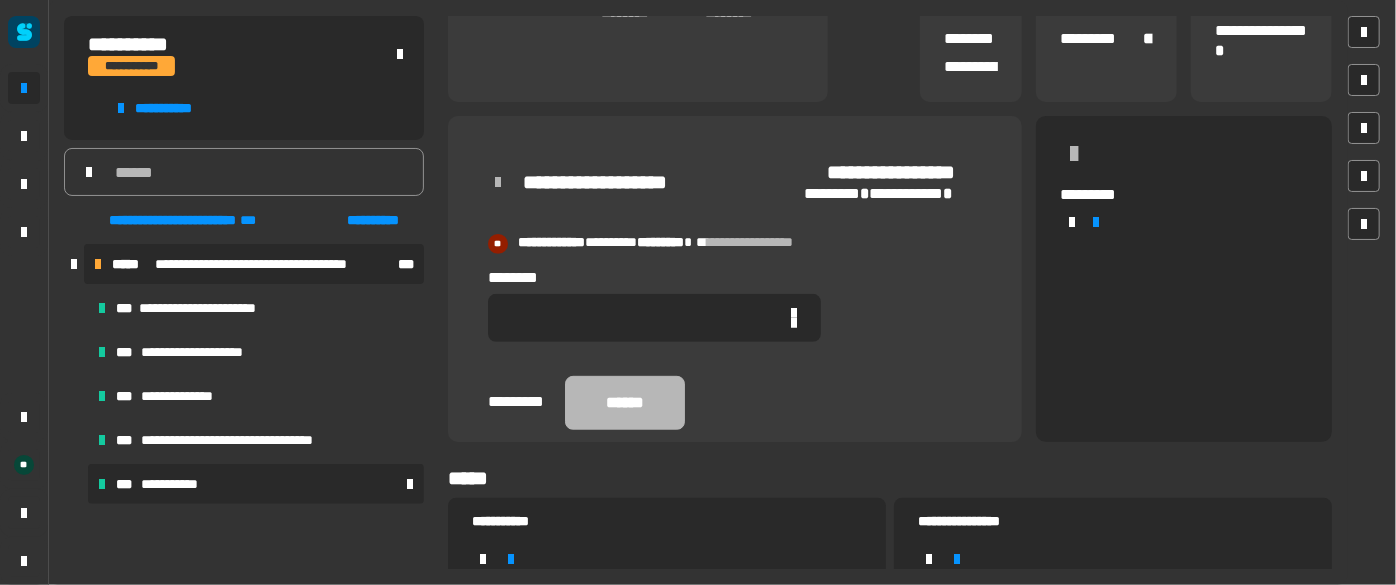 click on "**********" at bounding box center [173, 484] 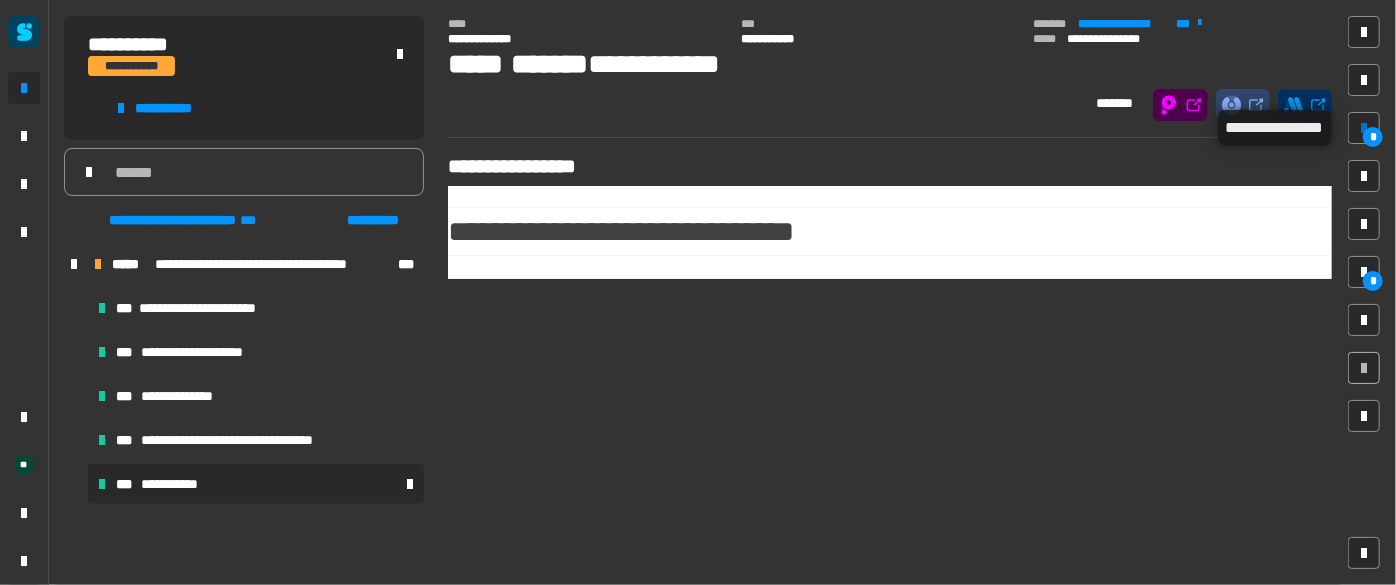 click on "*" at bounding box center (1373, 137) 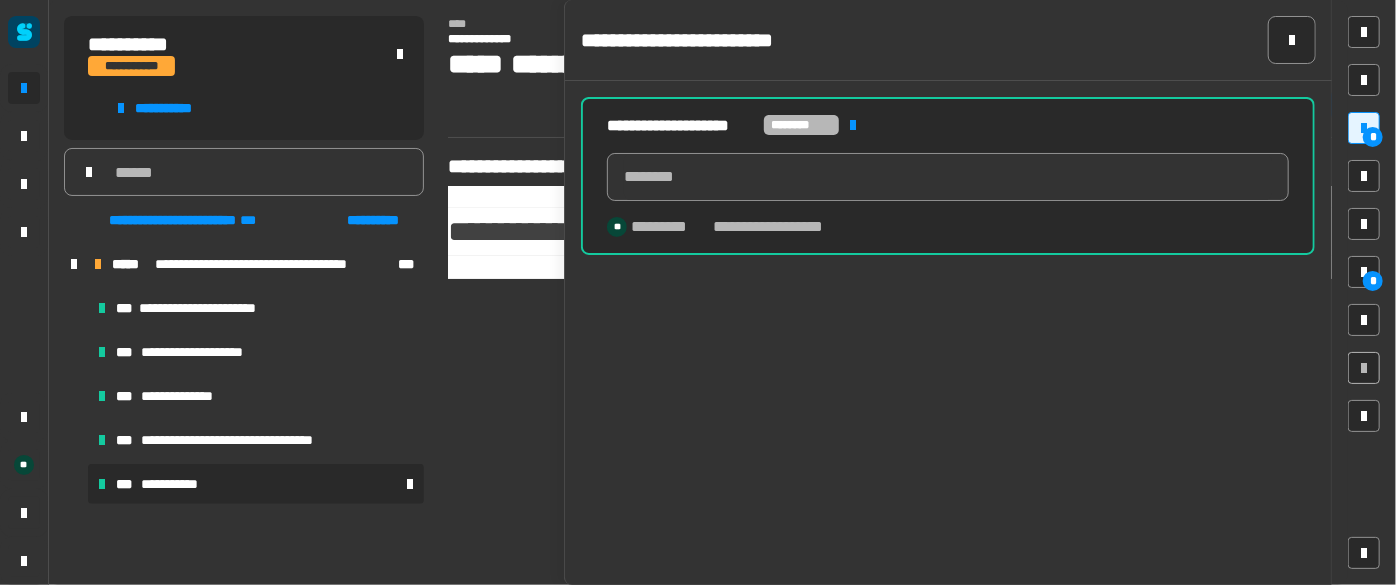 click on "**********" 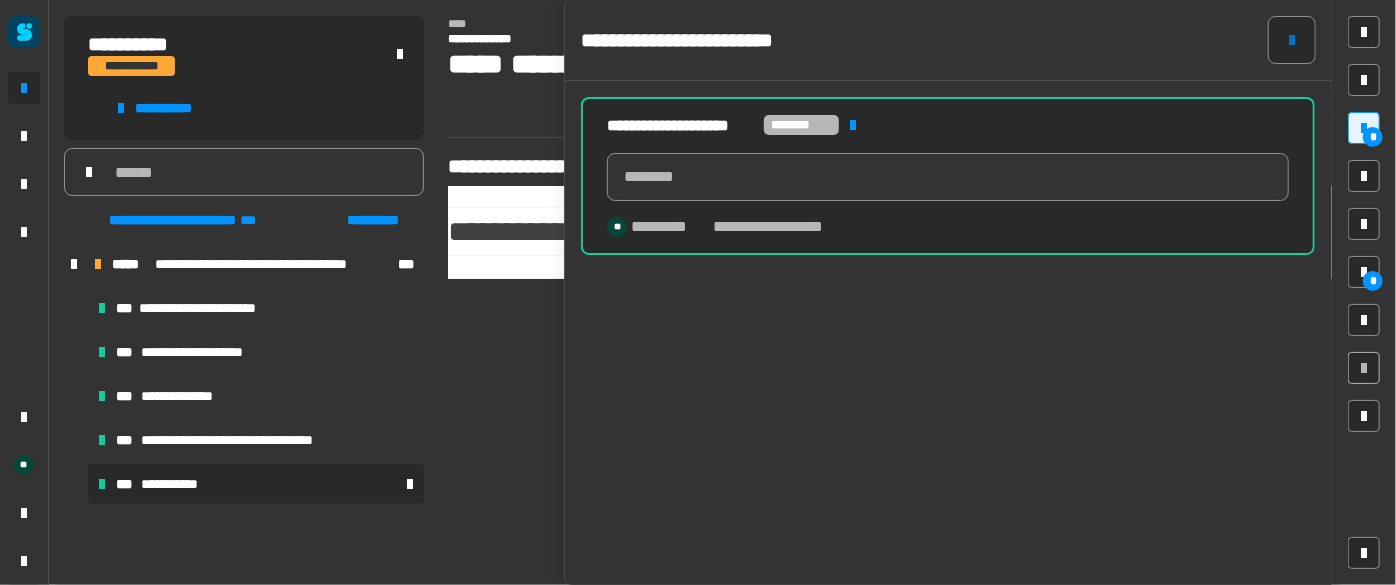 click 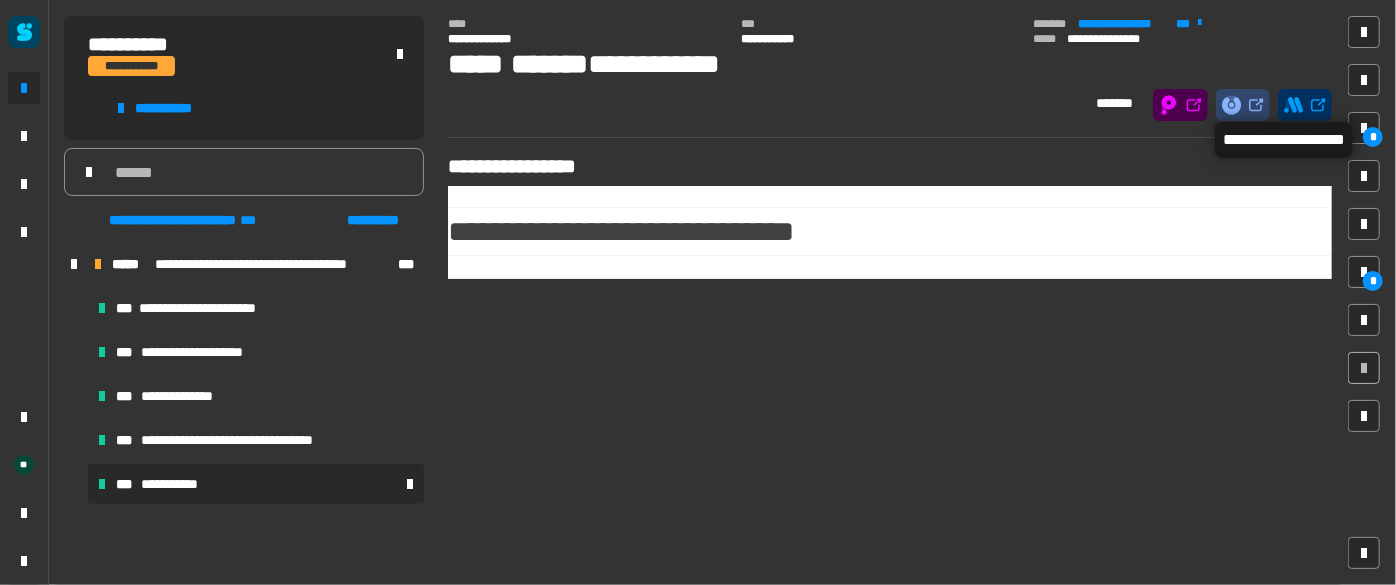 click 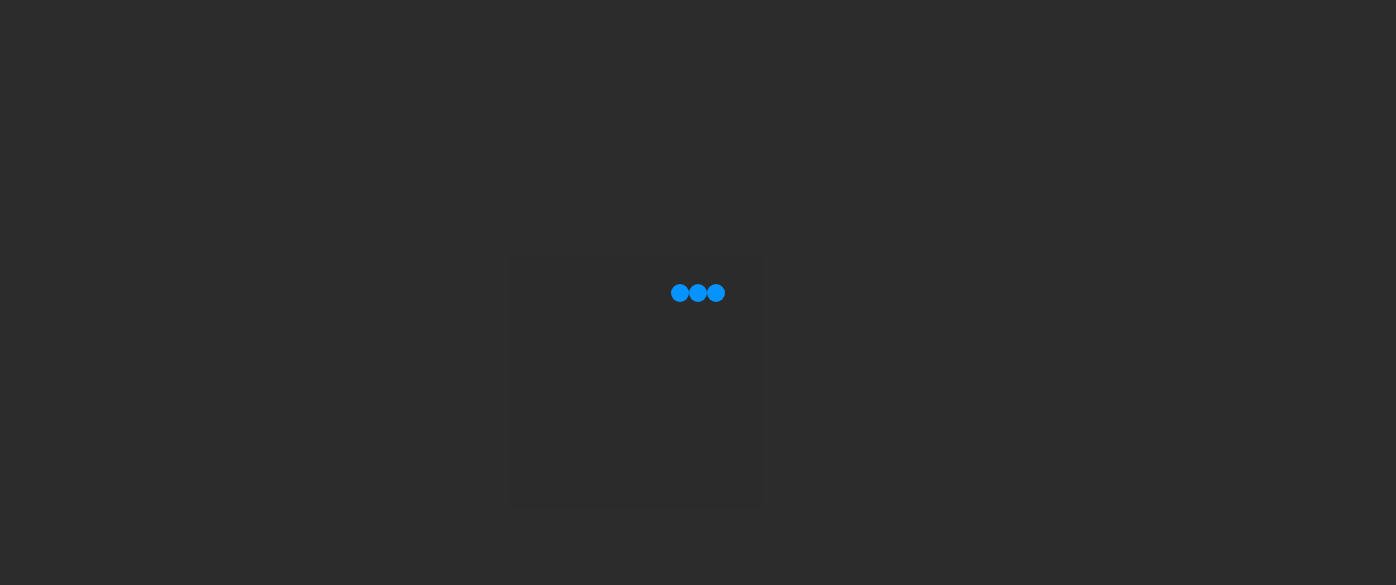 scroll, scrollTop: 0, scrollLeft: 0, axis: both 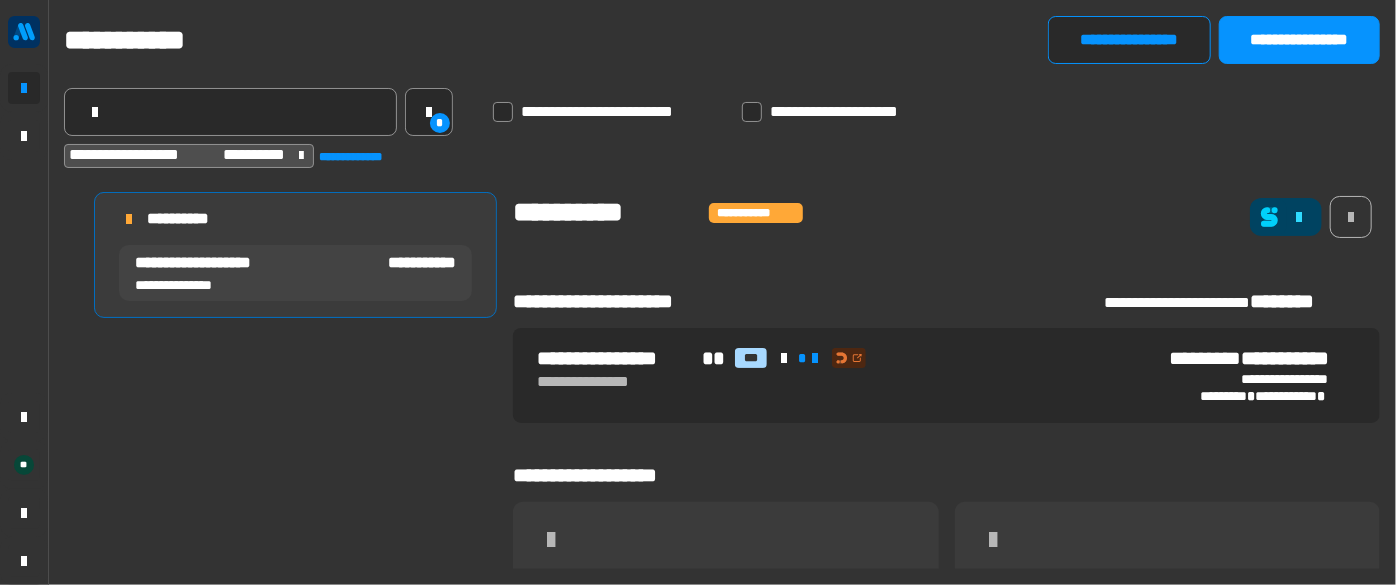 click 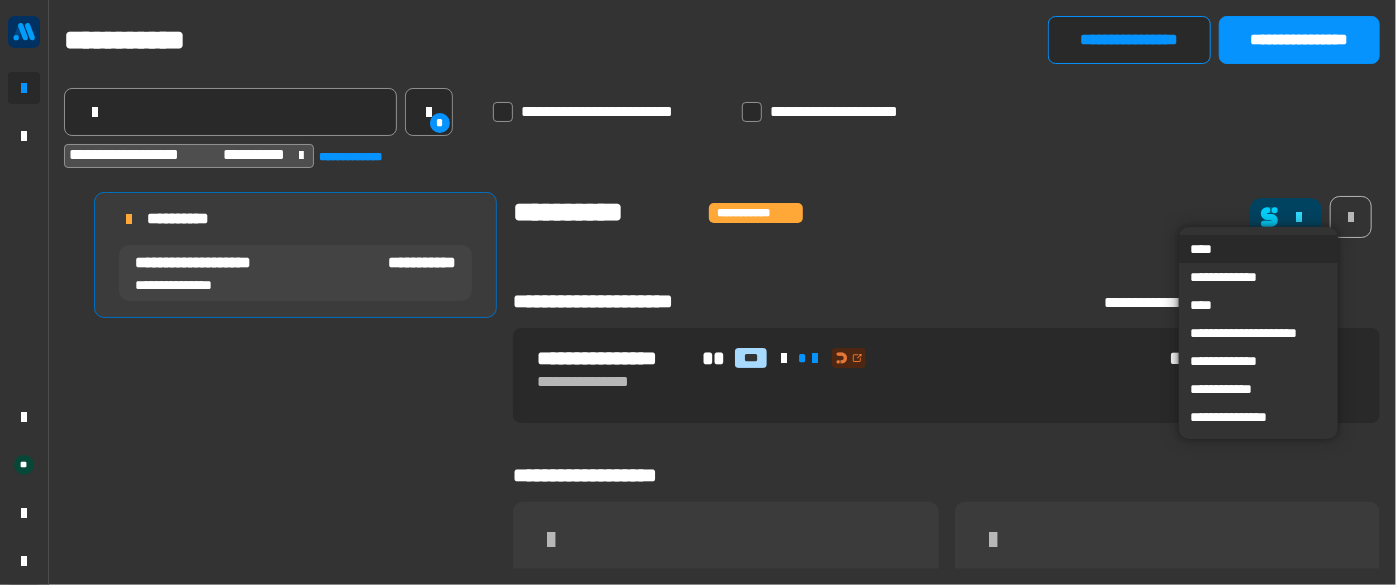click on "****" at bounding box center (1258, 249) 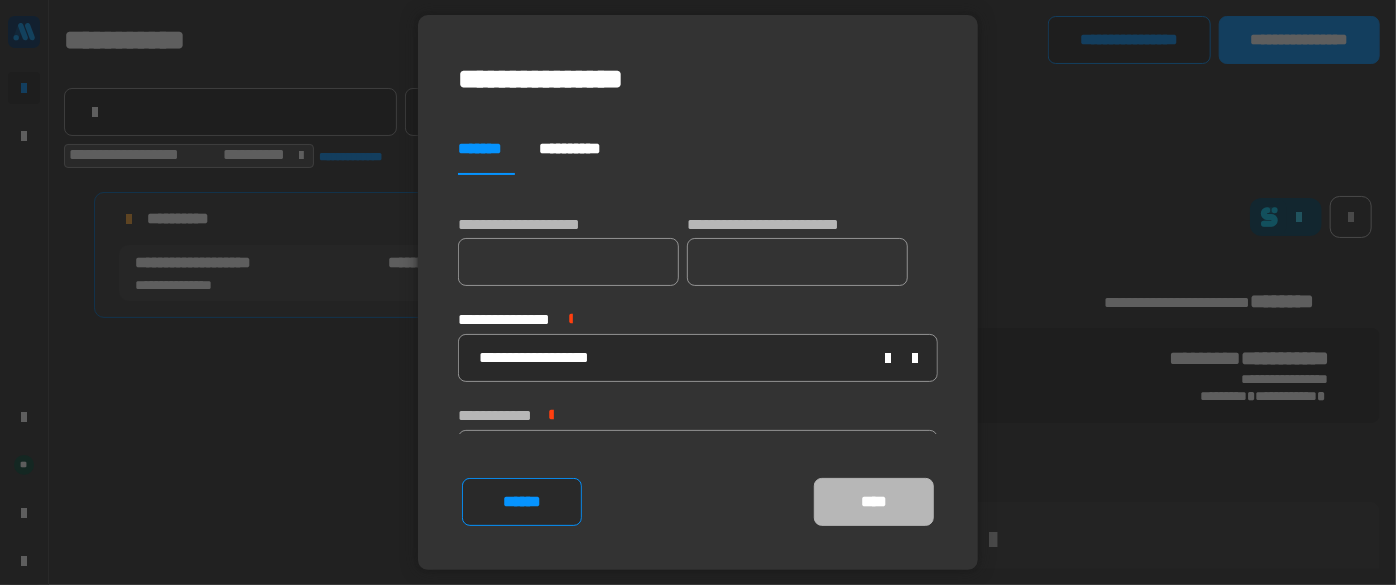 scroll, scrollTop: 98, scrollLeft: 0, axis: vertical 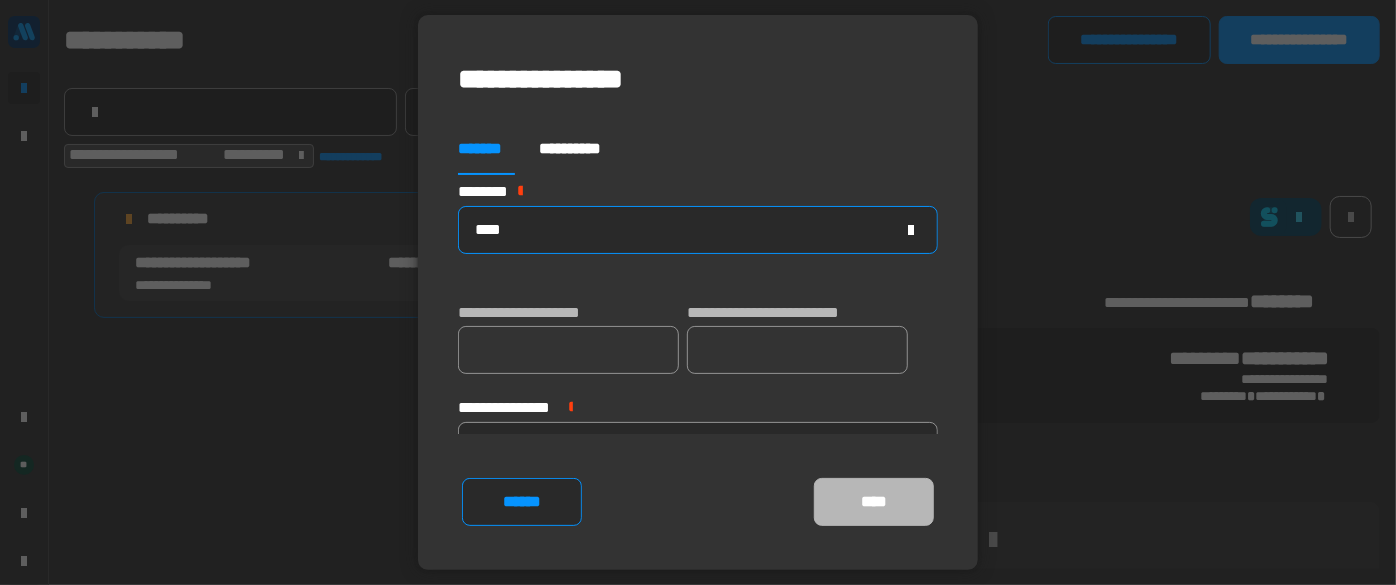 click on "****" 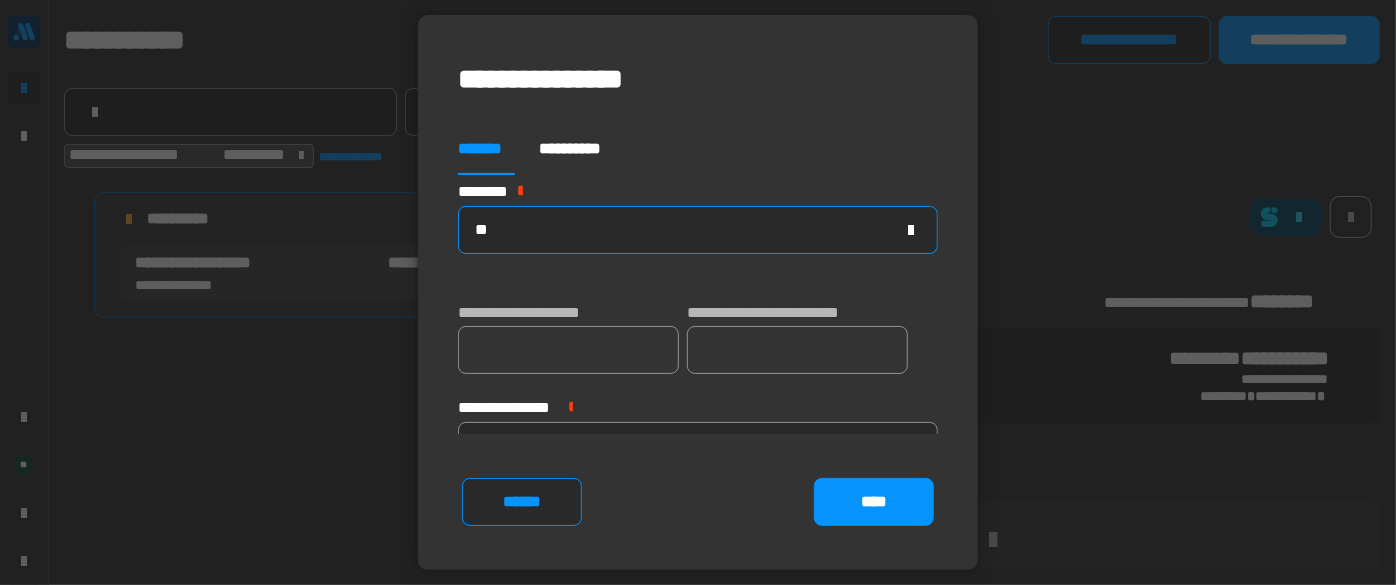 type on "*" 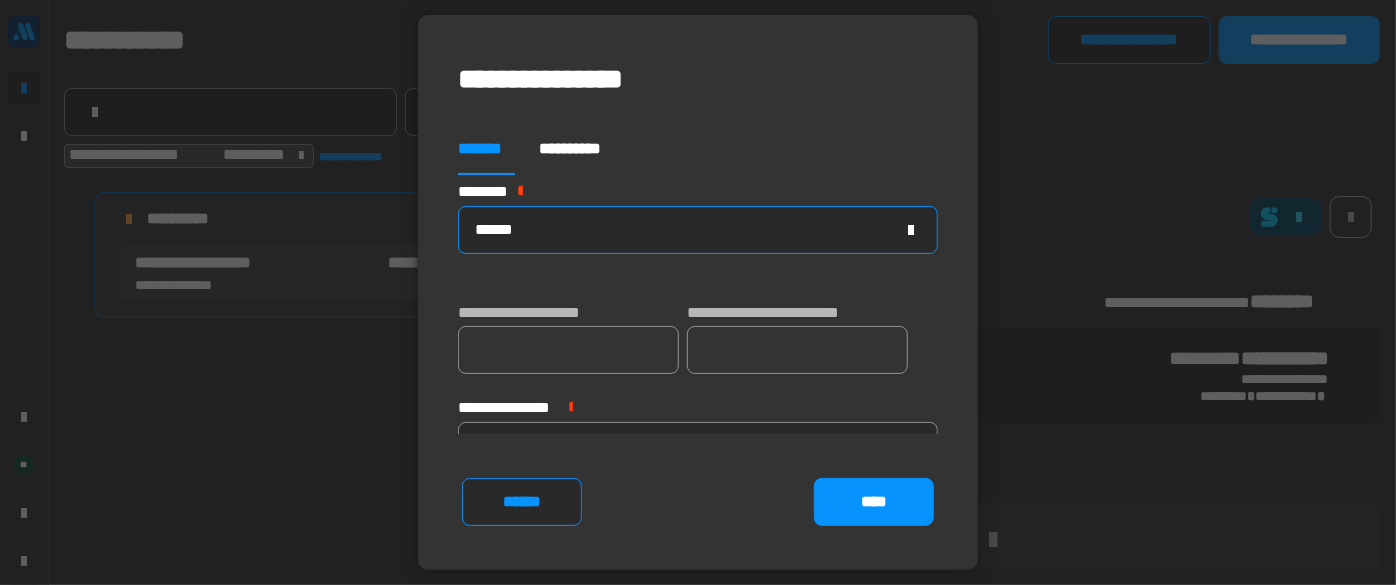 scroll, scrollTop: 98, scrollLeft: 0, axis: vertical 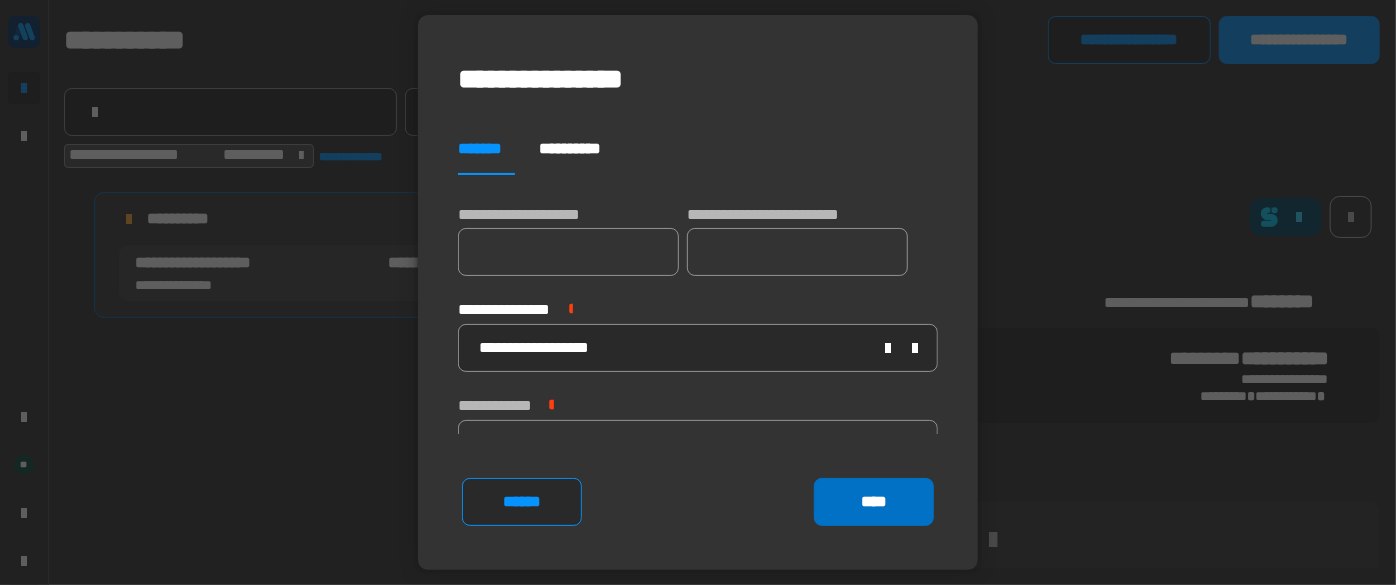 type on "******" 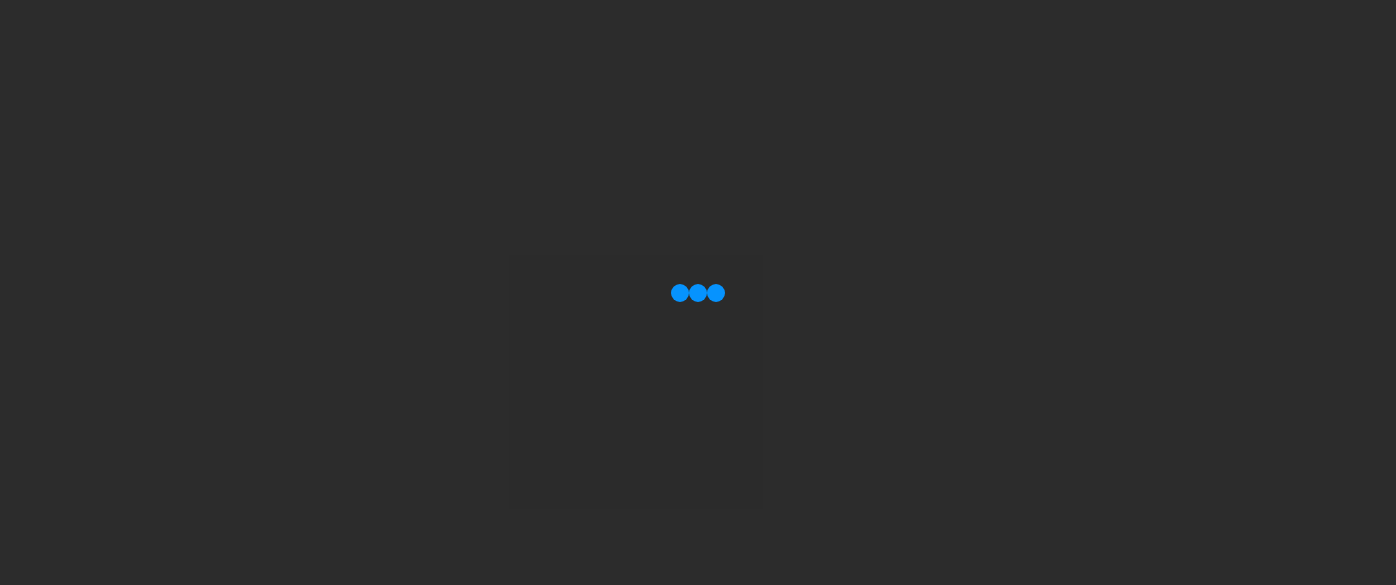 scroll, scrollTop: 0, scrollLeft: 0, axis: both 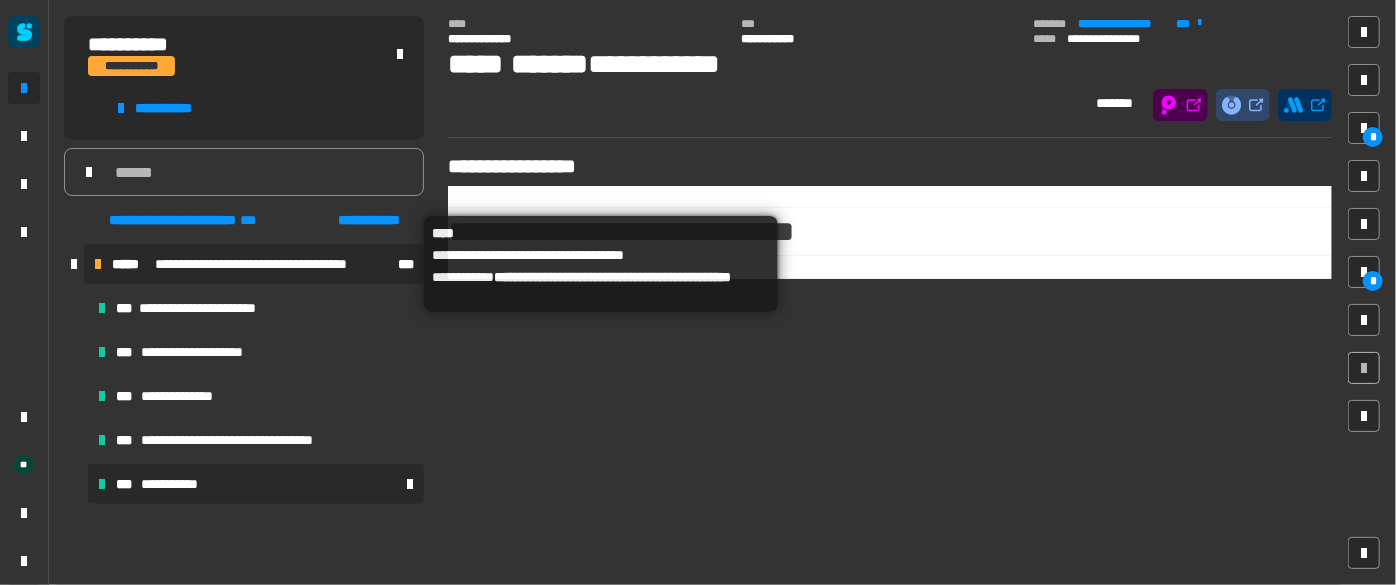 click on "**********" at bounding box center (274, 264) 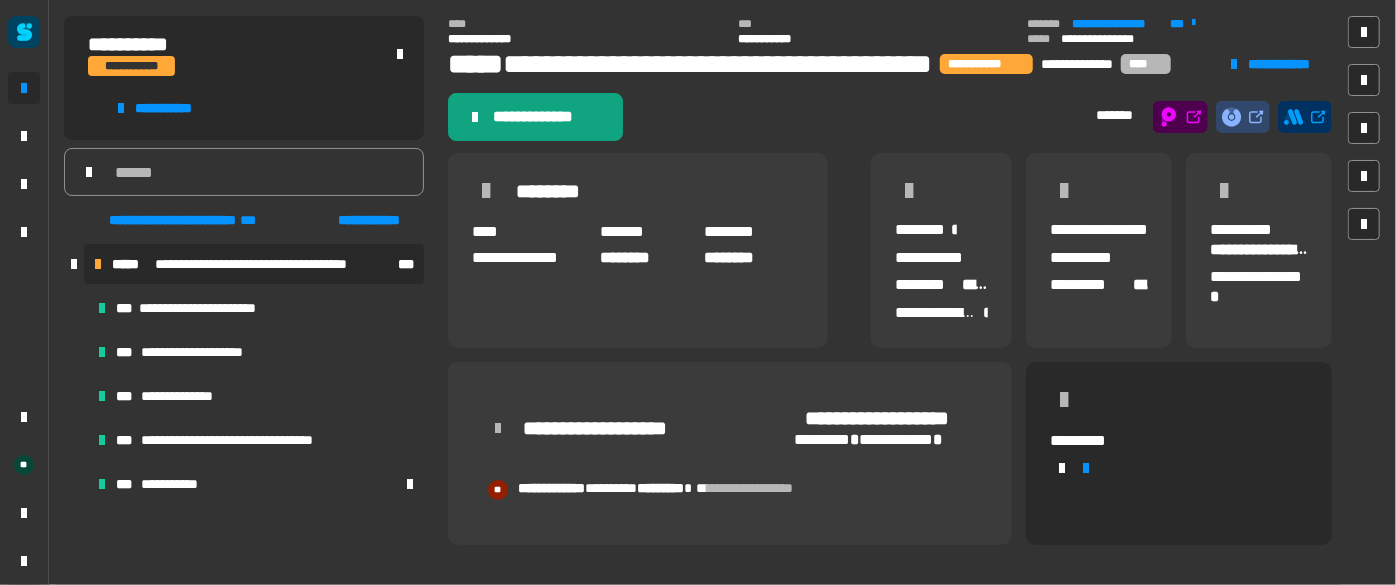 click on "**********" 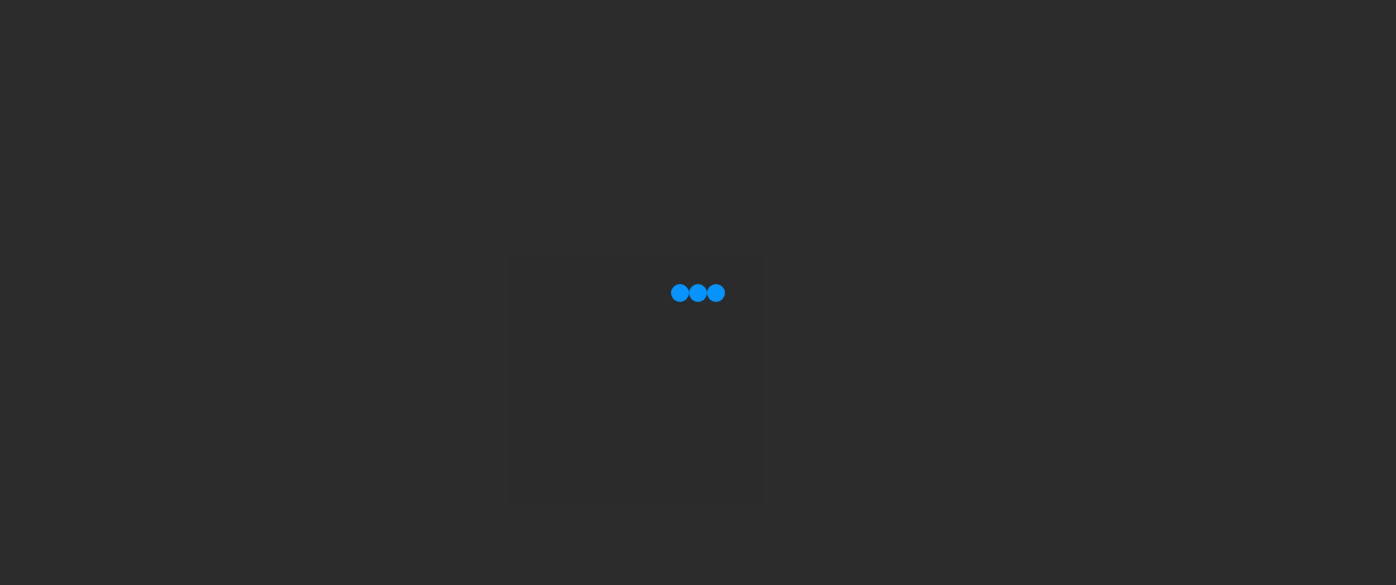 scroll, scrollTop: 0, scrollLeft: 0, axis: both 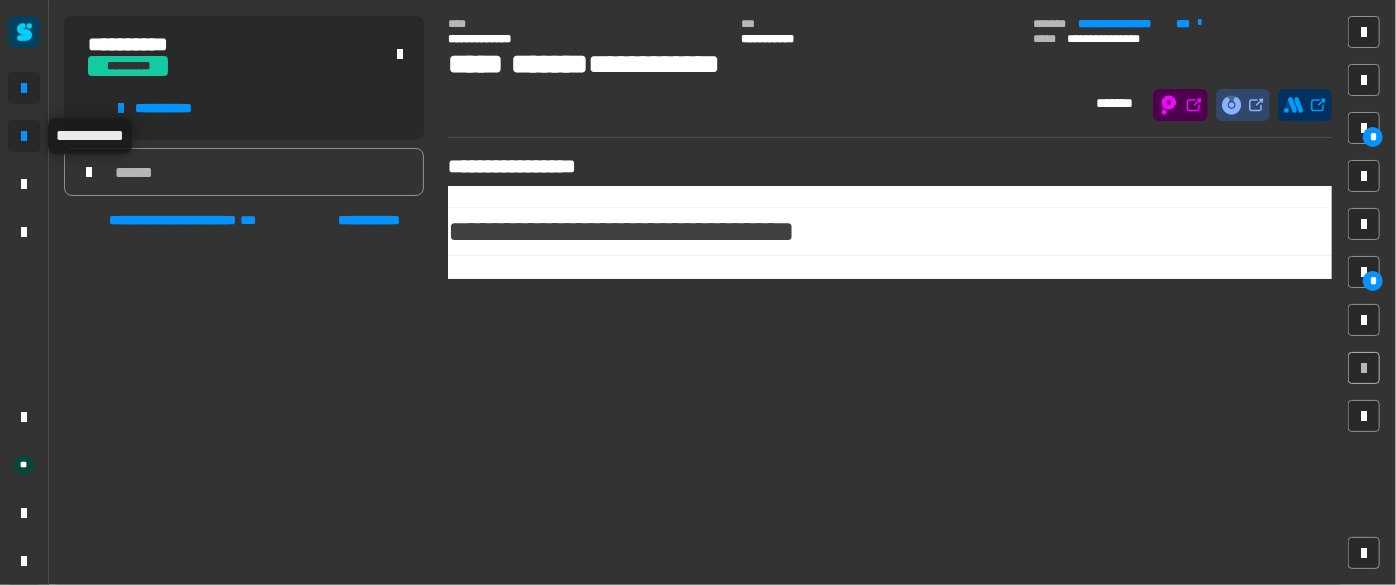 click 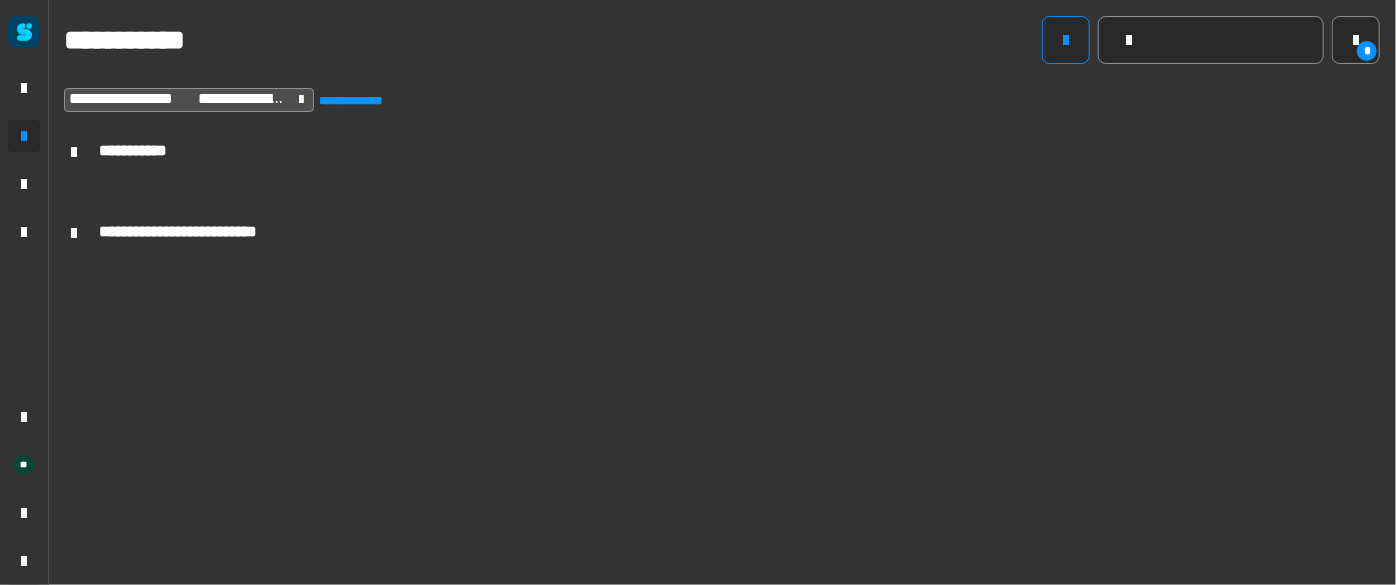 scroll, scrollTop: 0, scrollLeft: 0, axis: both 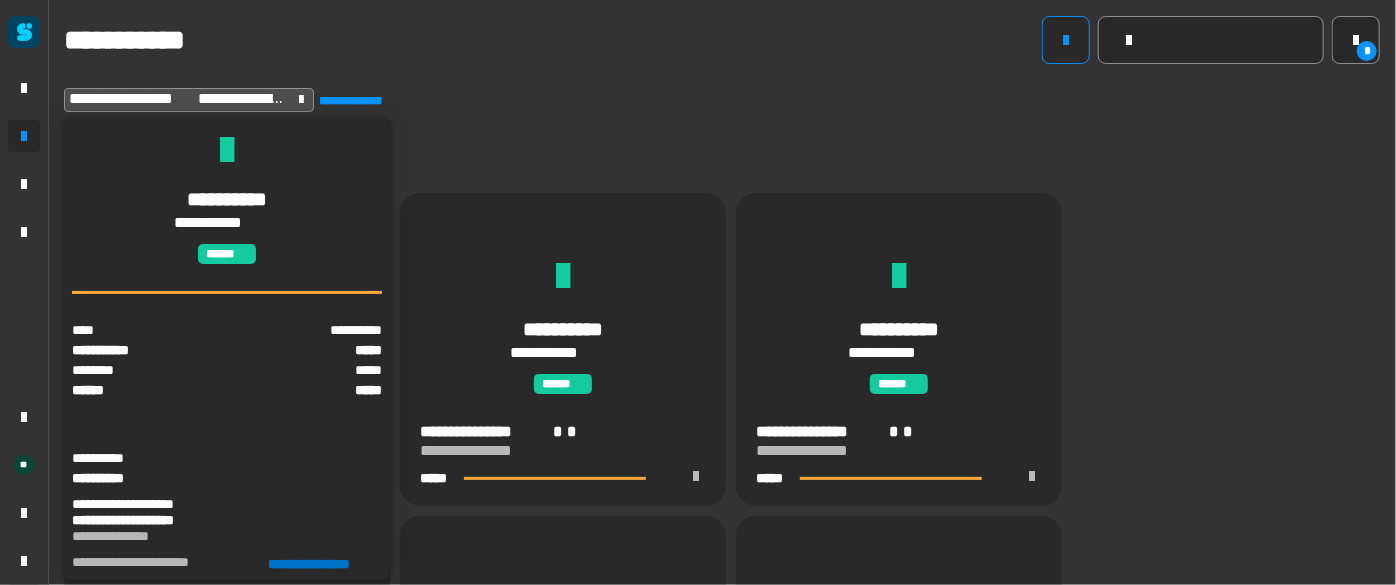 click on "**********" 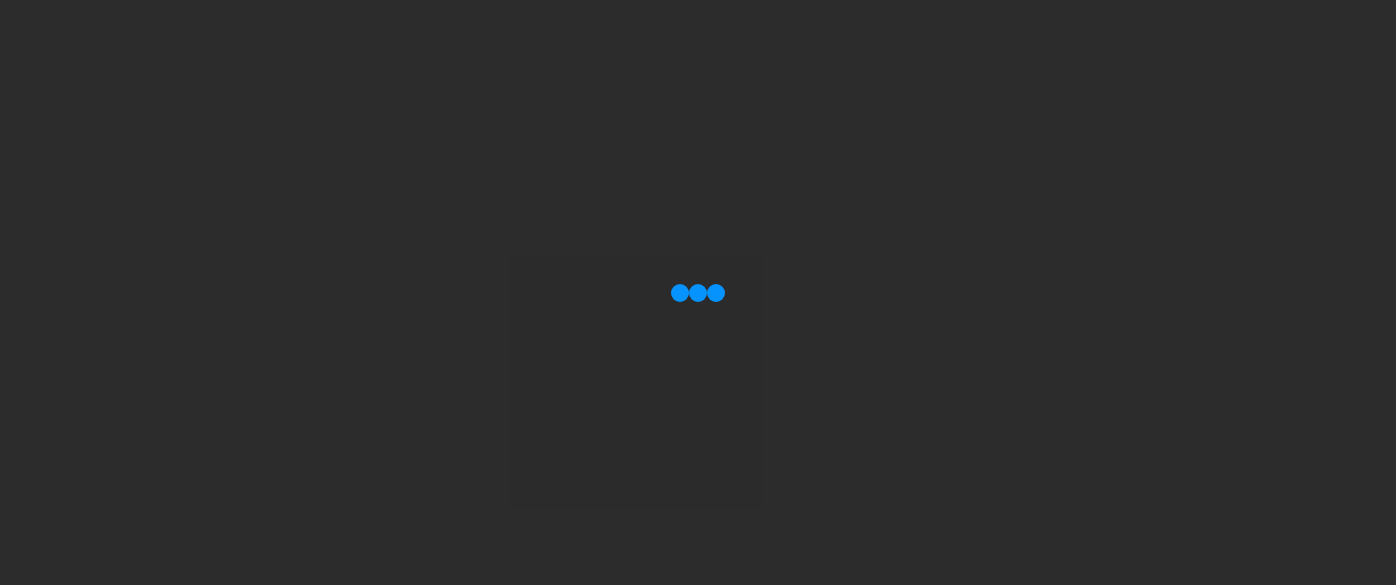 scroll, scrollTop: 0, scrollLeft: 0, axis: both 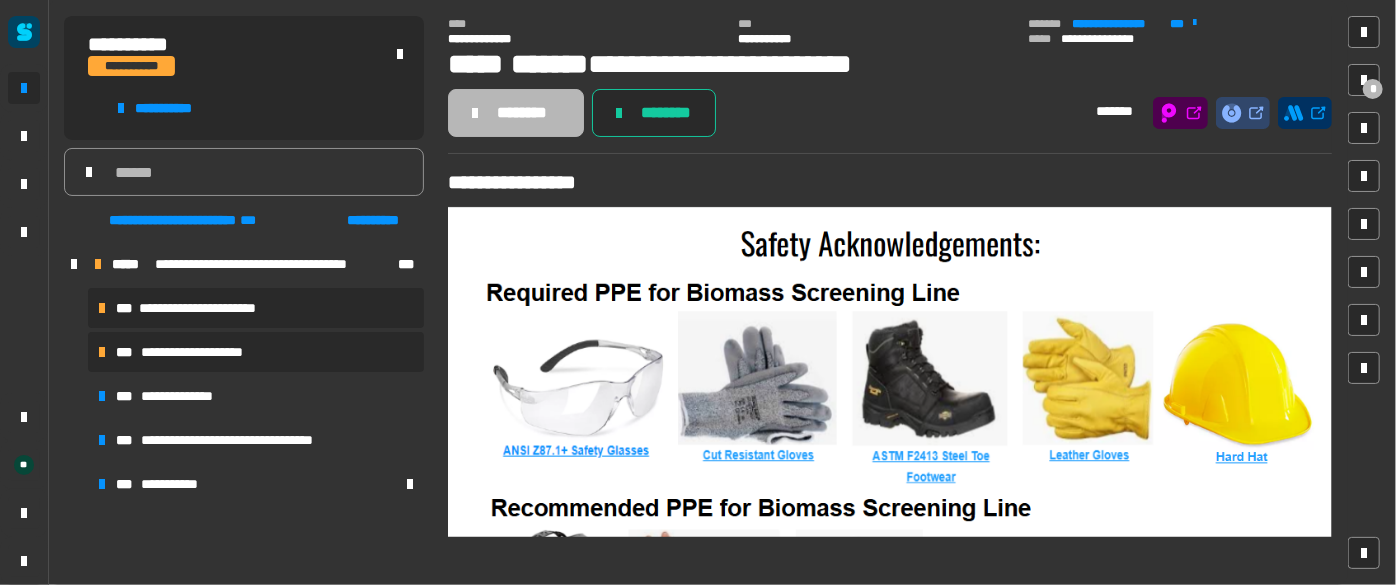 click on "**********" at bounding box center (256, 352) 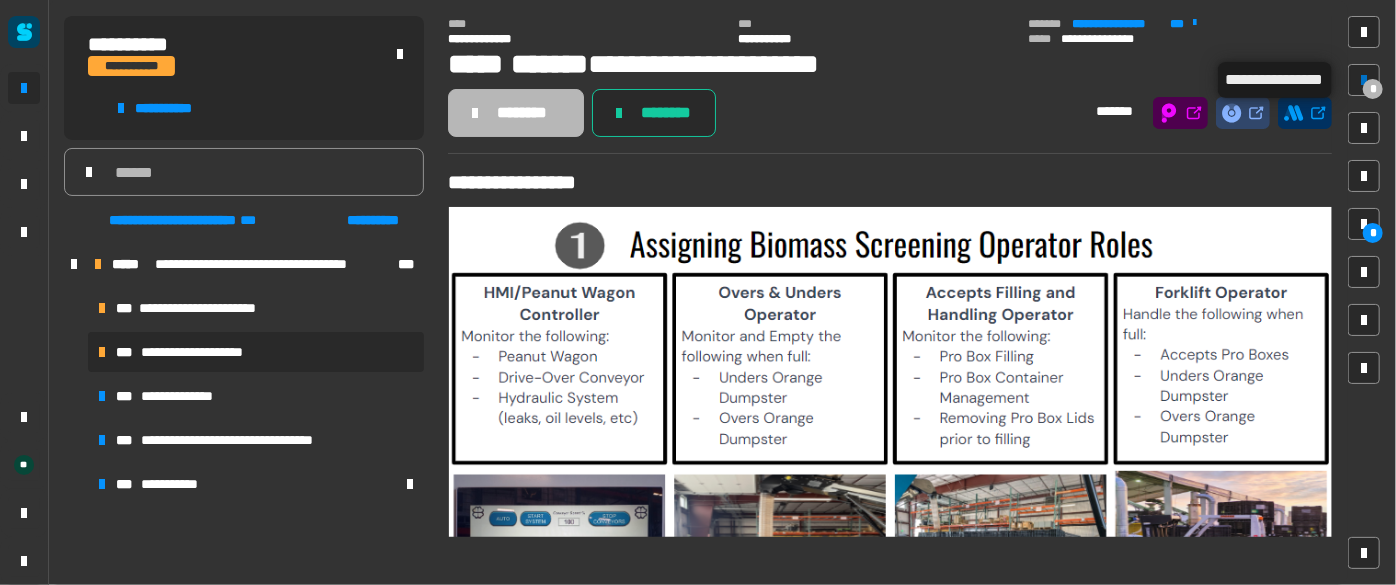 click on "*" at bounding box center (1373, 89) 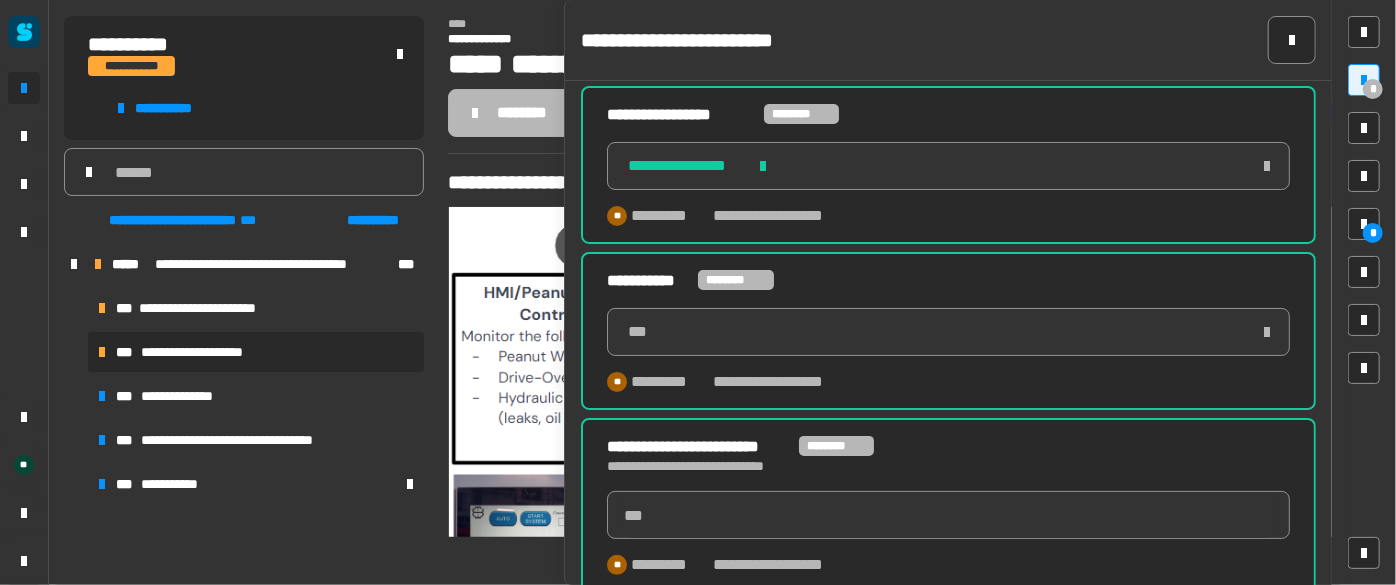 scroll, scrollTop: 0, scrollLeft: 0, axis: both 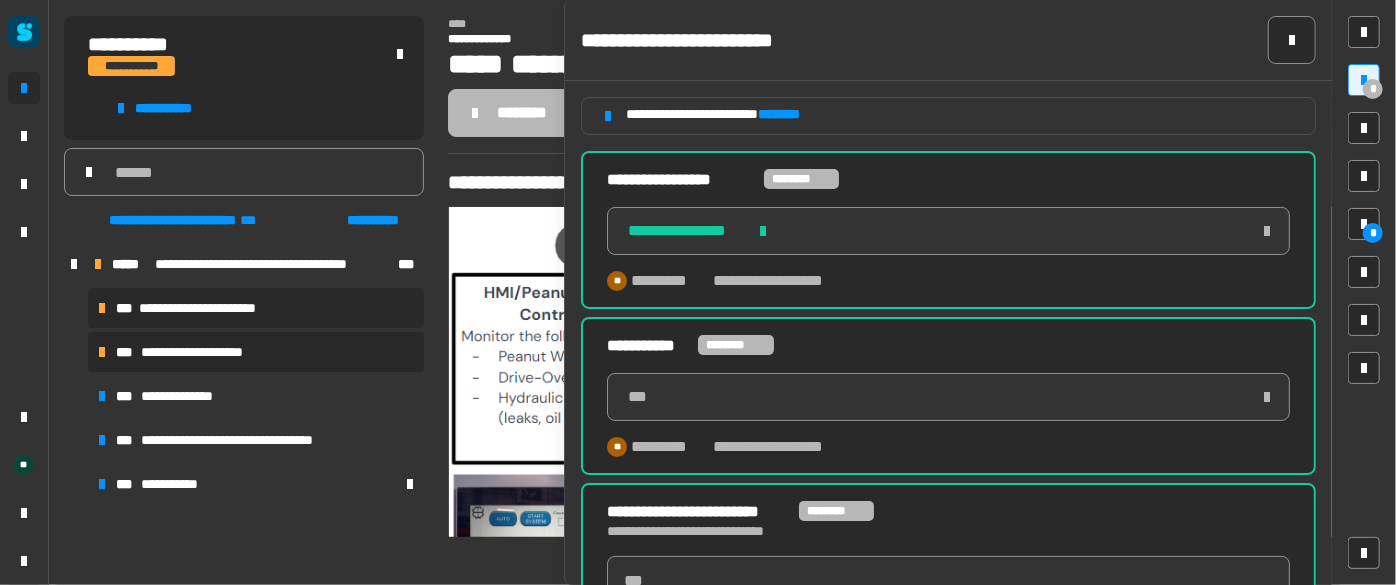 click on "**********" at bounding box center (221, 308) 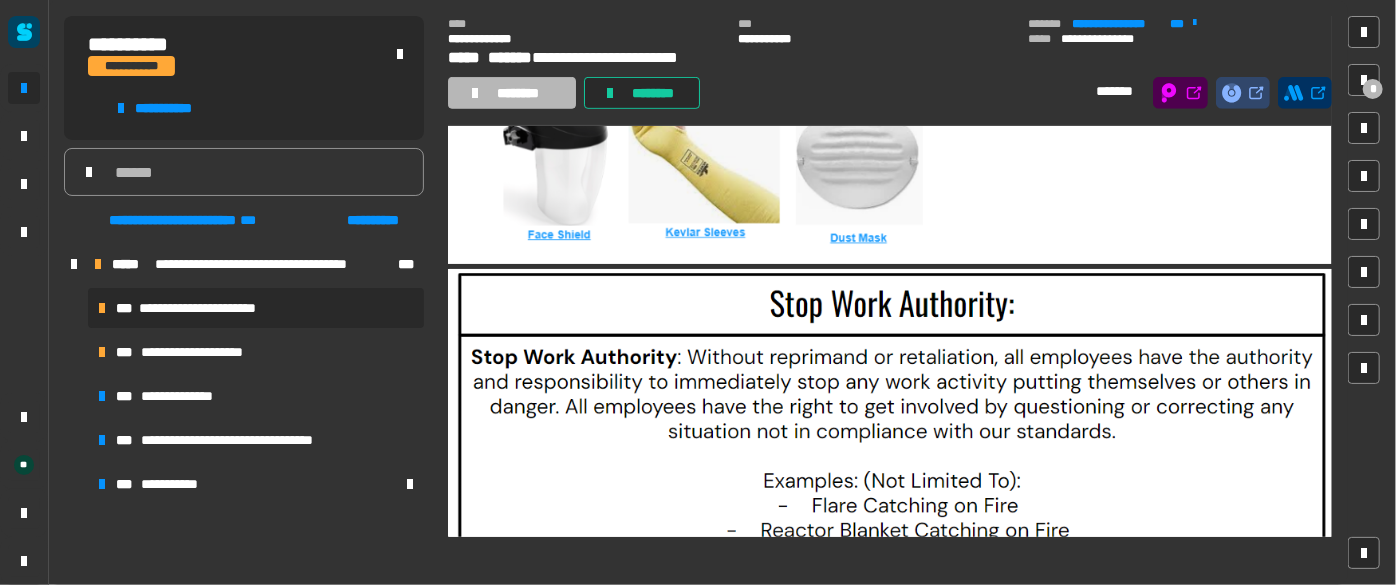 scroll, scrollTop: 0, scrollLeft: 0, axis: both 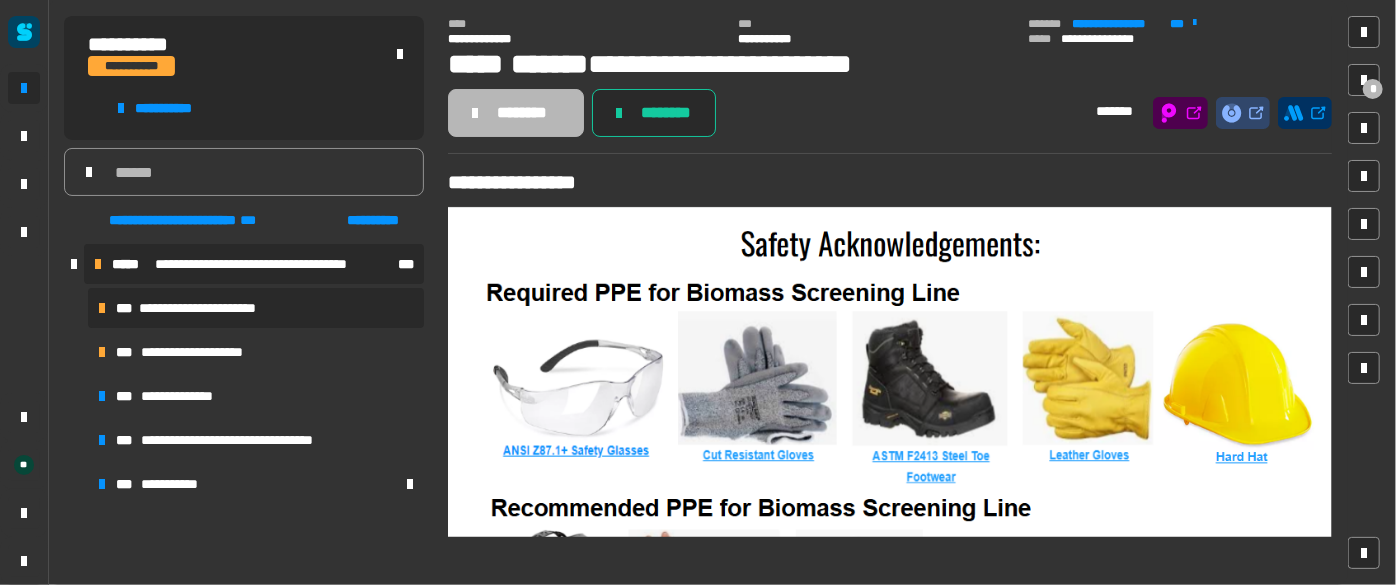 click on "**********" at bounding box center [254, 264] 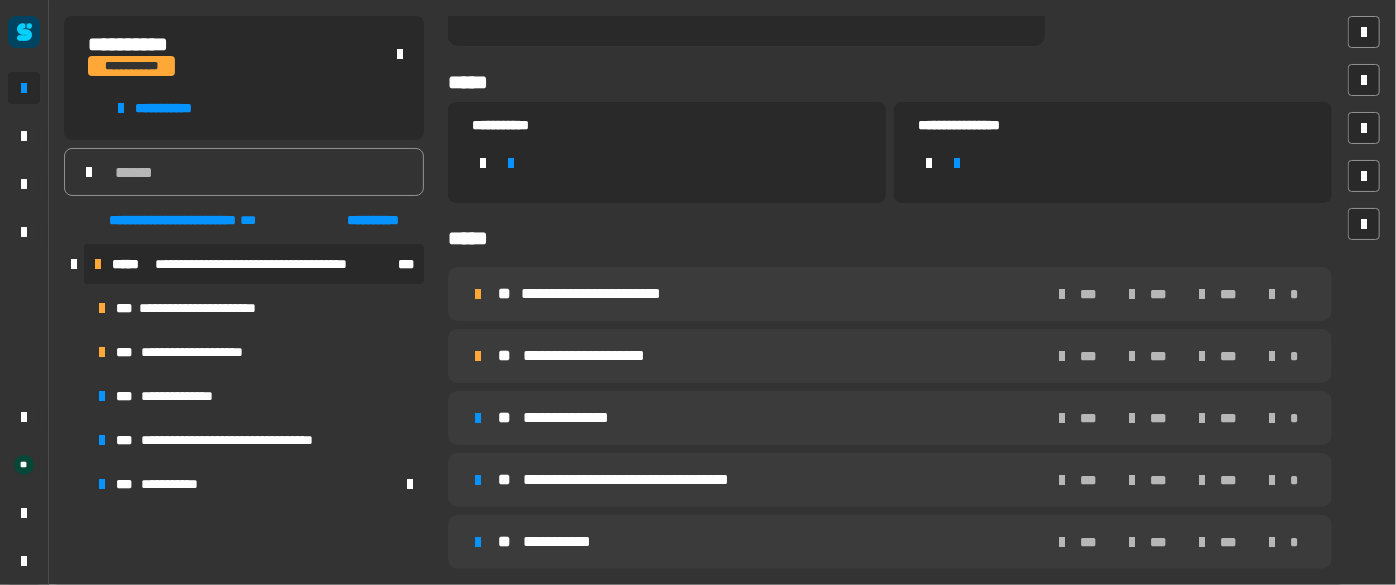 scroll, scrollTop: 0, scrollLeft: 0, axis: both 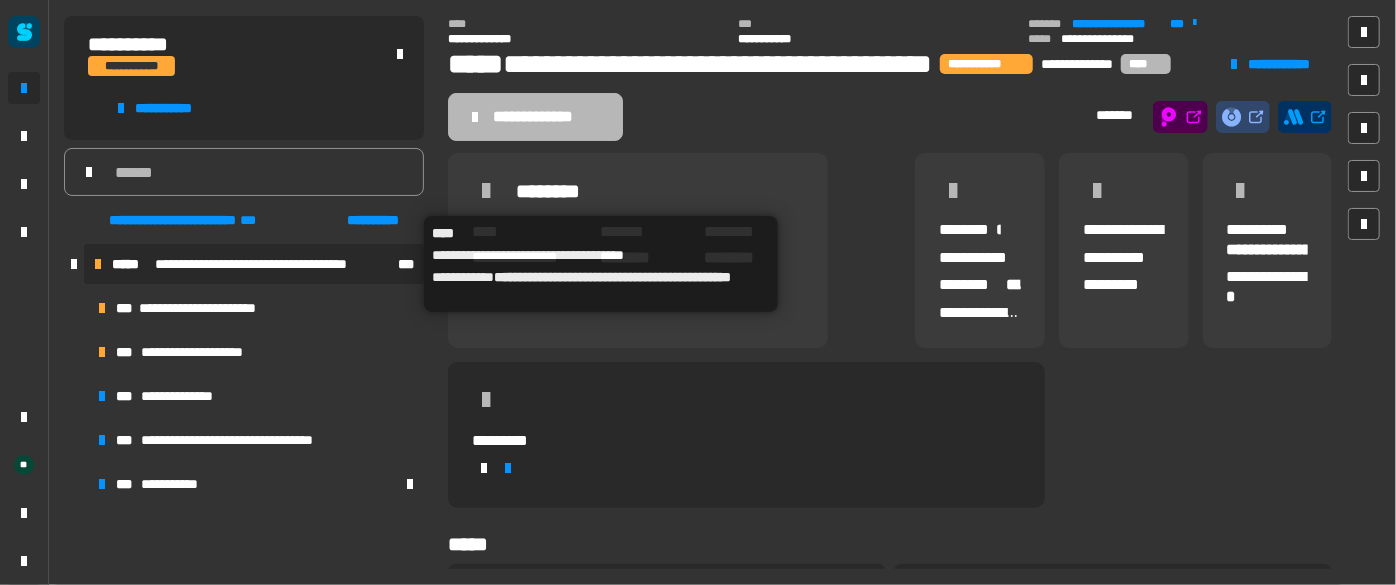 click on "**********" at bounding box center [274, 264] 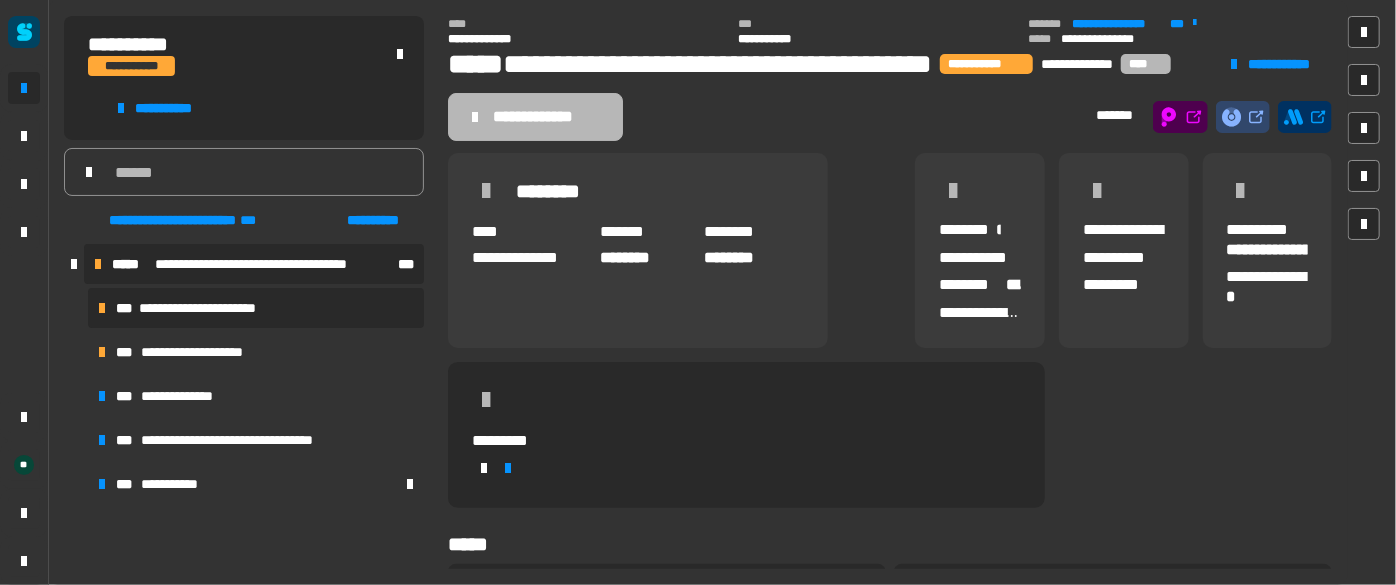click on "**********" at bounding box center [221, 308] 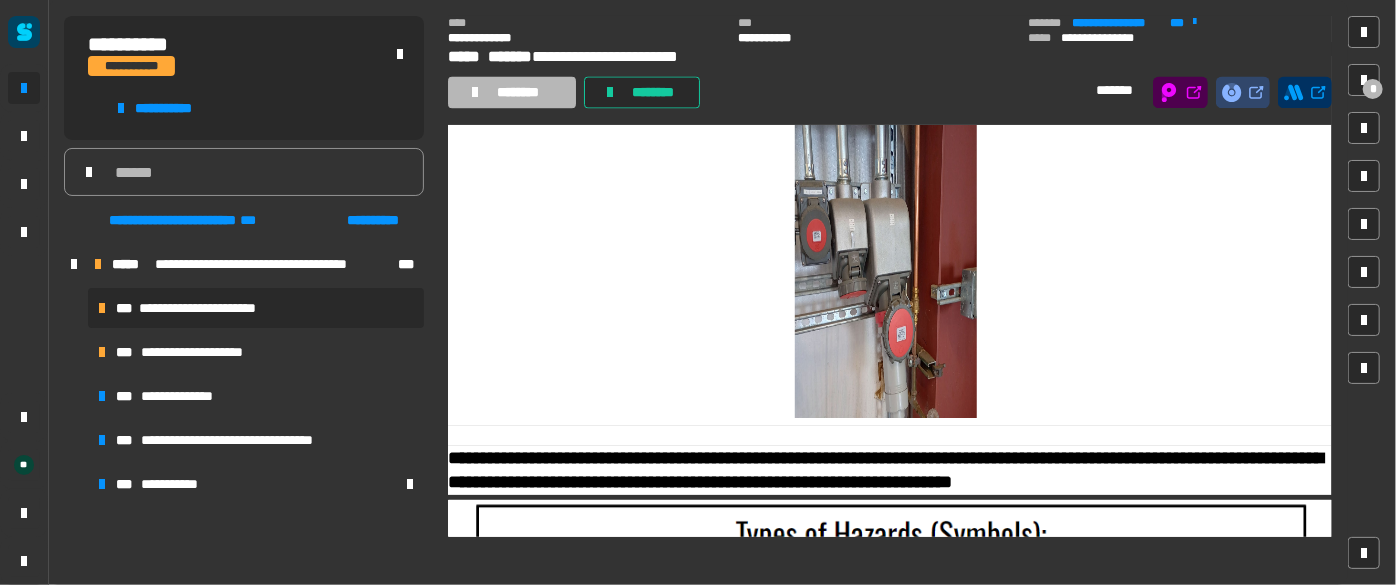 scroll, scrollTop: 1938, scrollLeft: 0, axis: vertical 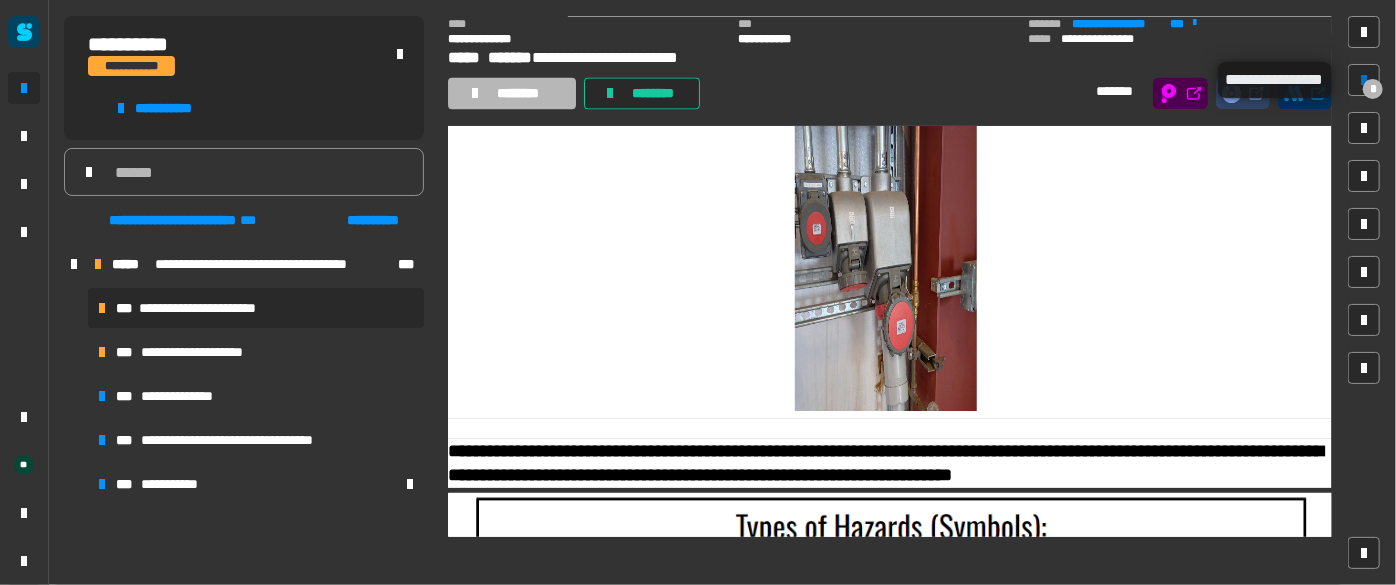 click on "*" at bounding box center [1373, 89] 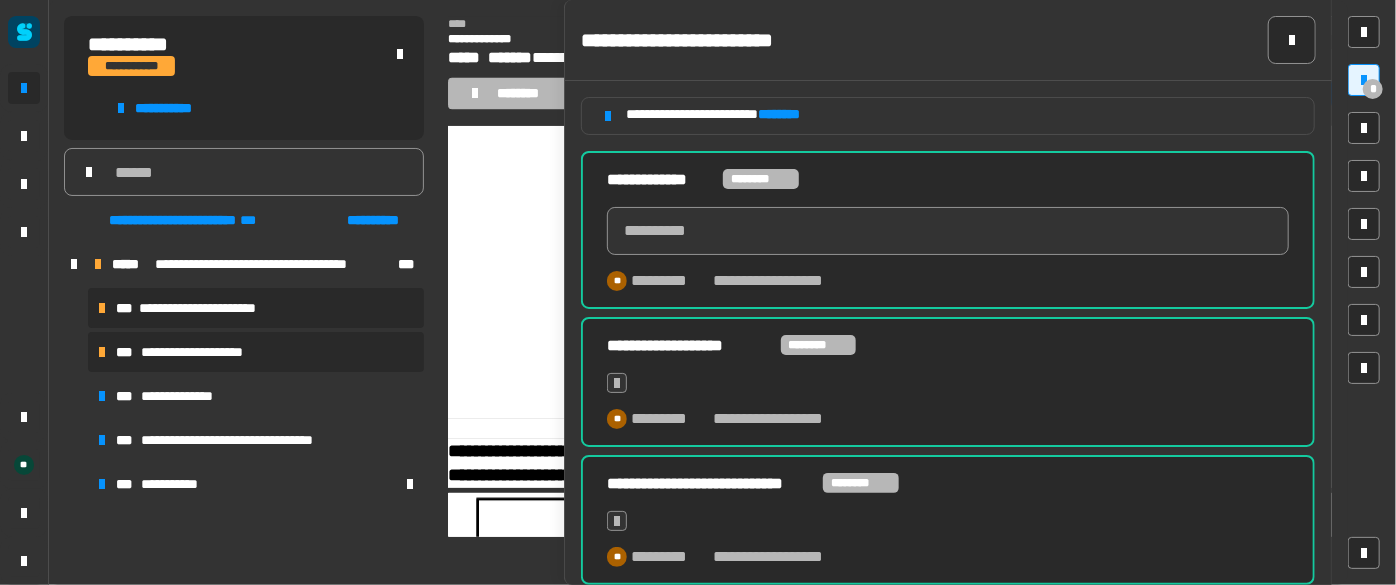 click on "**********" at bounding box center (256, 352) 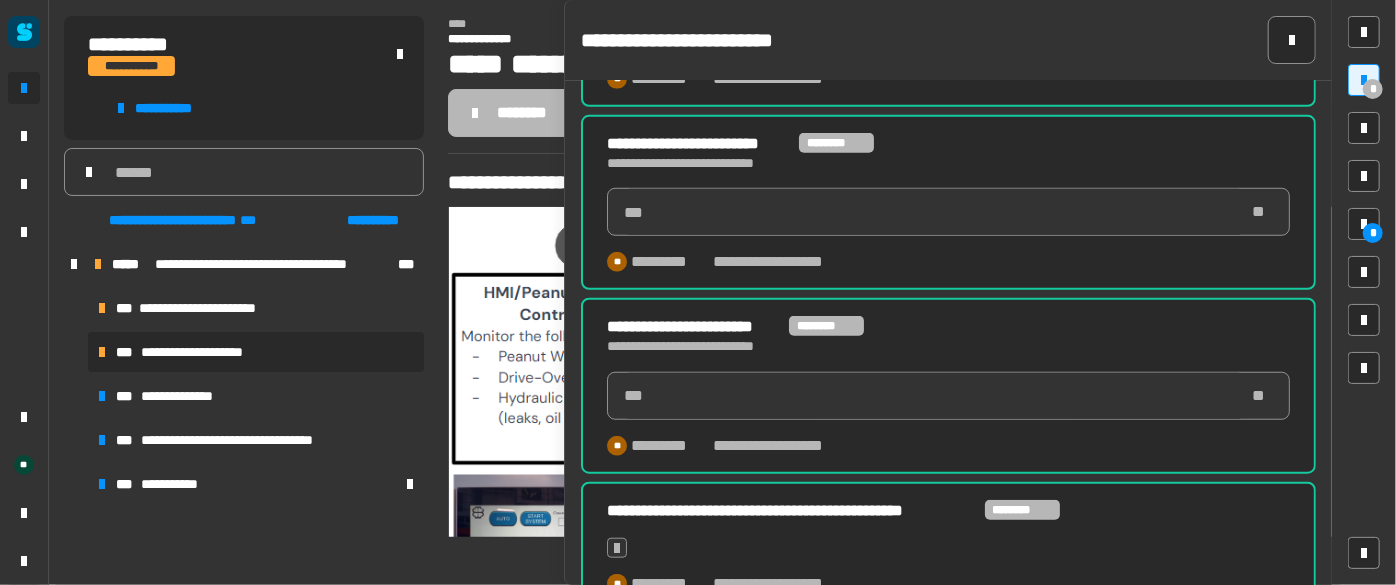 scroll, scrollTop: 890, scrollLeft: 0, axis: vertical 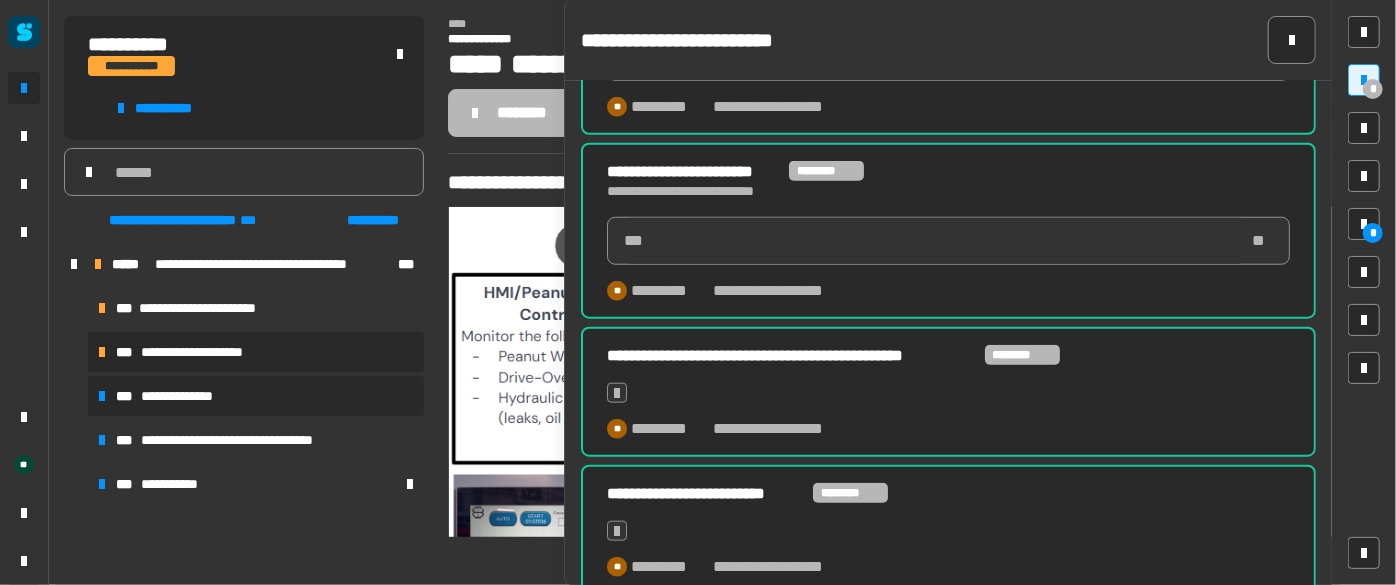 click on "**********" at bounding box center [190, 396] 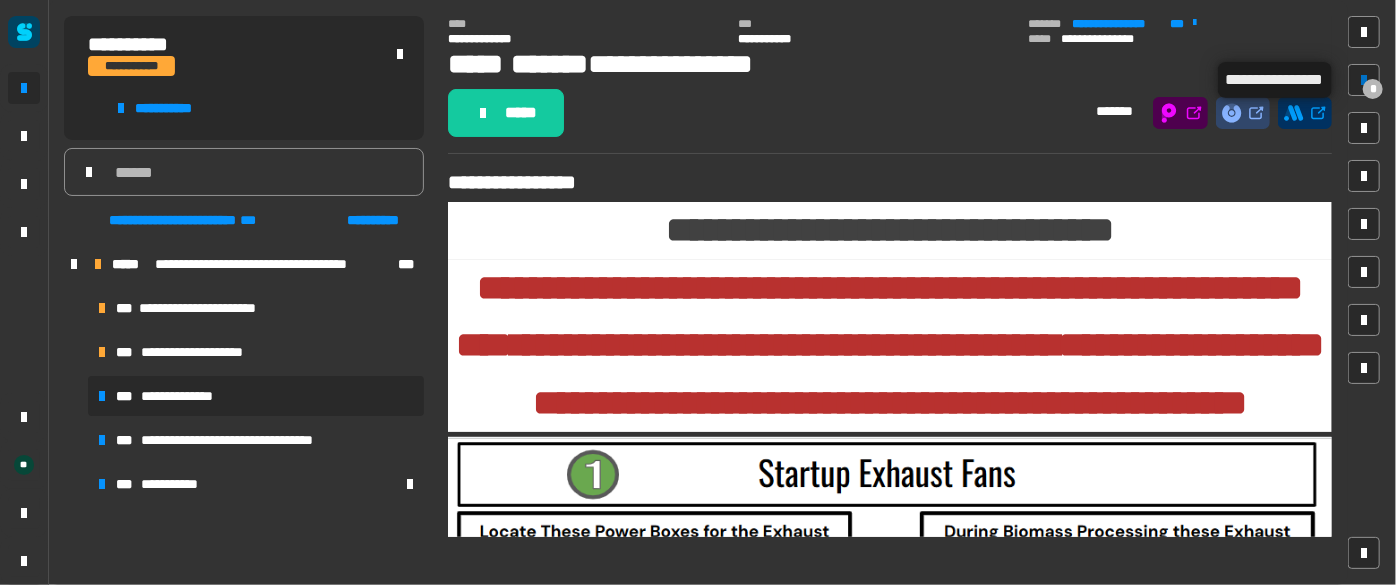 click on "*" at bounding box center (1373, 89) 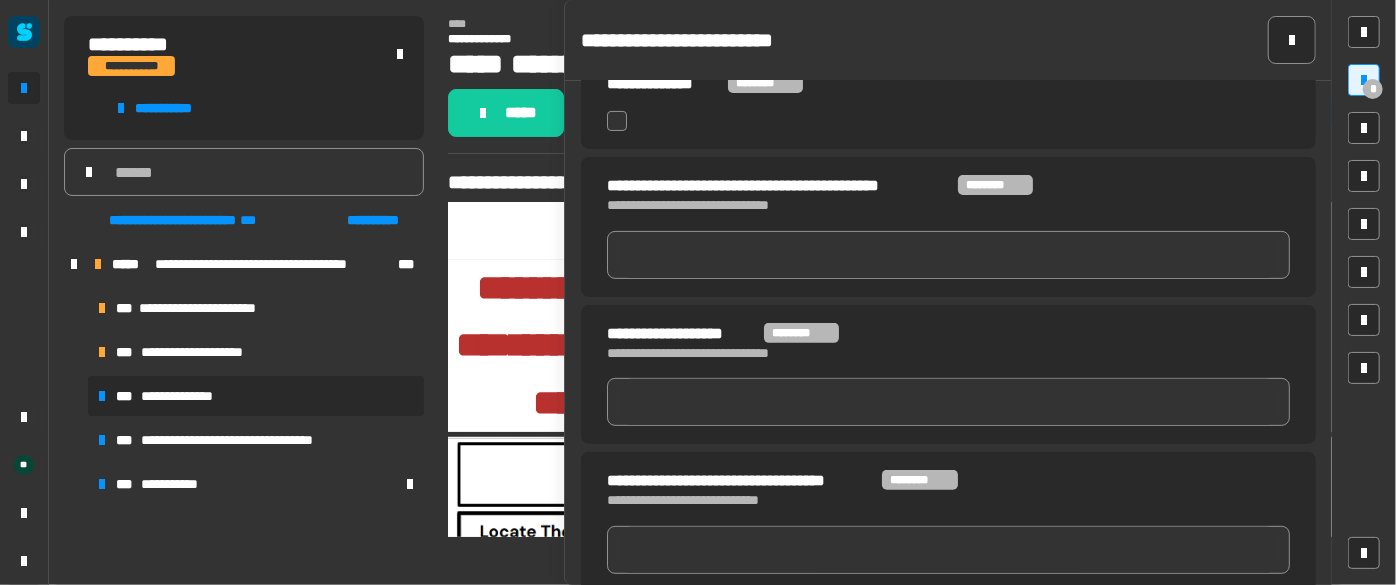 scroll, scrollTop: 0, scrollLeft: 0, axis: both 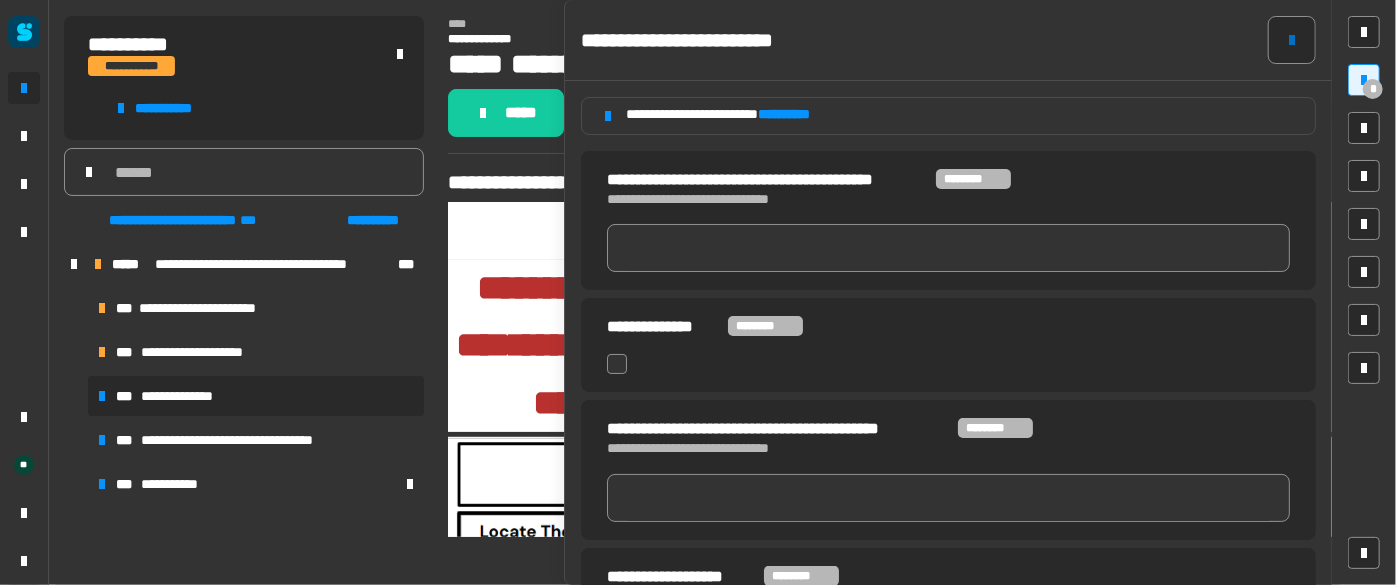 click 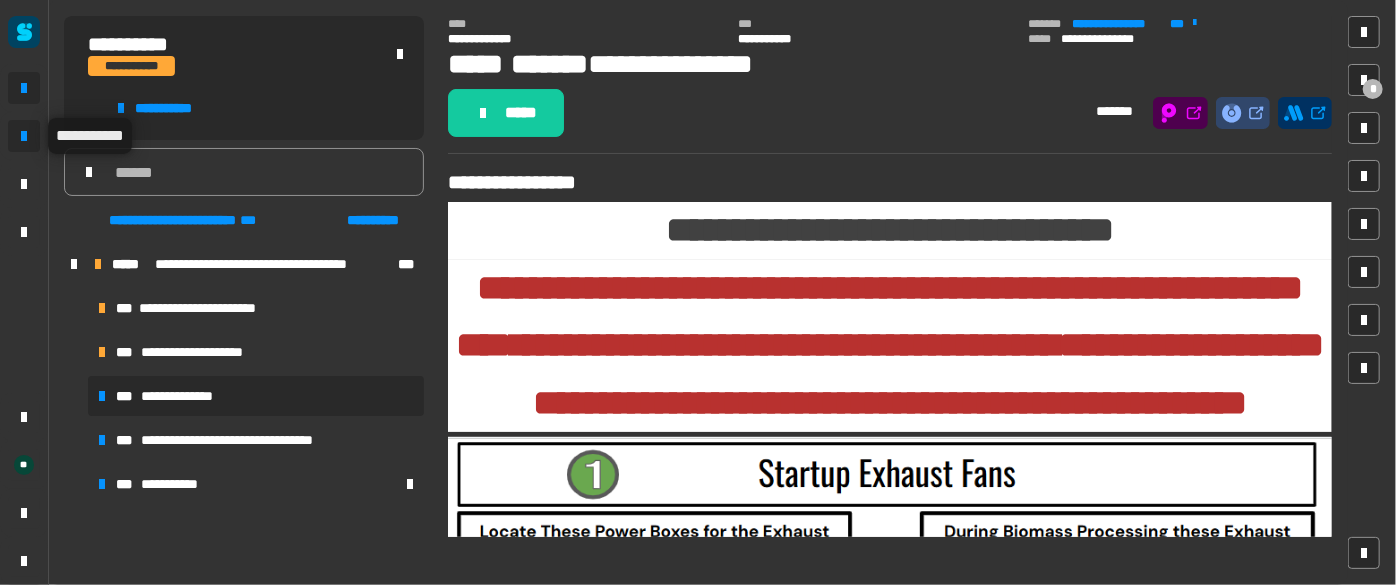 click 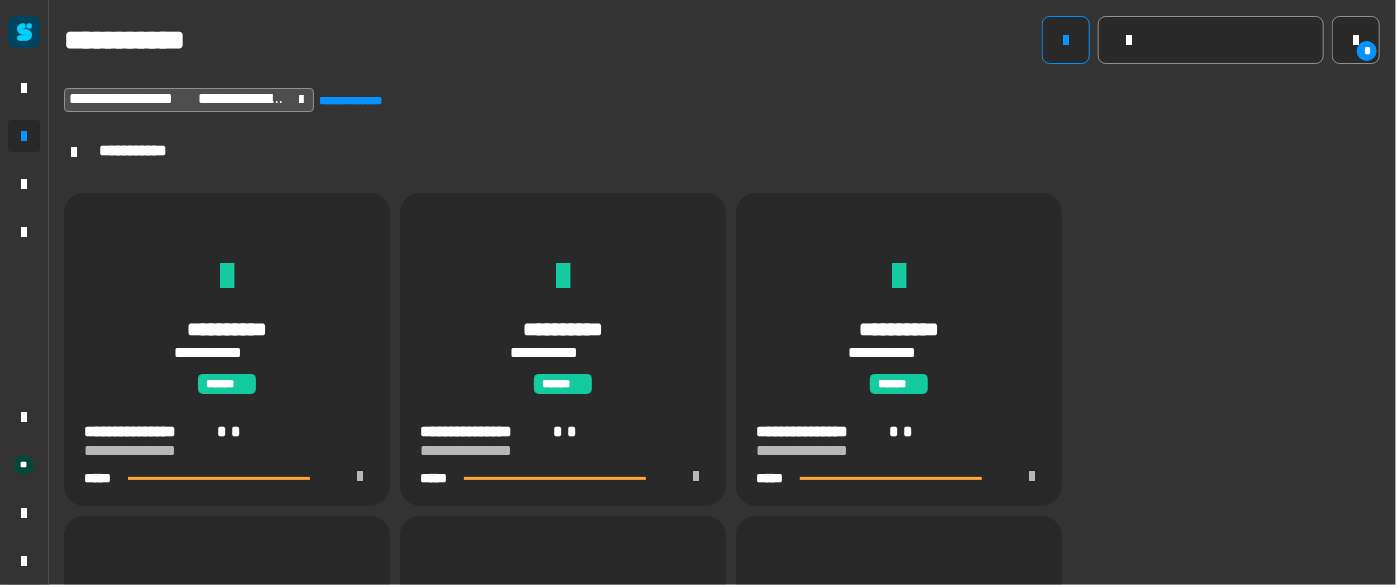 scroll, scrollTop: 0, scrollLeft: 0, axis: both 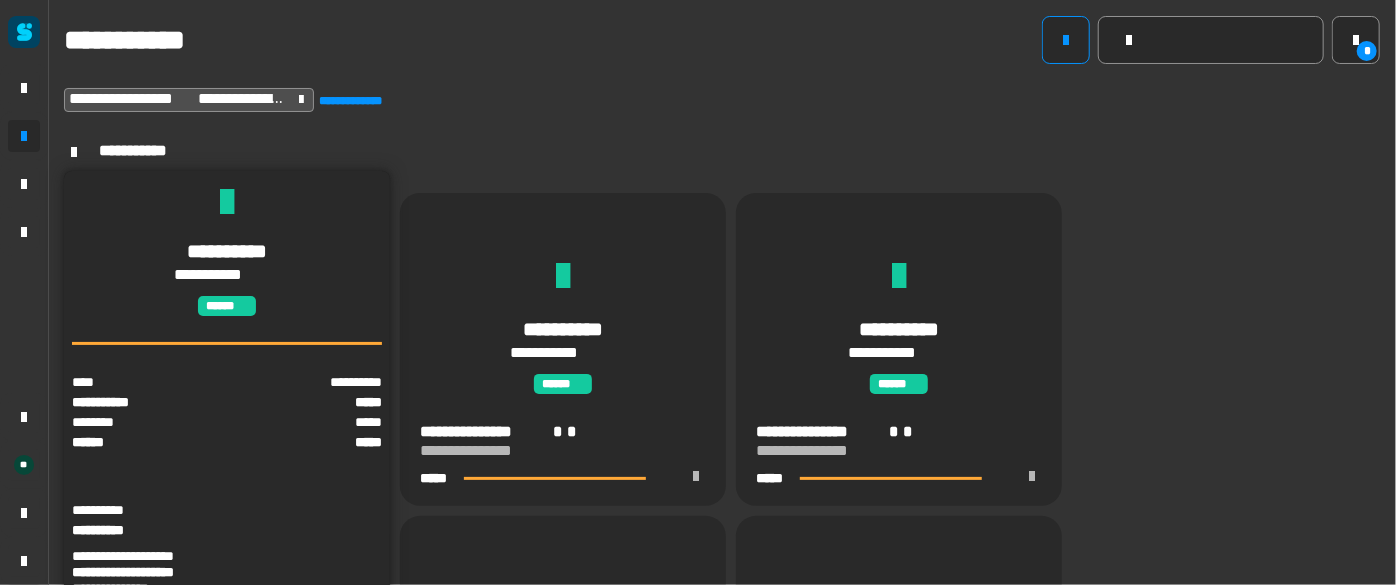 click on "**********" 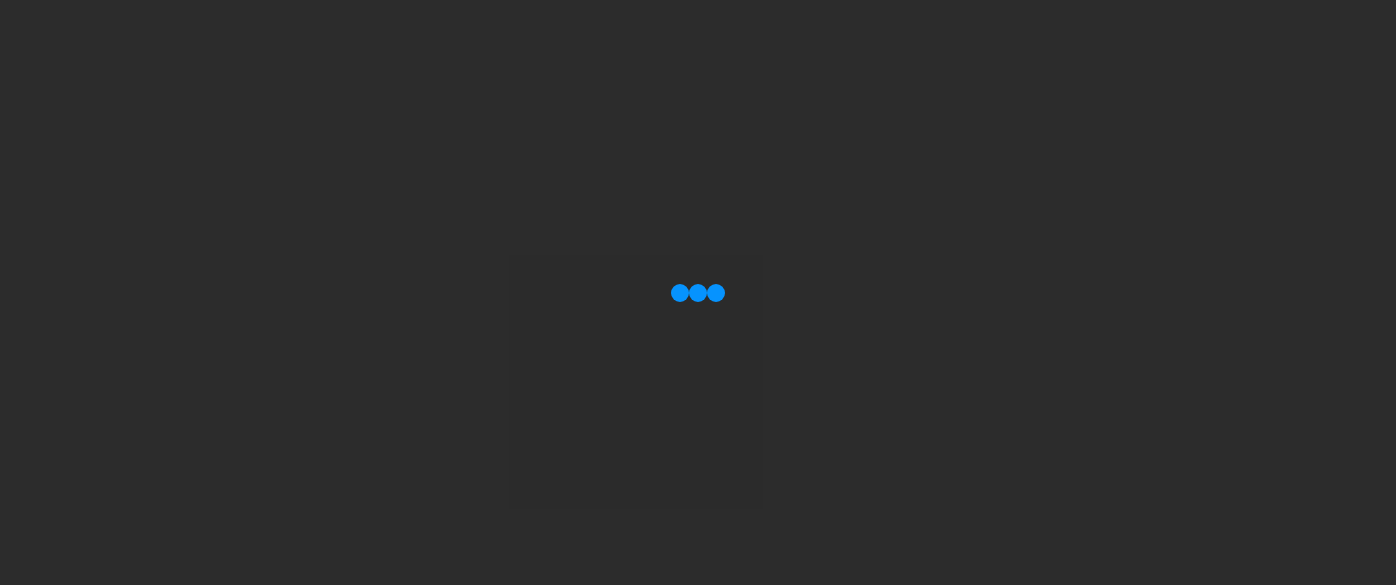 scroll, scrollTop: 0, scrollLeft: 0, axis: both 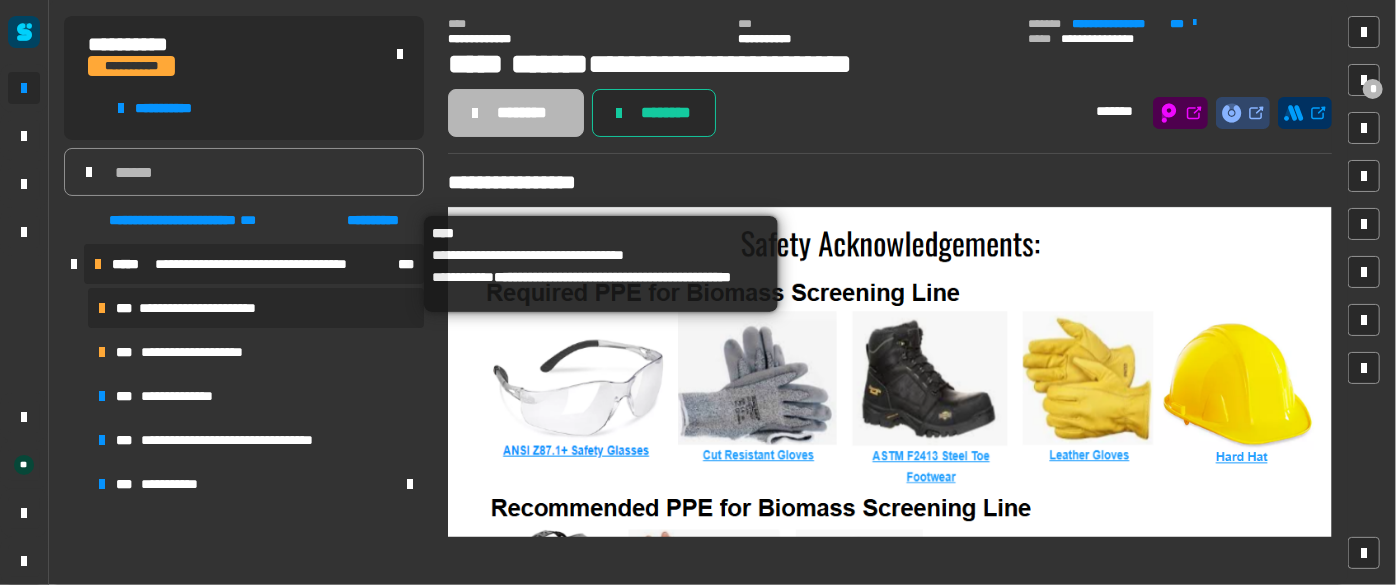 click on "**********" at bounding box center [274, 264] 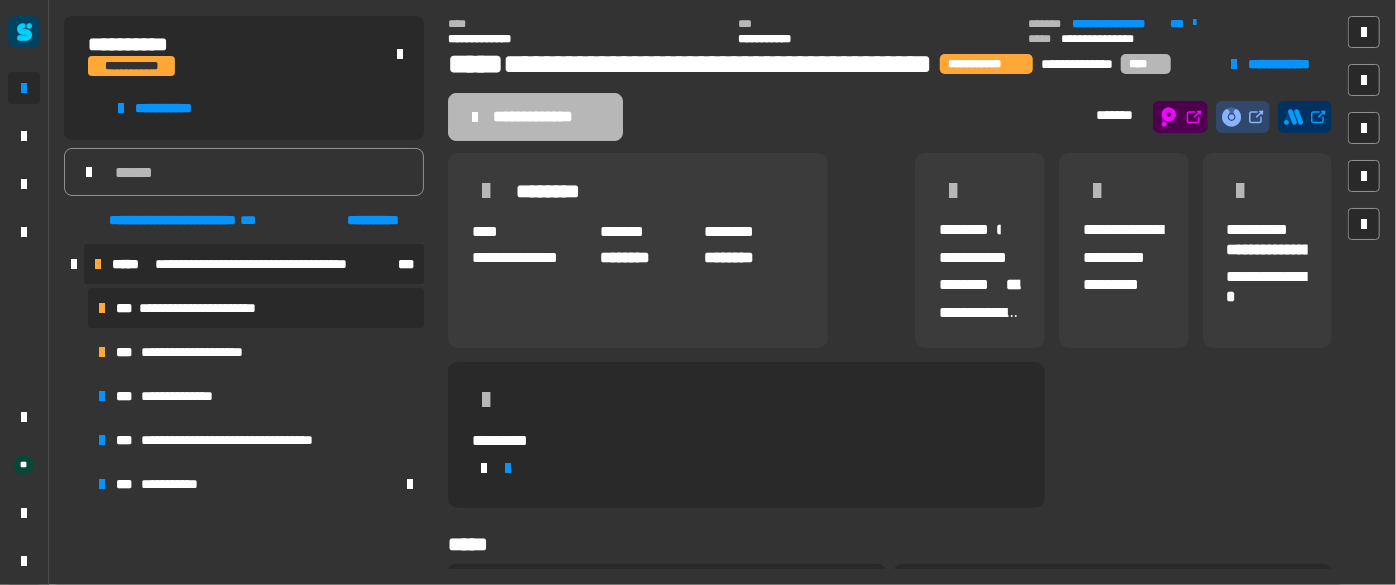 click on "**********" at bounding box center (221, 308) 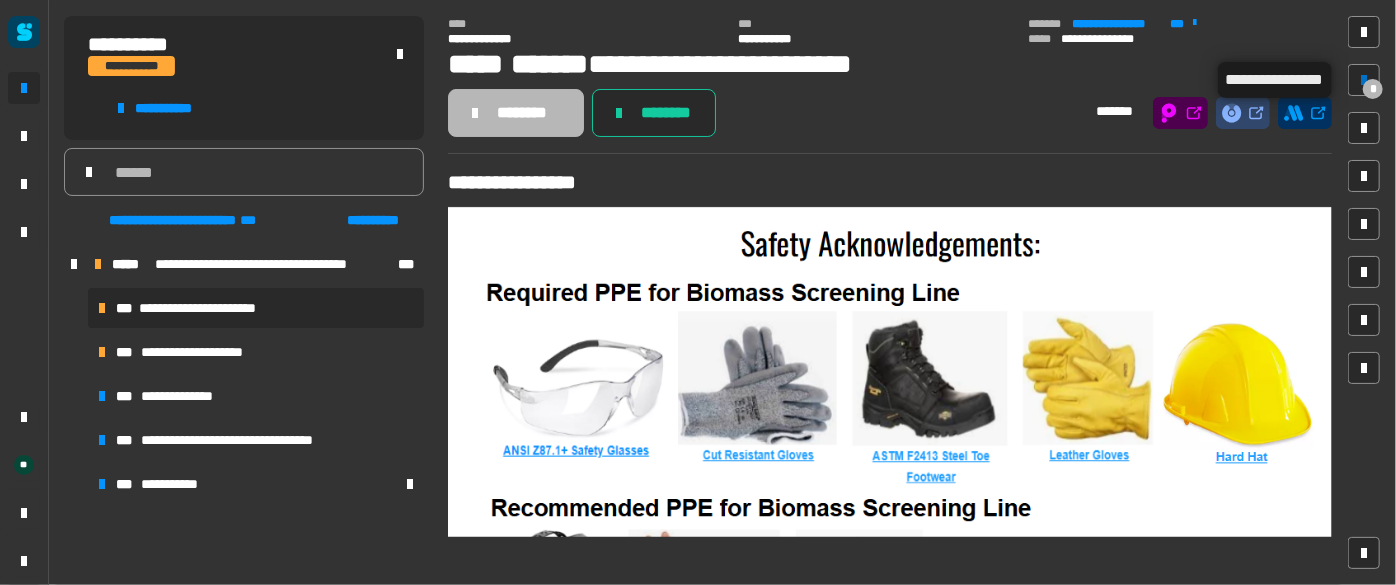 click at bounding box center (1364, 80) 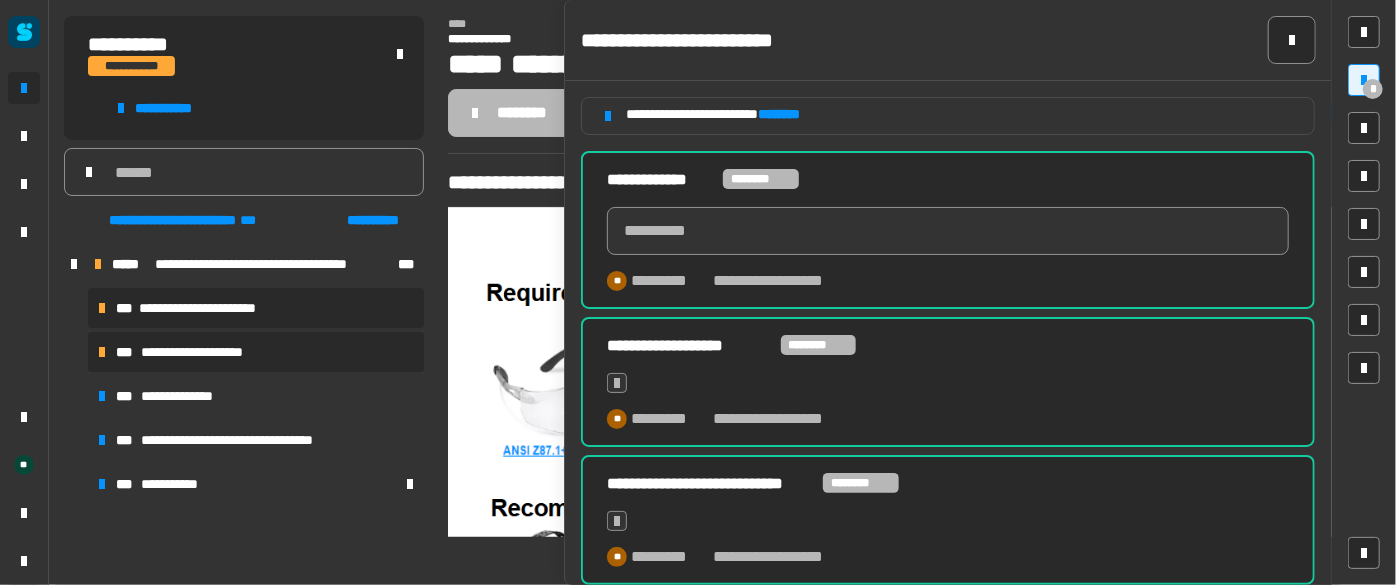 click on "**********" at bounding box center [206, 352] 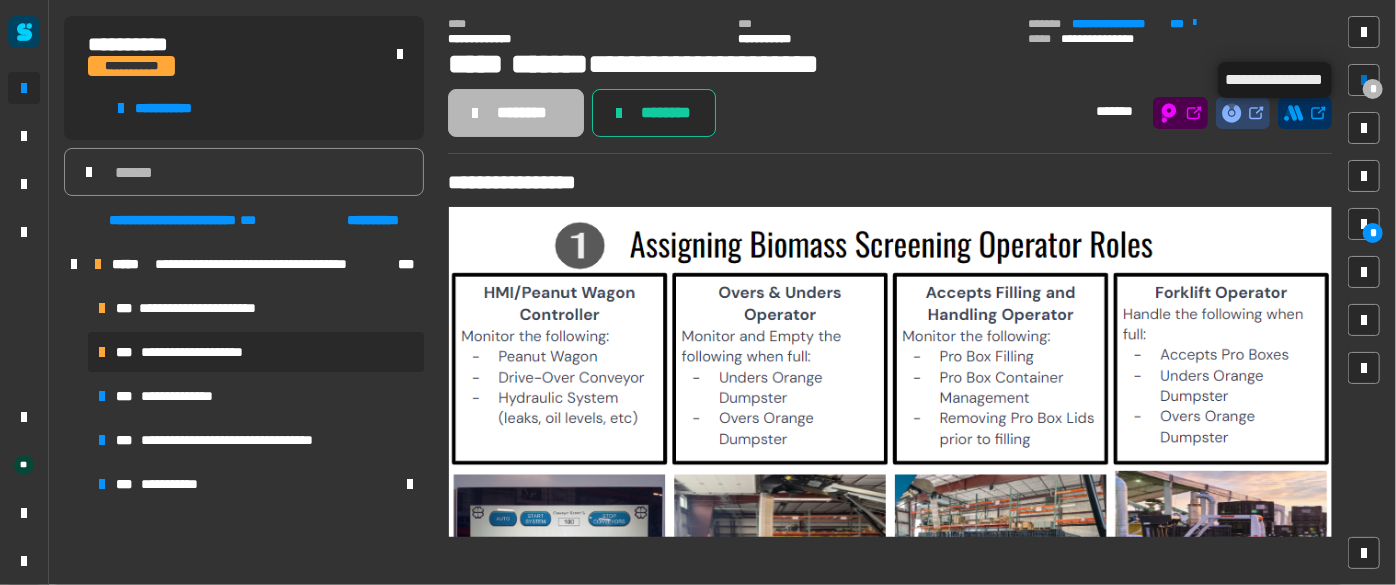 click on "*" at bounding box center (1373, 89) 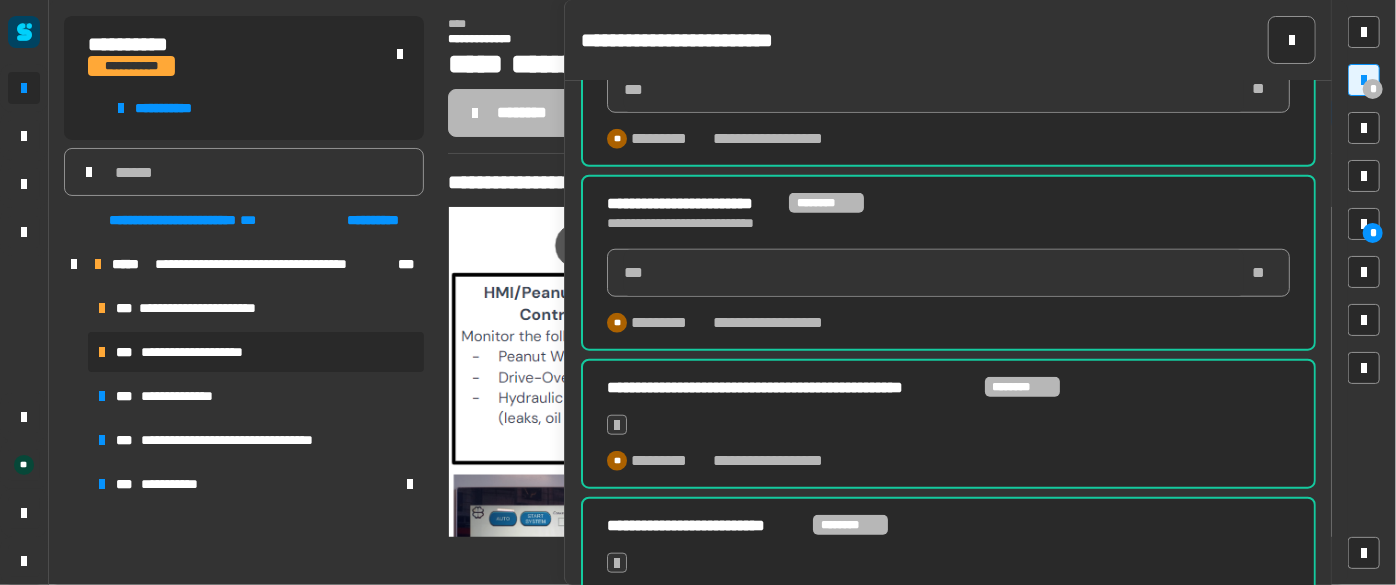 scroll, scrollTop: 890, scrollLeft: 0, axis: vertical 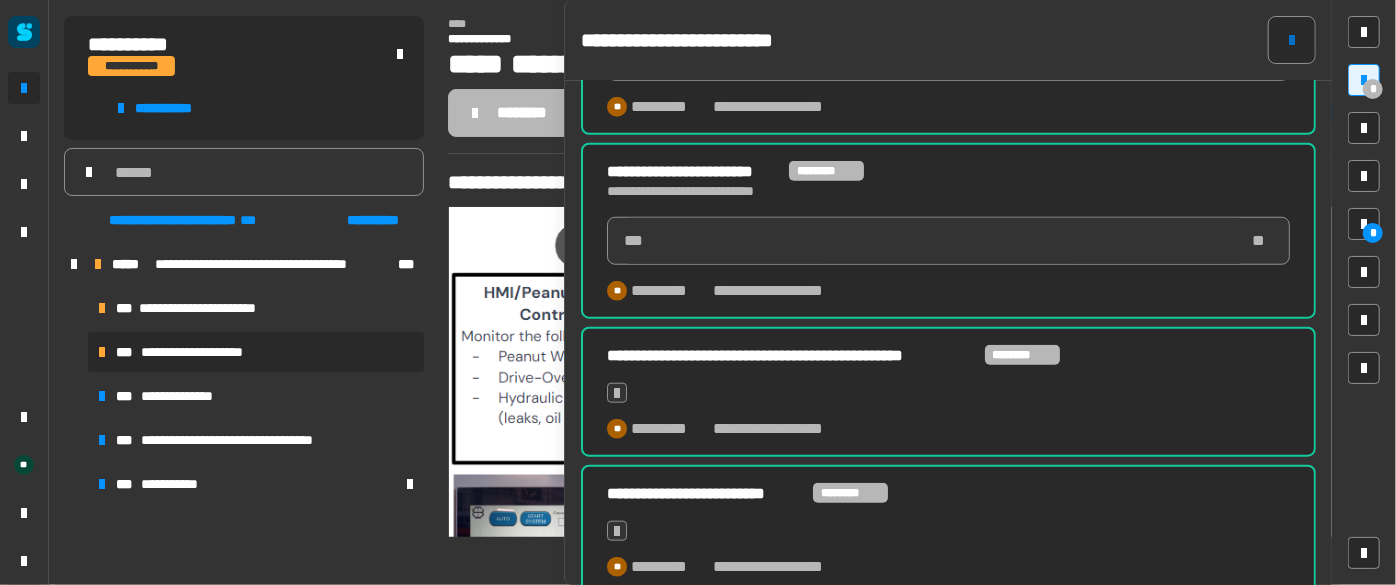 click 